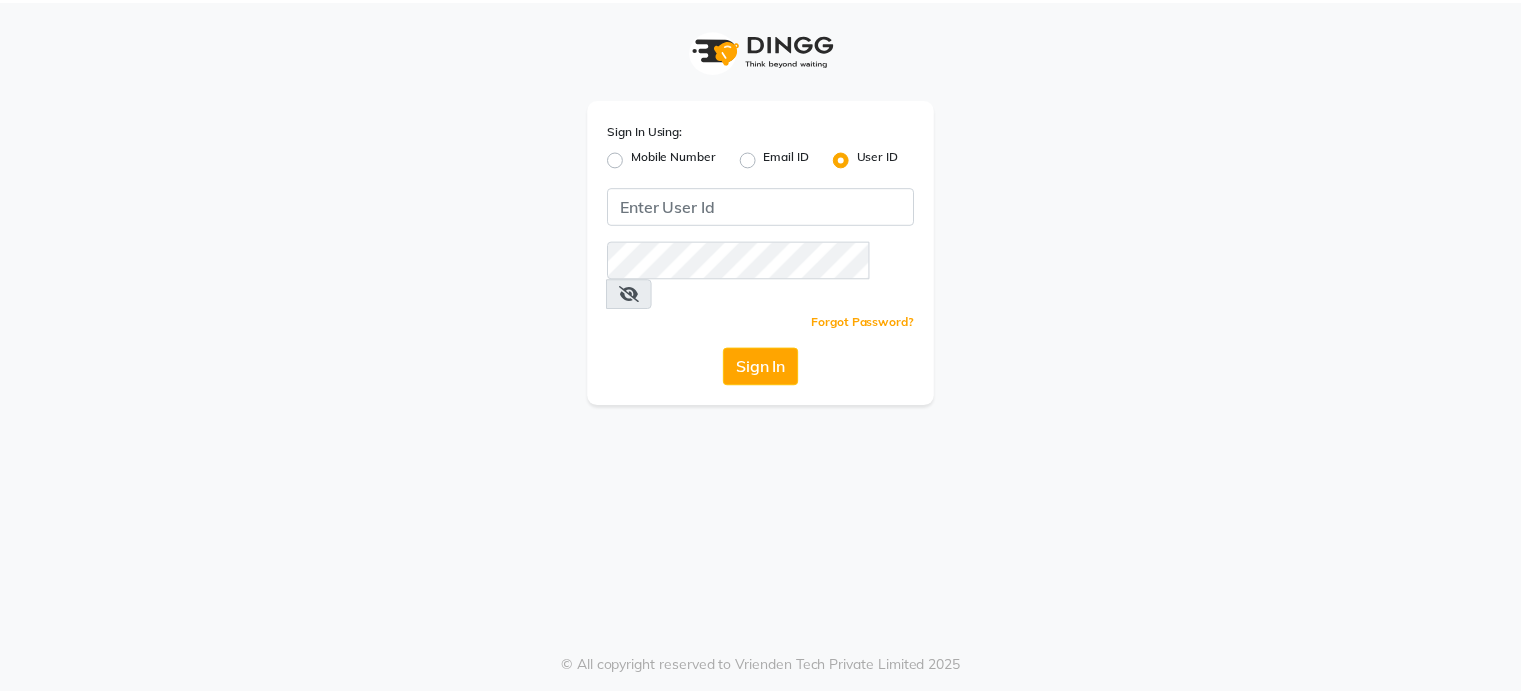 scroll, scrollTop: 0, scrollLeft: 0, axis: both 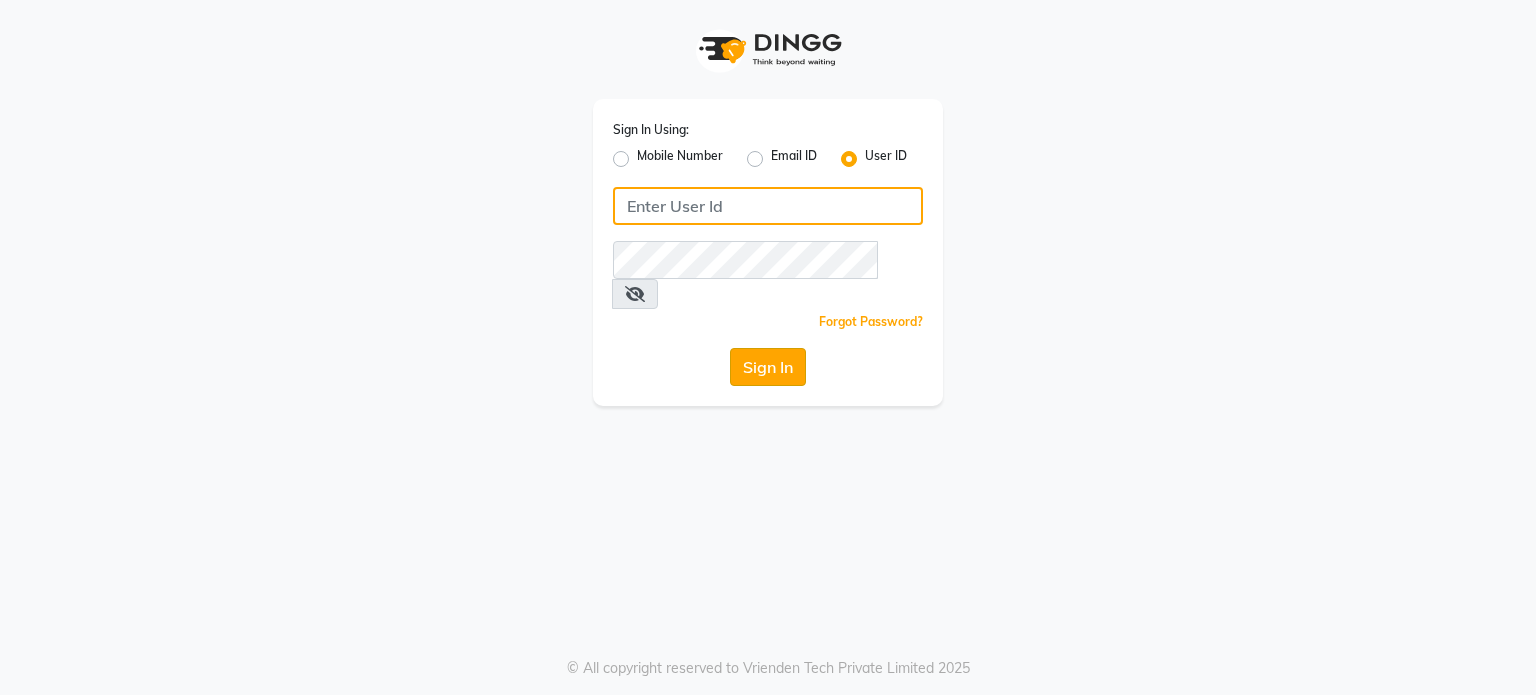 type on "[PERSON_NAME]@123" 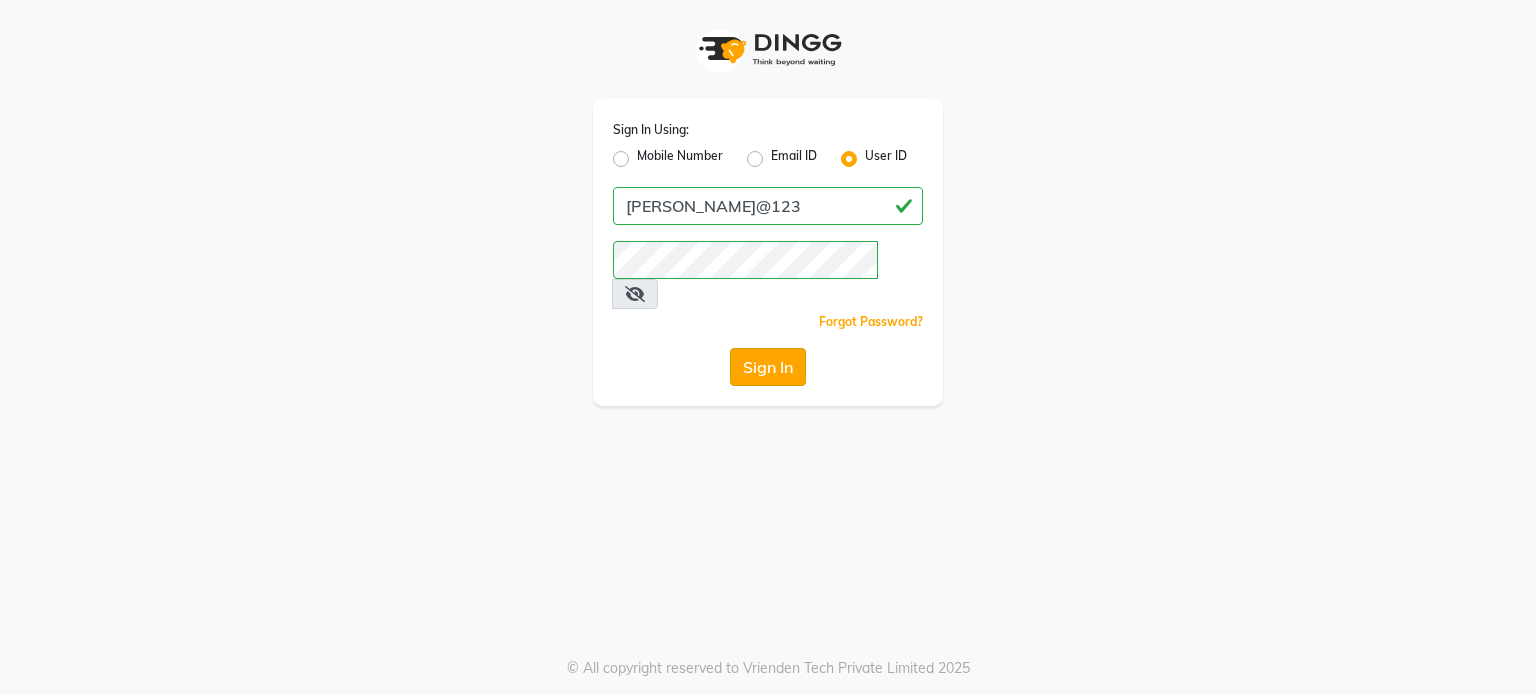 click on "Sign In" 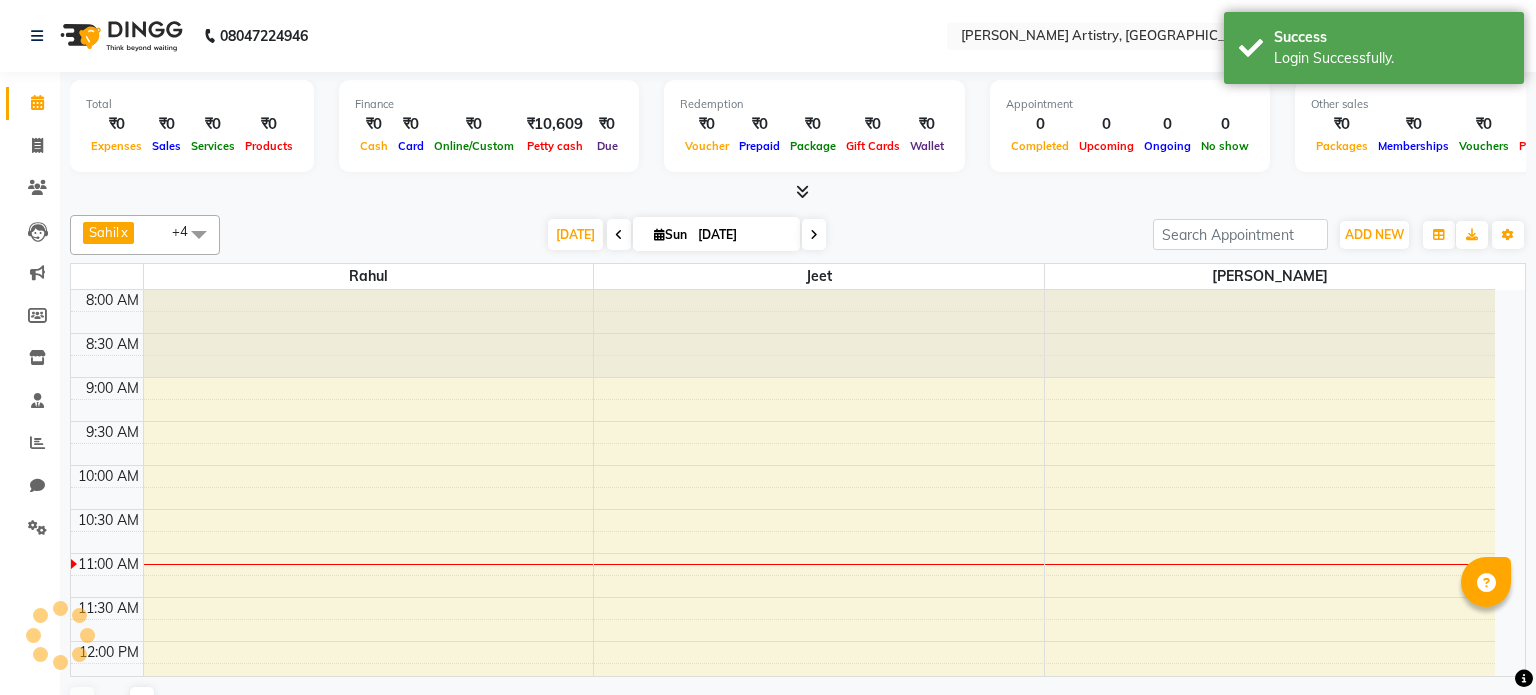 select on "en" 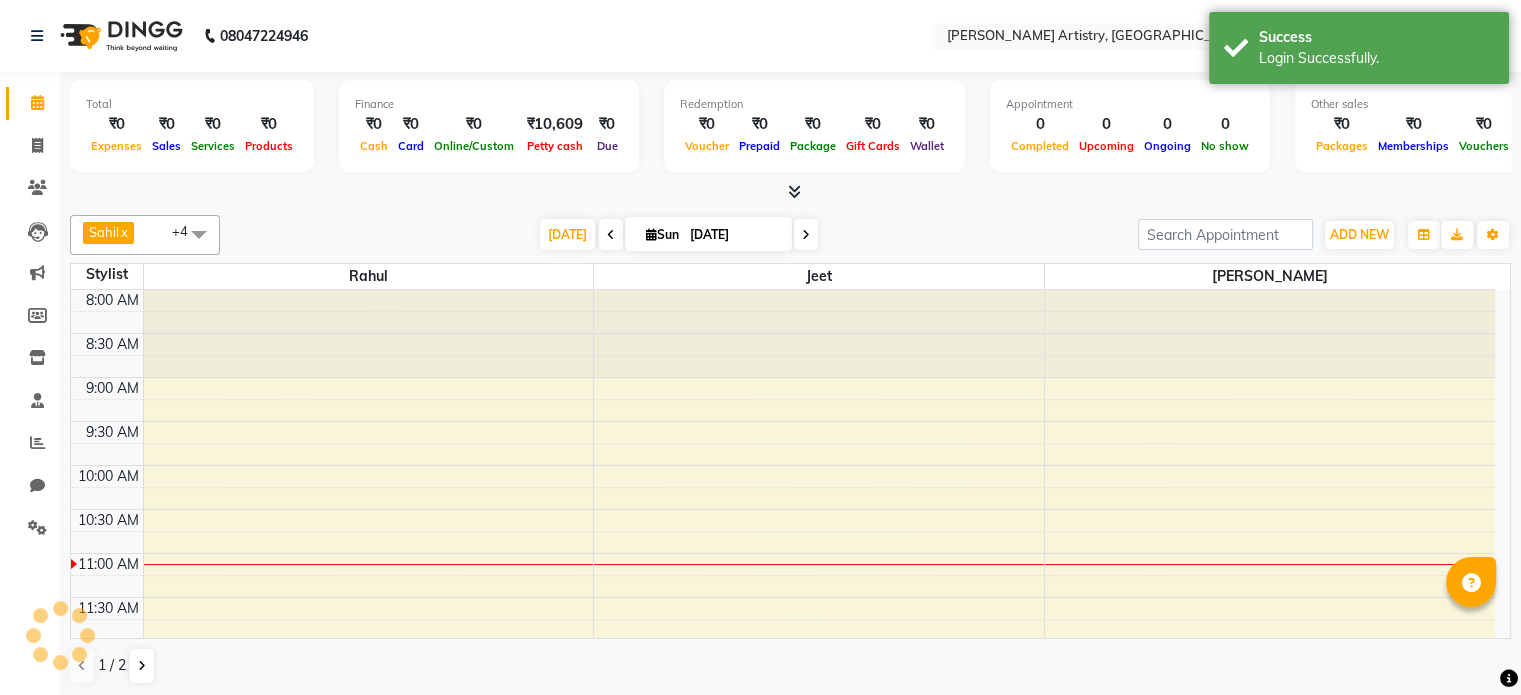 scroll, scrollTop: 0, scrollLeft: 0, axis: both 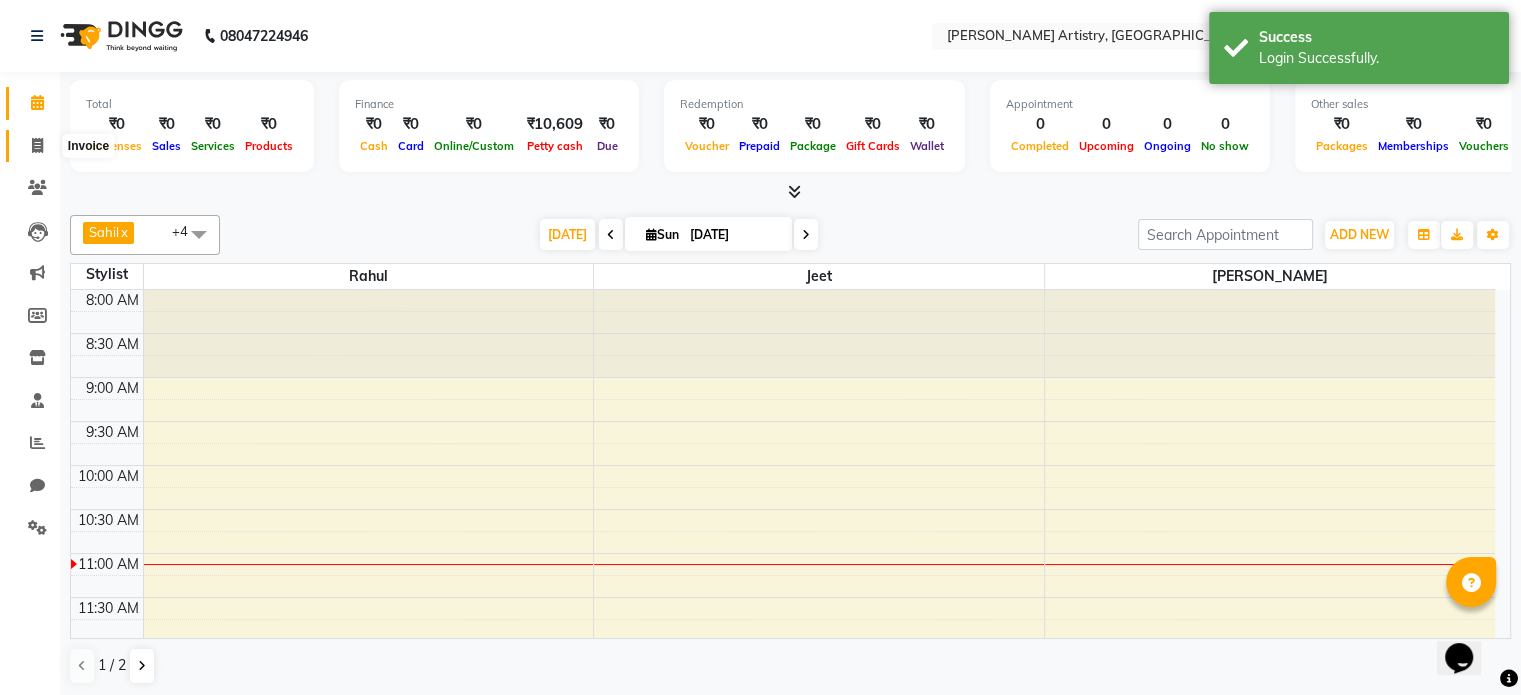 click 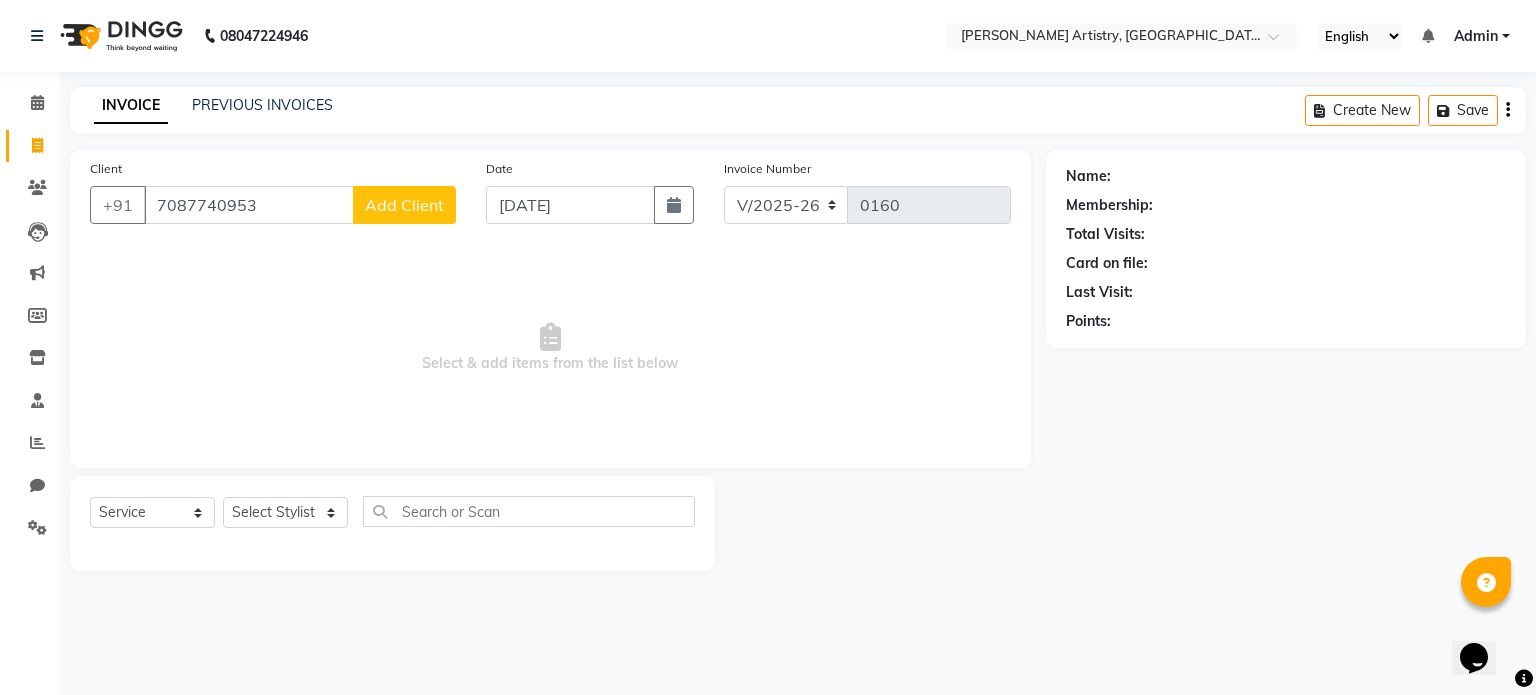 type on "7087740953" 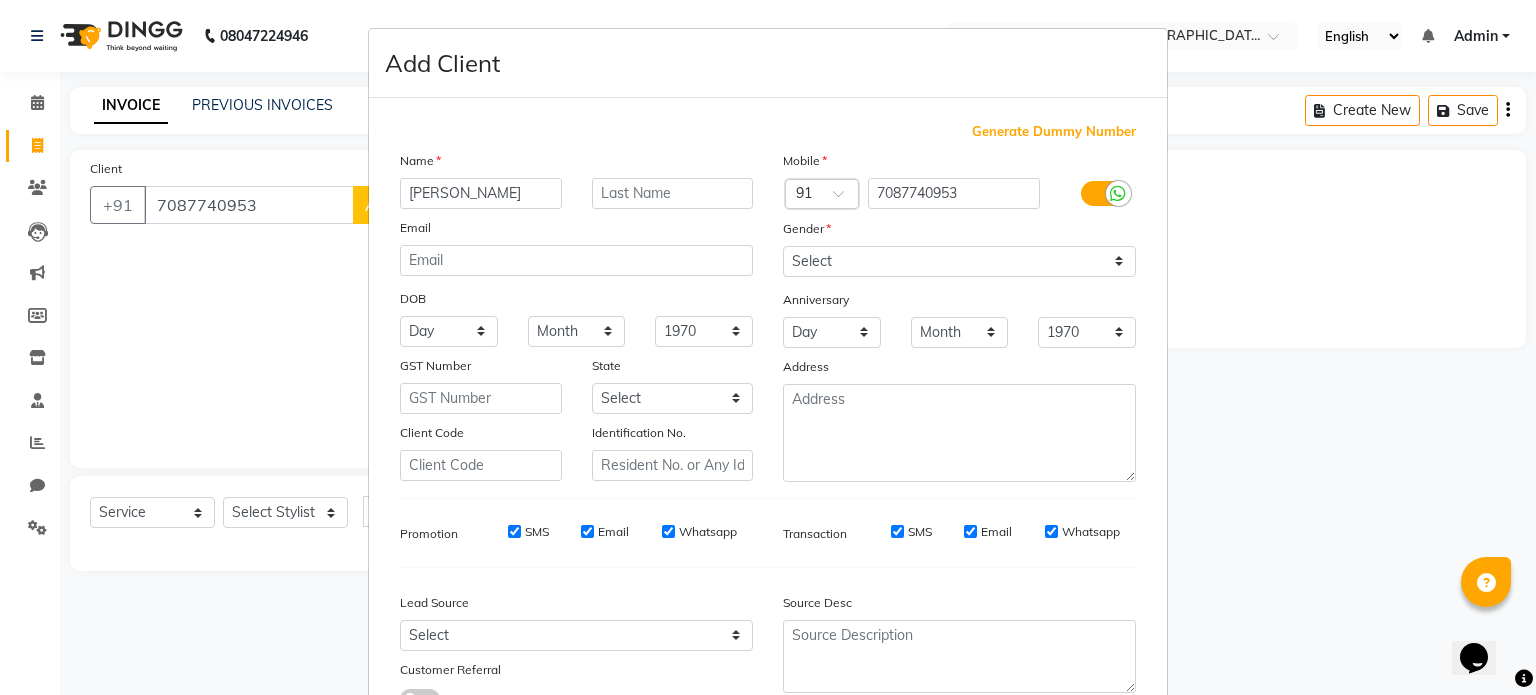type on "[PERSON_NAME]" 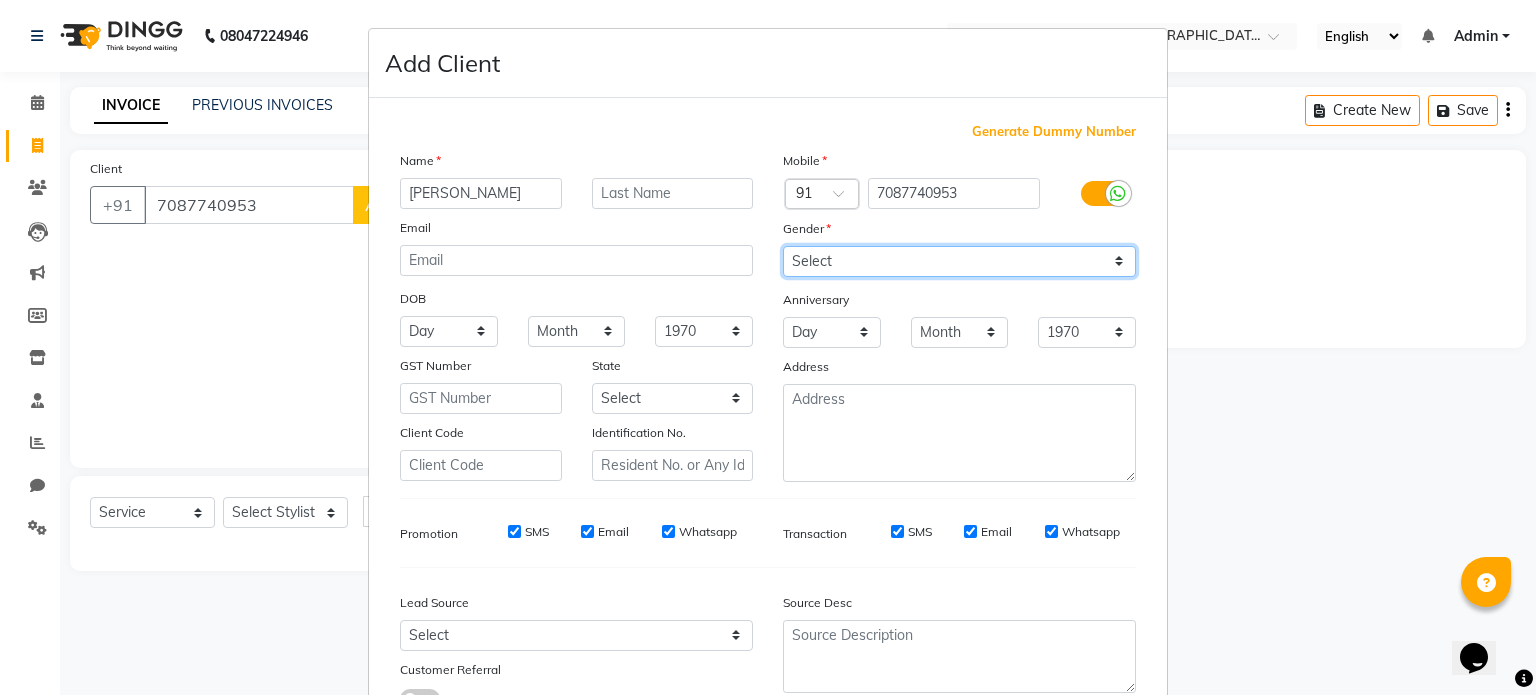 click on "Select Male Female Other Prefer Not To Say" at bounding box center (959, 261) 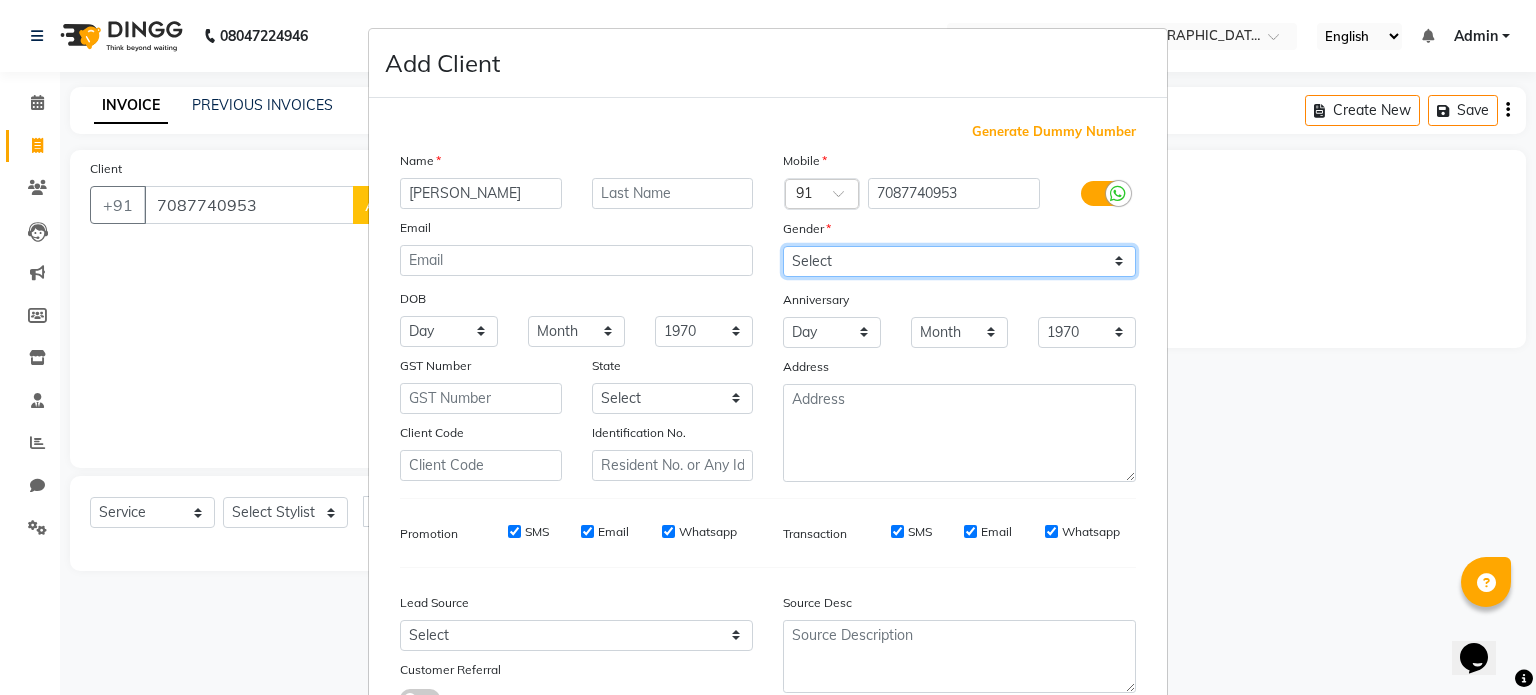 select on "male" 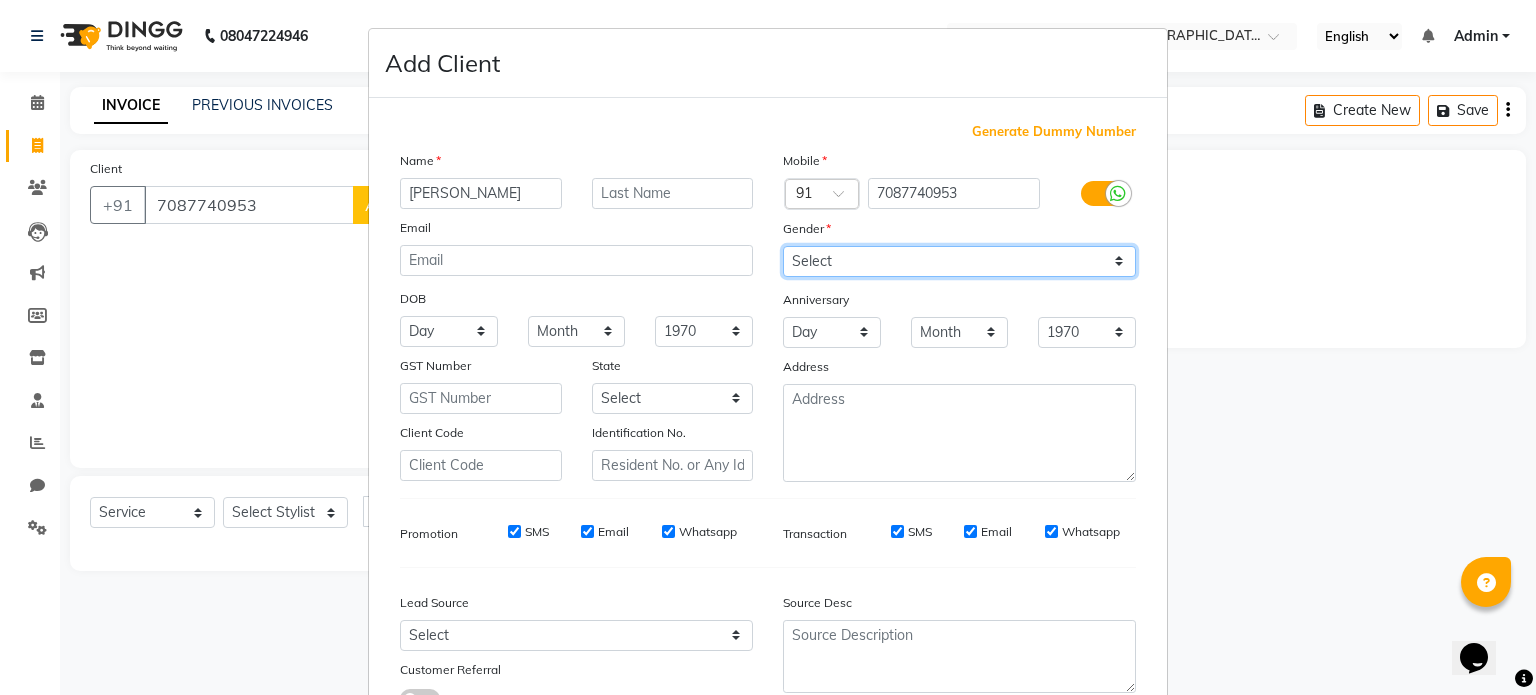 click on "Select Male Female Other Prefer Not To Say" at bounding box center (959, 261) 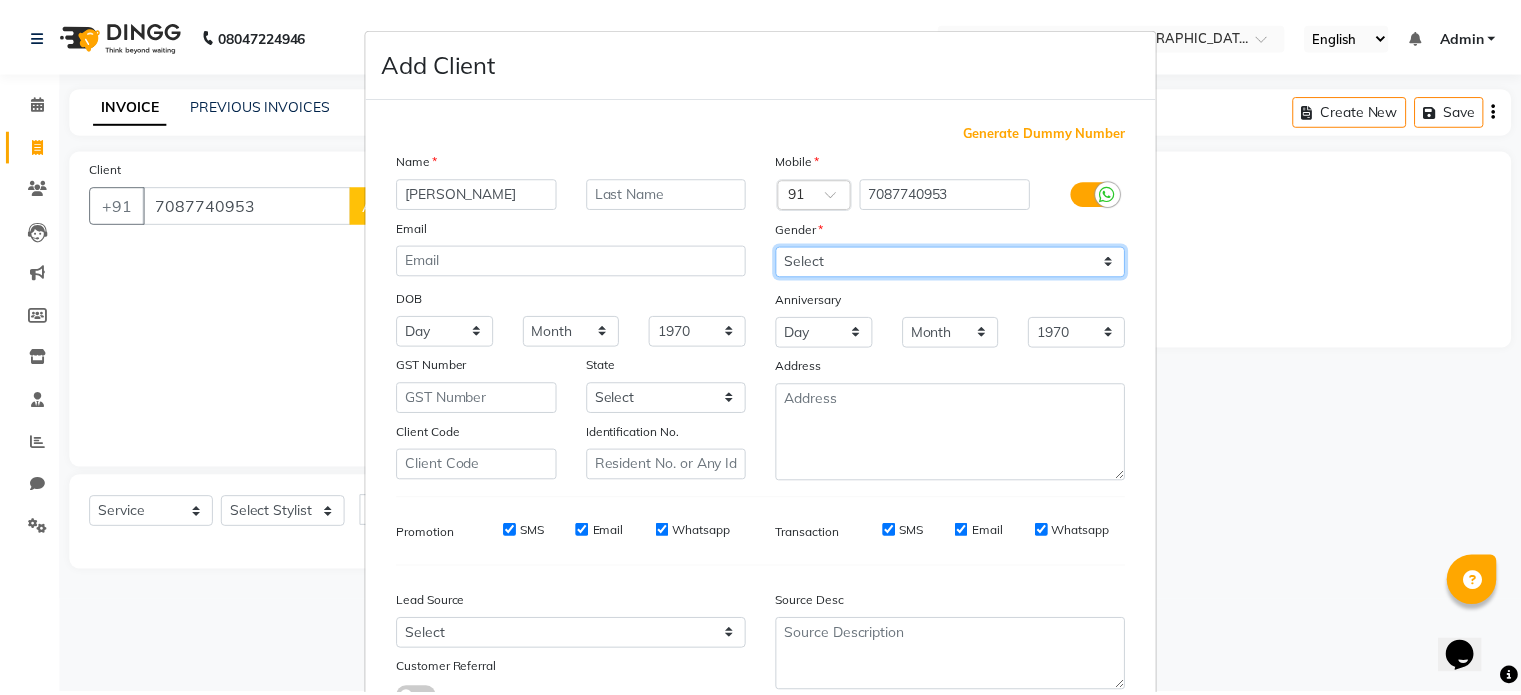 scroll, scrollTop: 161, scrollLeft: 0, axis: vertical 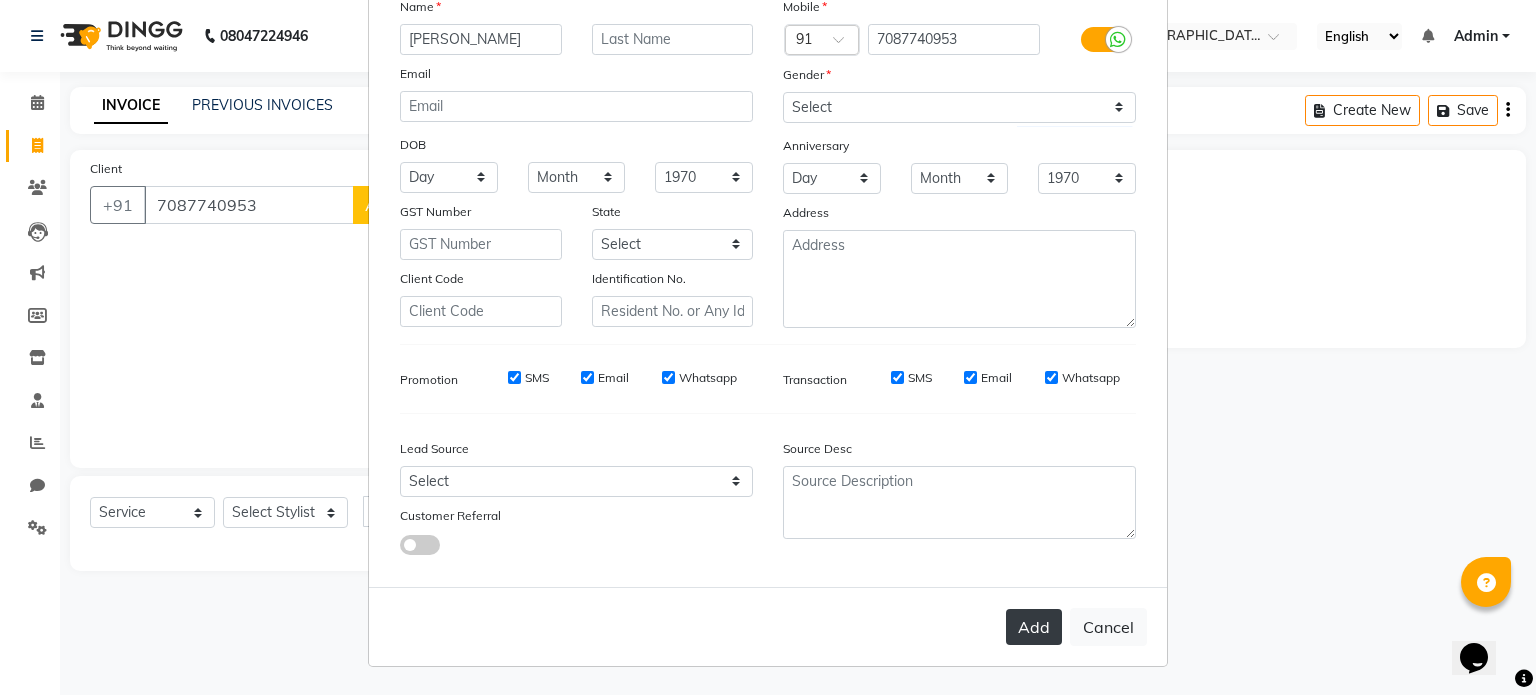 click on "Add" at bounding box center (1034, 627) 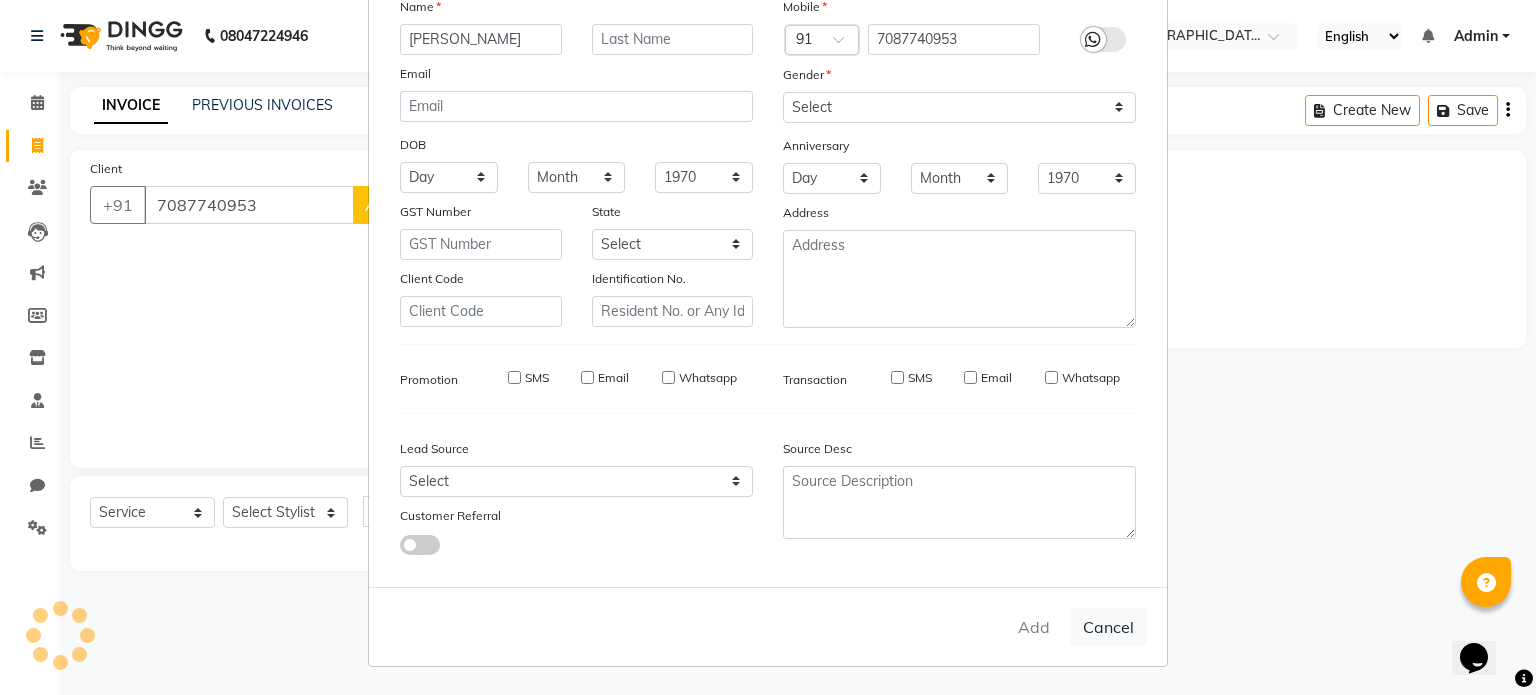 type 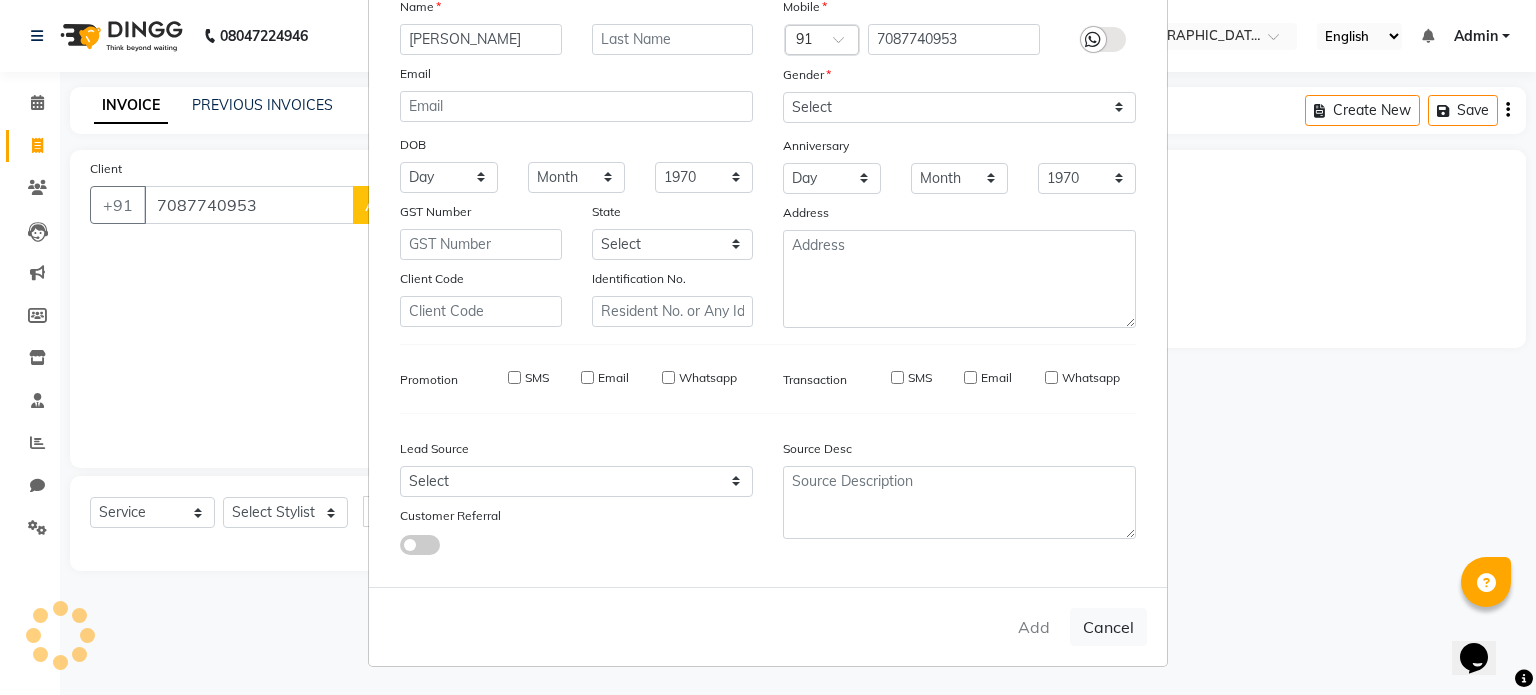 select 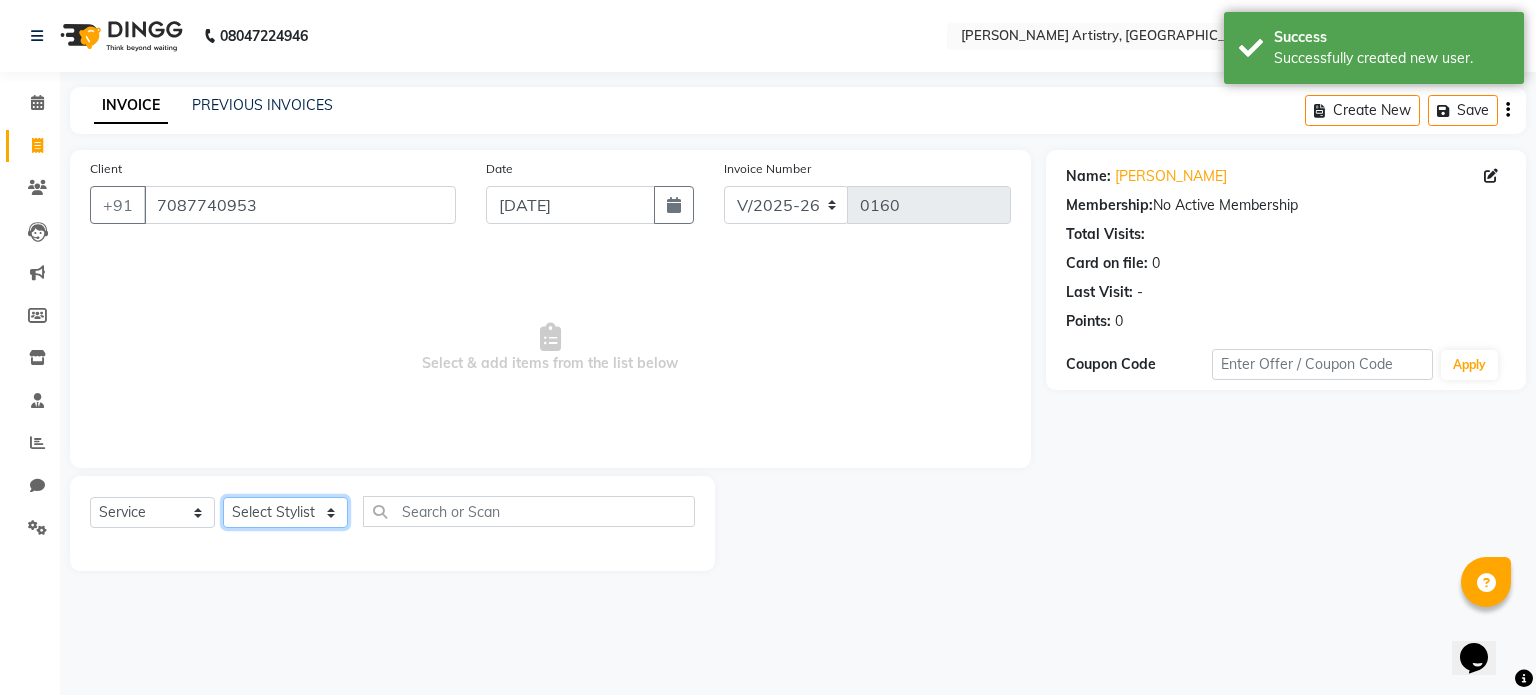 click on "Select Stylist [PERSON_NAME] [PERSON_NAME] [PERSON_NAME]" 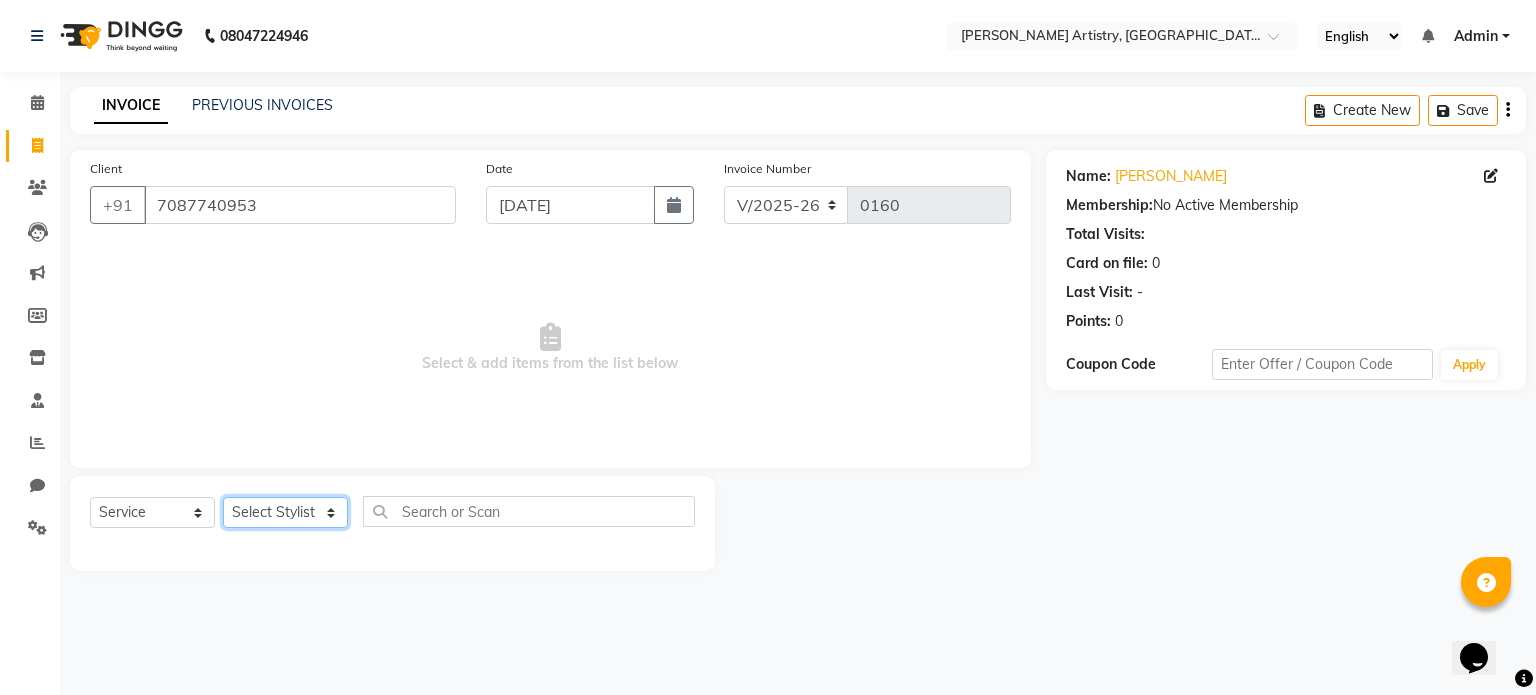select on "80740" 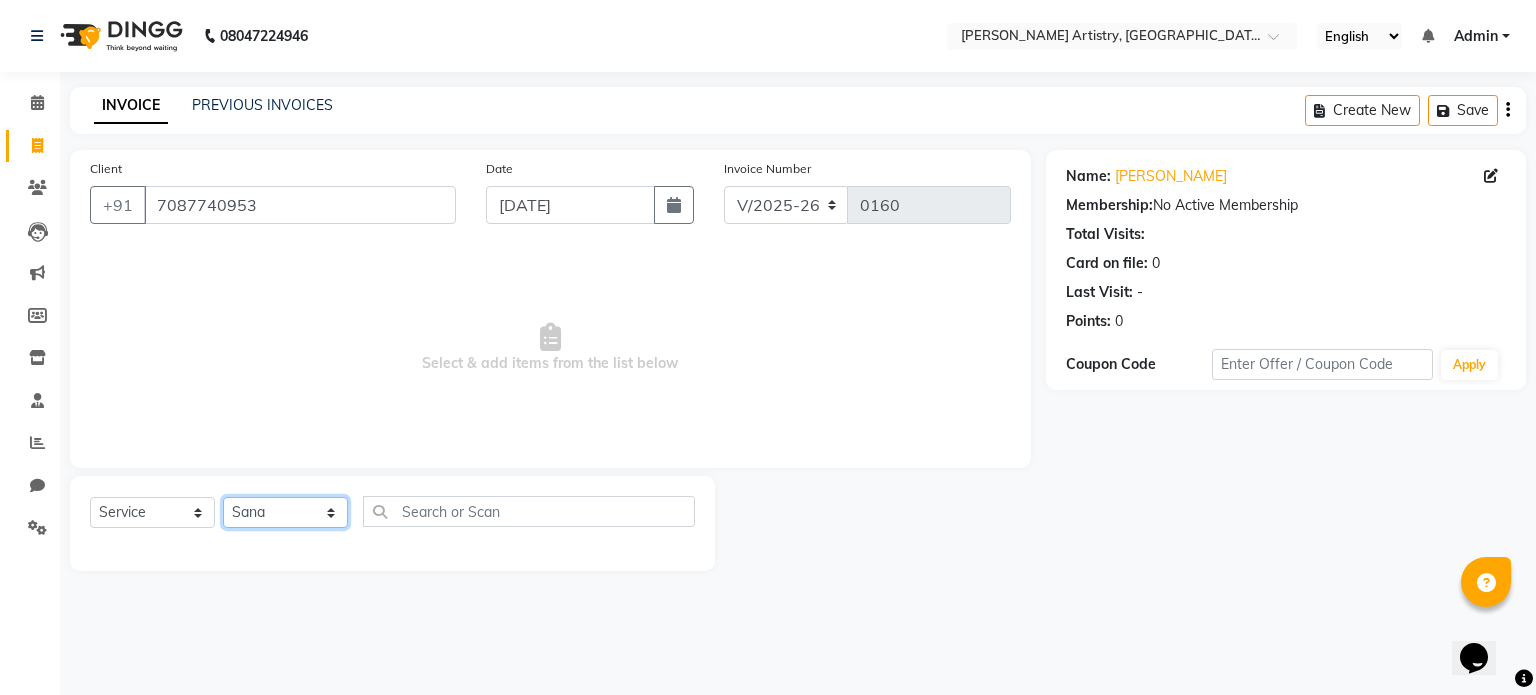 click on "Select Stylist [PERSON_NAME] [PERSON_NAME] [PERSON_NAME]" 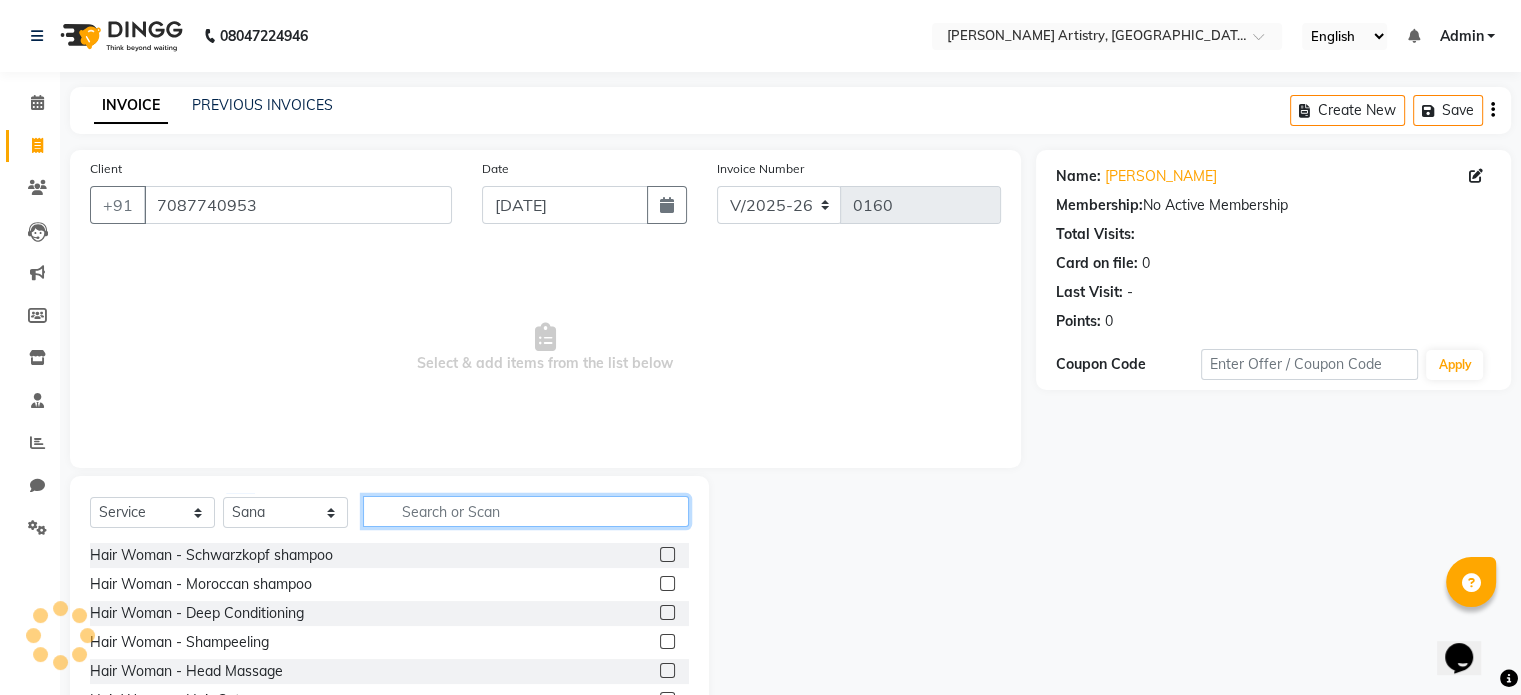 click 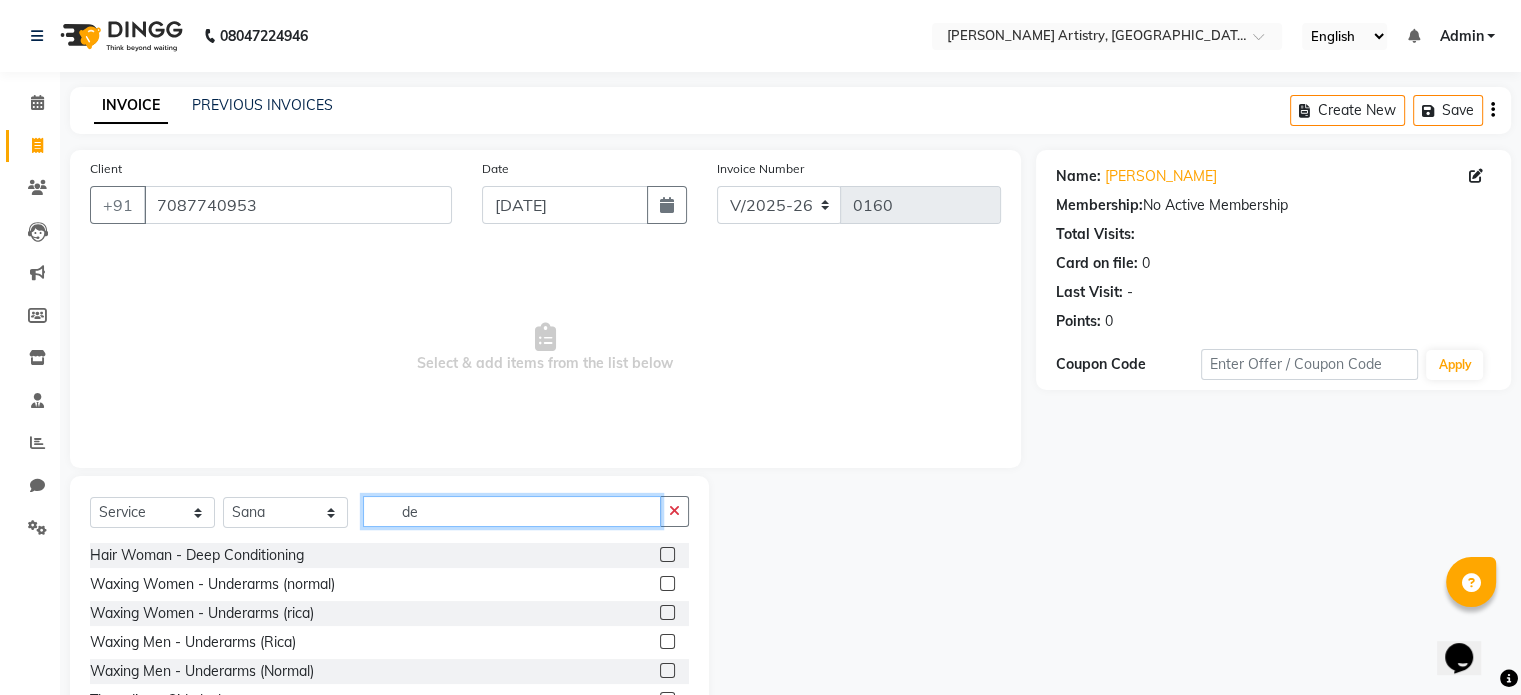 type on "d" 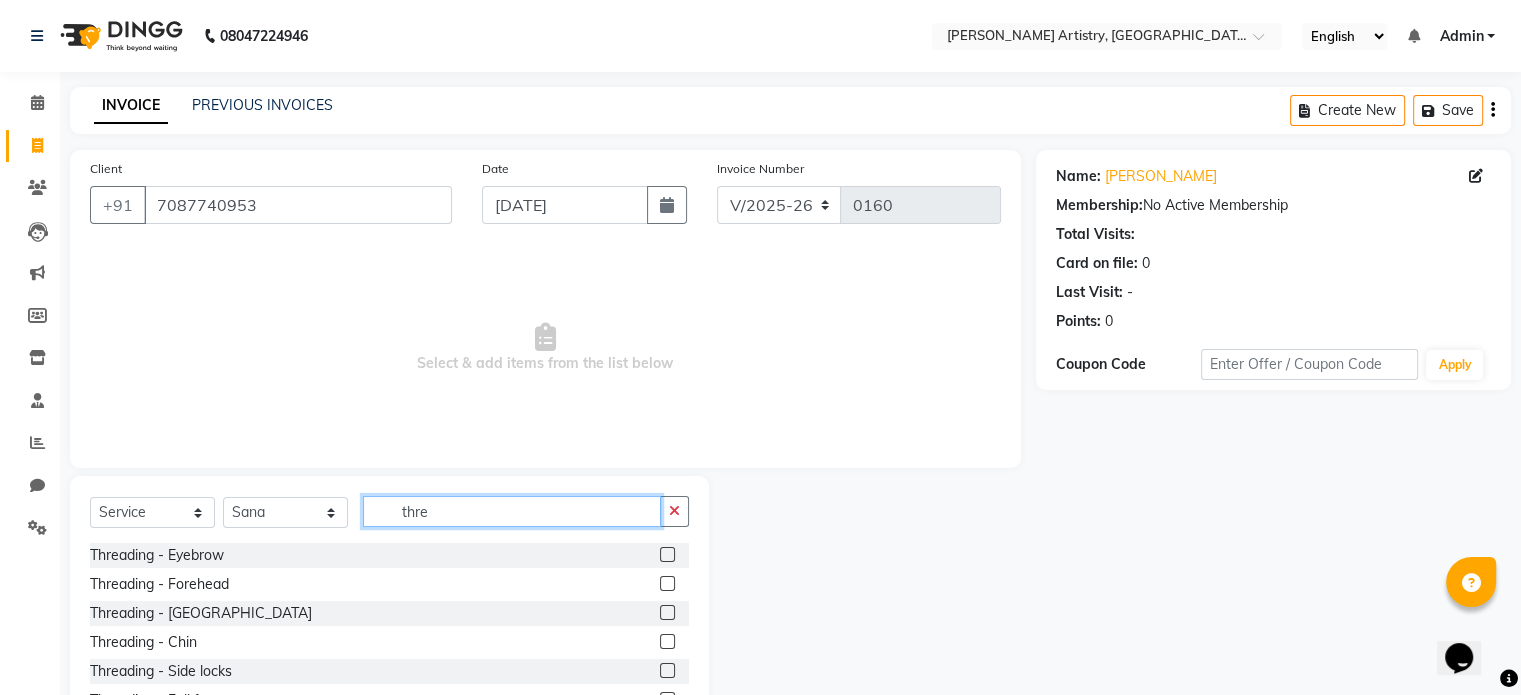 scroll, scrollTop: 3, scrollLeft: 0, axis: vertical 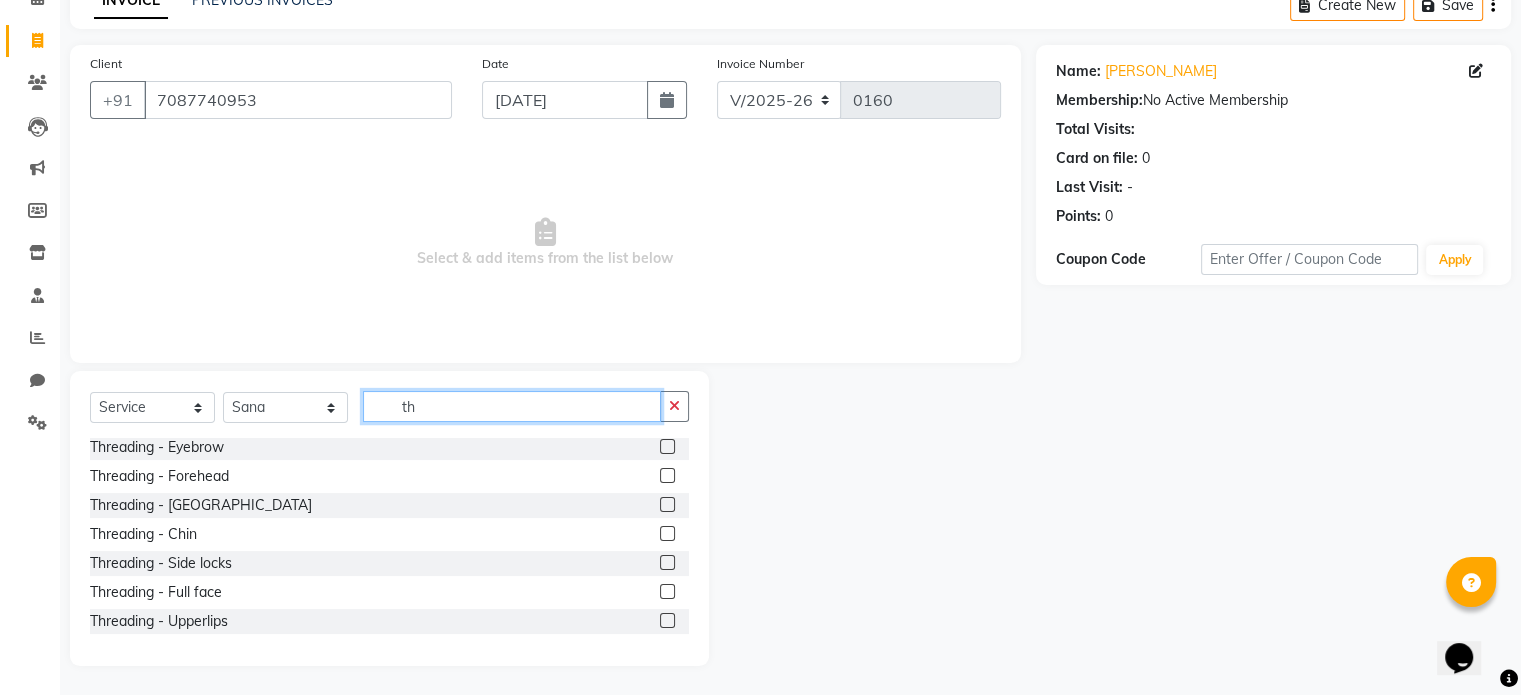 type on "t" 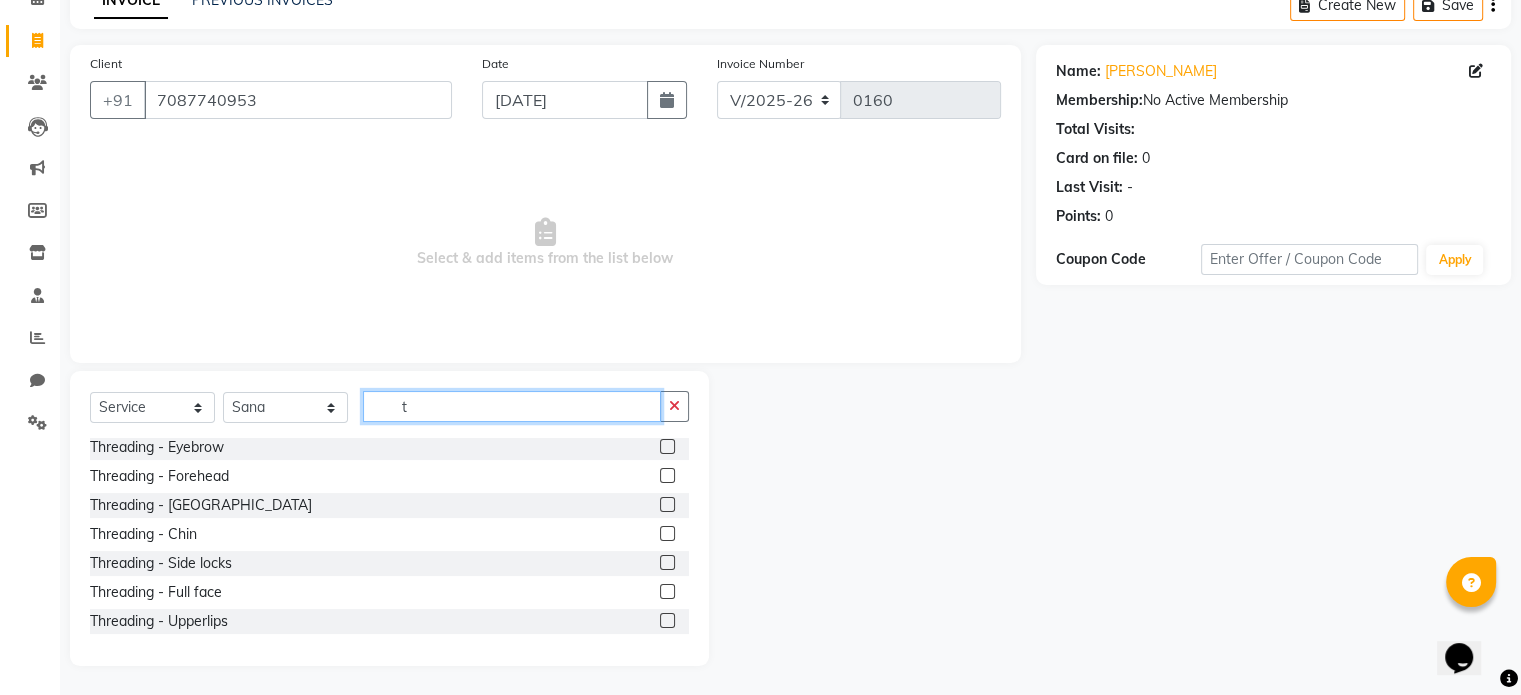 type 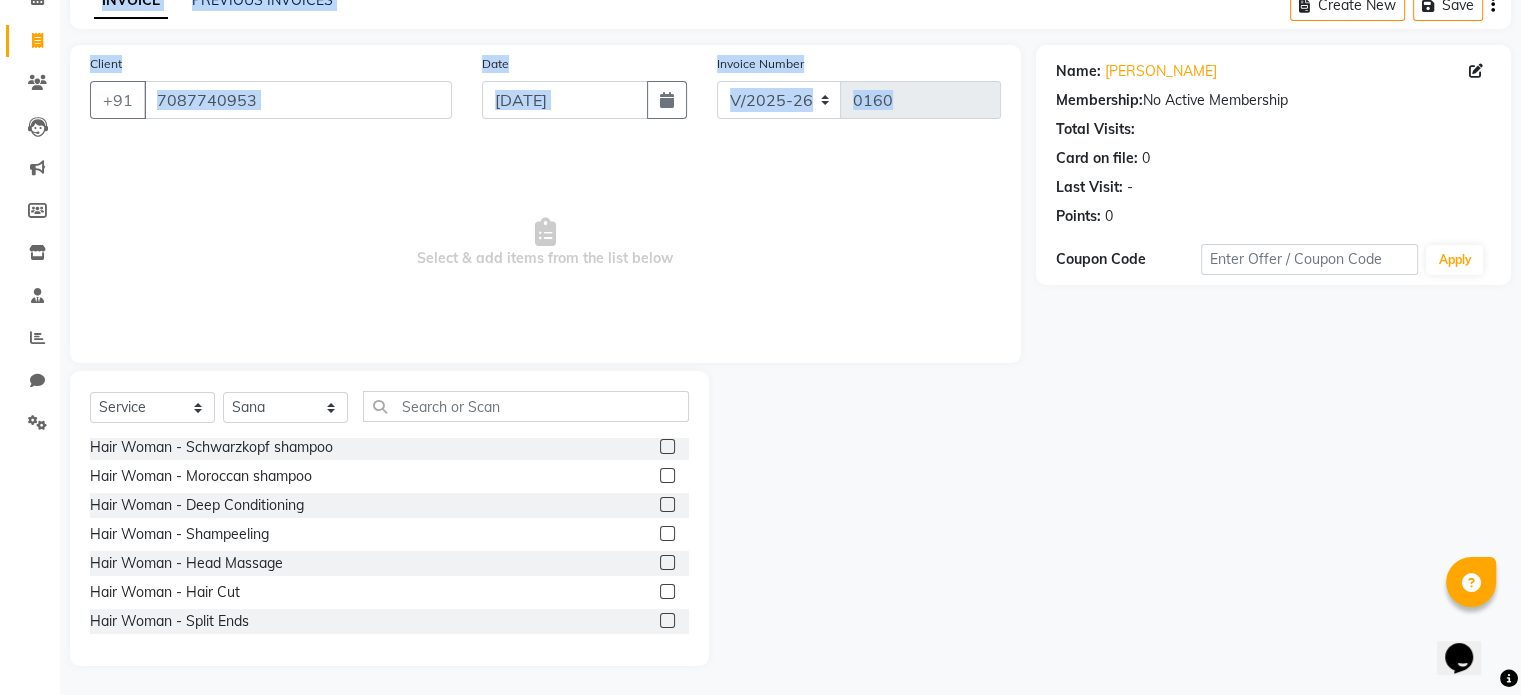 drag, startPoint x: 389, startPoint y: 235, endPoint x: 0, endPoint y: 45, distance: 432.92148 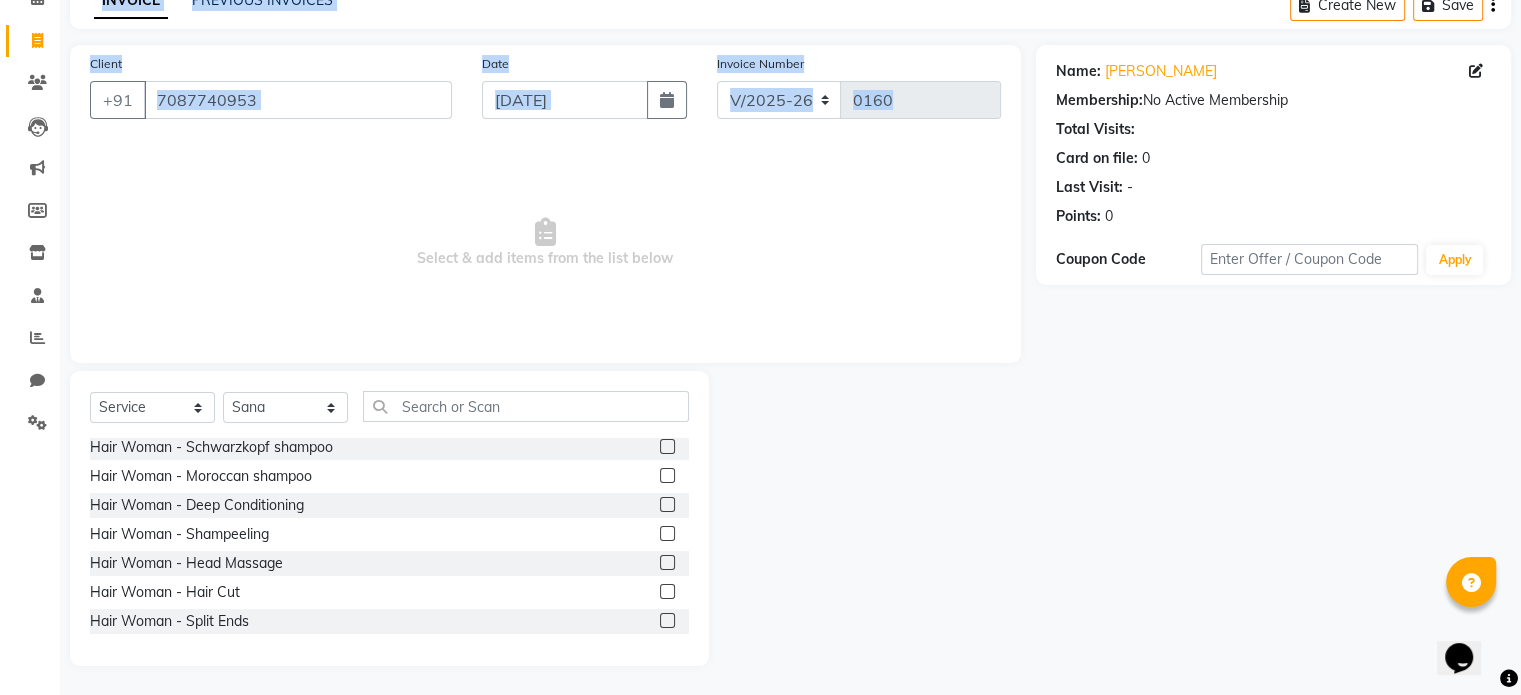 click on "08047224946 Select Location × Parneet Gandhi Artistry, Ludhiana English ENGLISH Español العربية मराठी हिंदी ગુજરાતી தமிழ் 中文 Notifications nothing to show Admin Manage Profile Change Password Sign out  Version:3.15.4  ☀ Parneet gandhi artistry, Ludhiana  Calendar  Invoice  Clients  Leads   Marketing  Members  Inventory  Staff  Reports  Chat  Settings Completed InProgress Upcoming Dropped Tentative Check-In Confirm Bookings Generate Report Segments Page Builder INVOICE PREVIOUS INVOICES Create New   Save  Client +91 7087740953 Date 13-07-2025 Invoice Number V/2025 V/2025-26 0160  Select & add items from the list below  Select  Service  Product  Membership  Package Voucher Prepaid Gift Card  Select Stylist Jeet Lakshmi Mannu Parneet Gandhi Rahul Sagar Sahil Sana Hair Woman - Schwarzkopf shampoo  Hair Woman - Moroccan shampoo  Hair Woman - Deep Conditioning  Hair Woman - Shampeeling  Hair Woman - Head Massage  Hair Woman - Hair Cut  Hair Men - Hair cut" 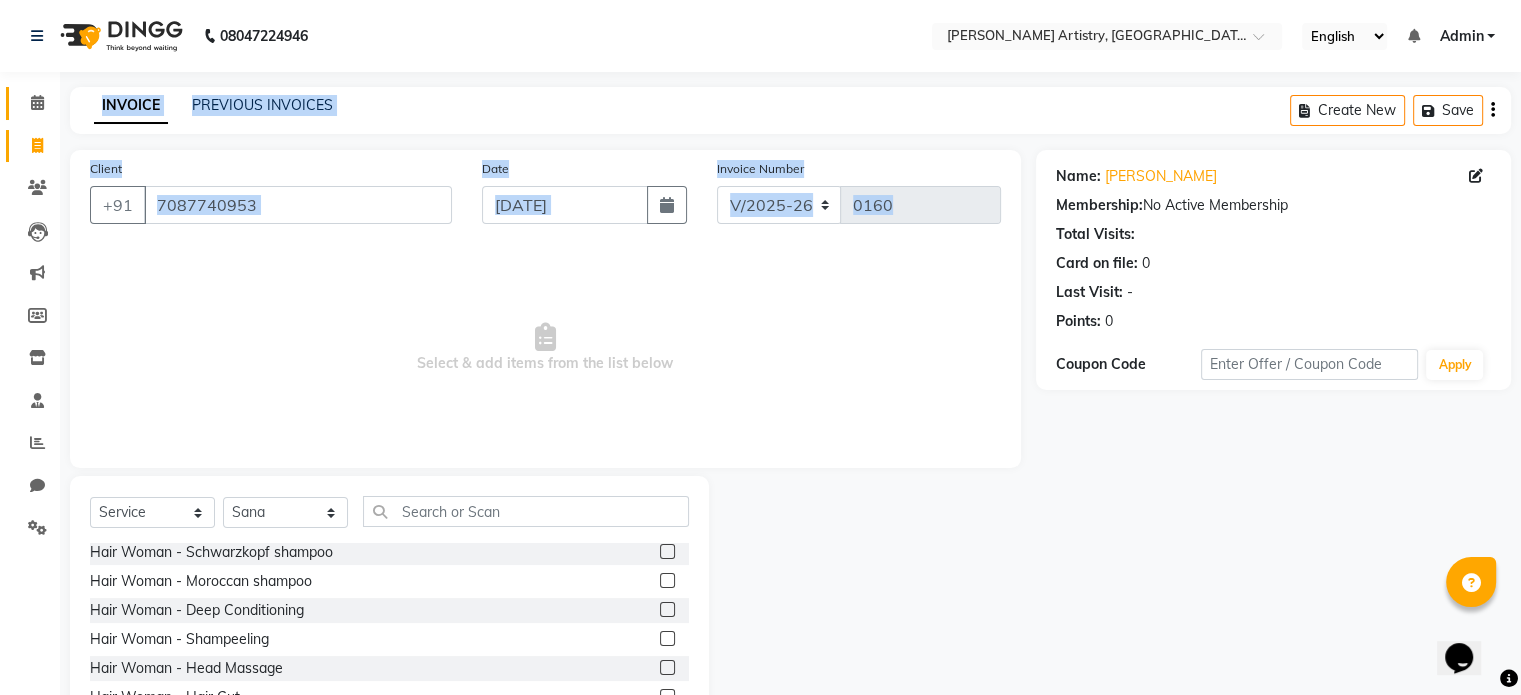 click on "Calendar" 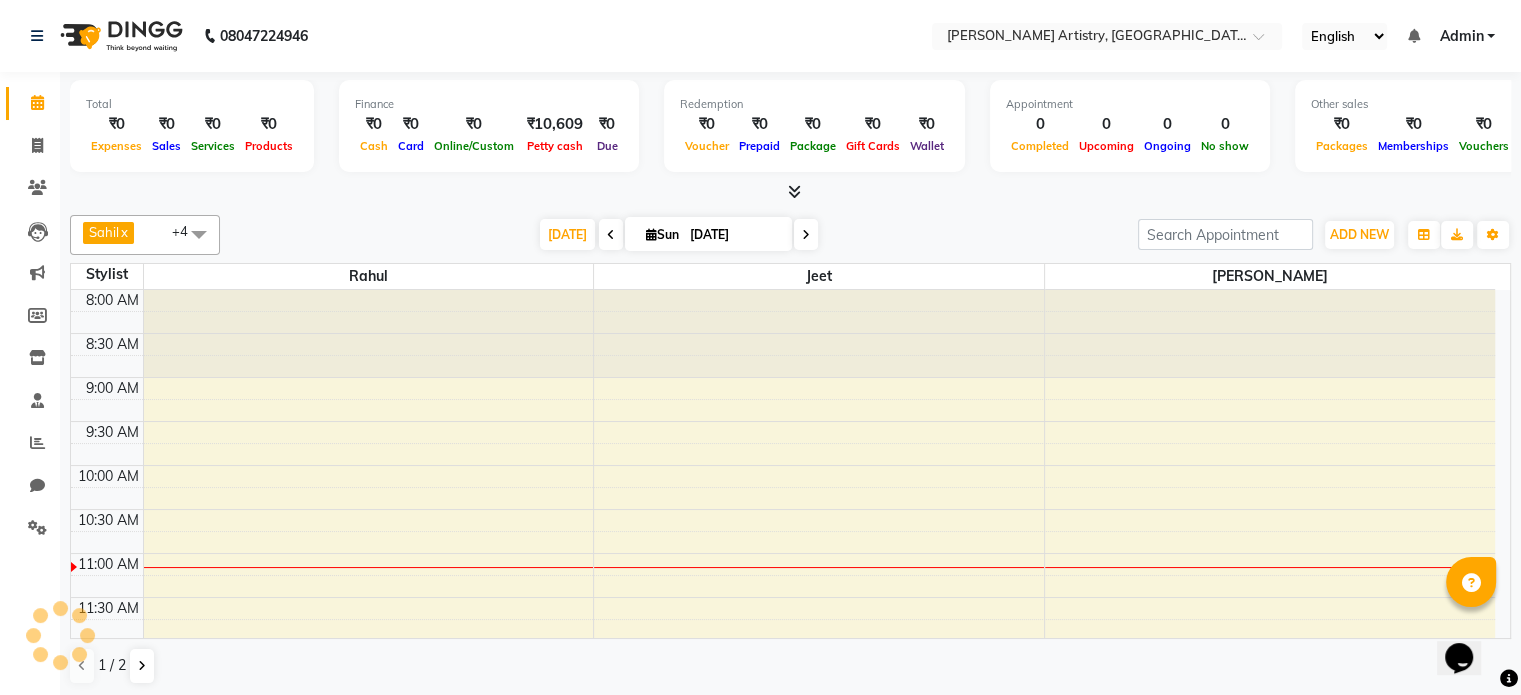 scroll, scrollTop: 0, scrollLeft: 0, axis: both 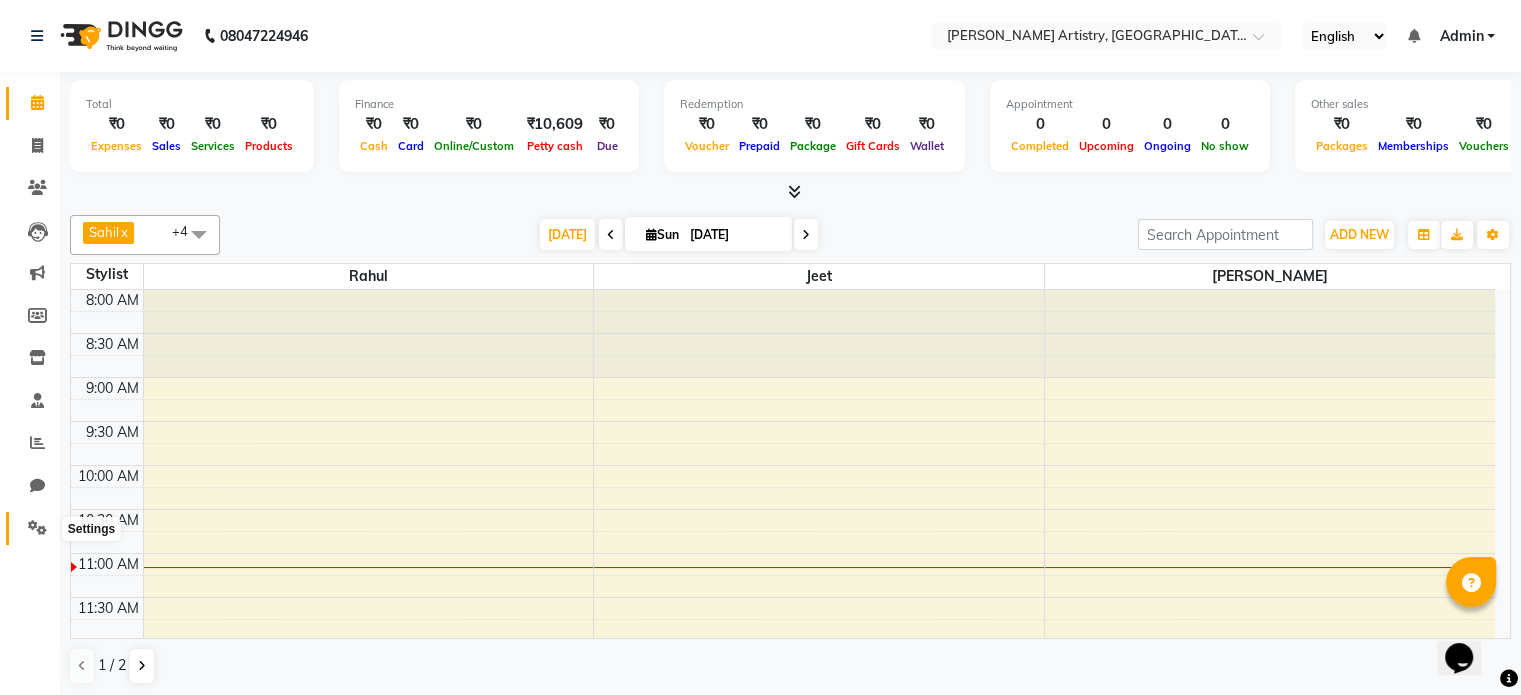 click 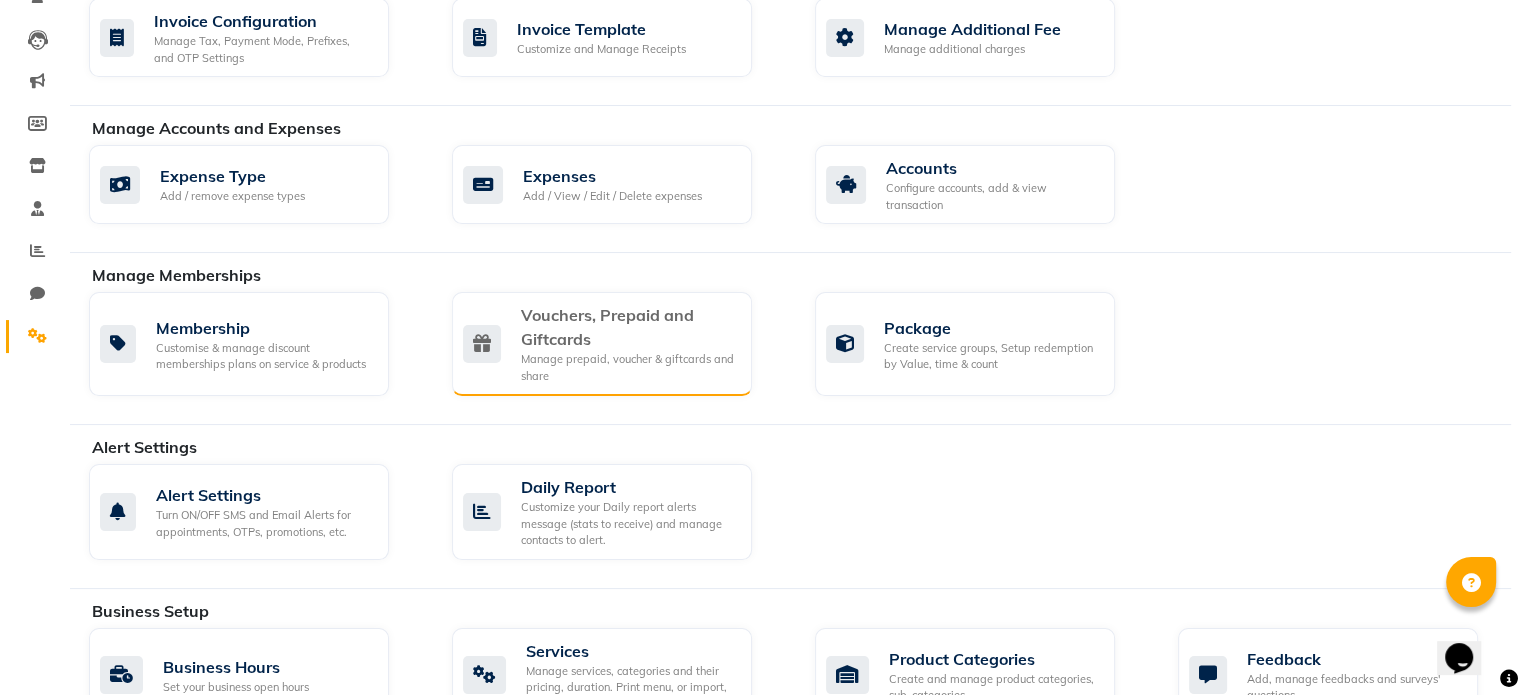 scroll, scrollTop: 295, scrollLeft: 0, axis: vertical 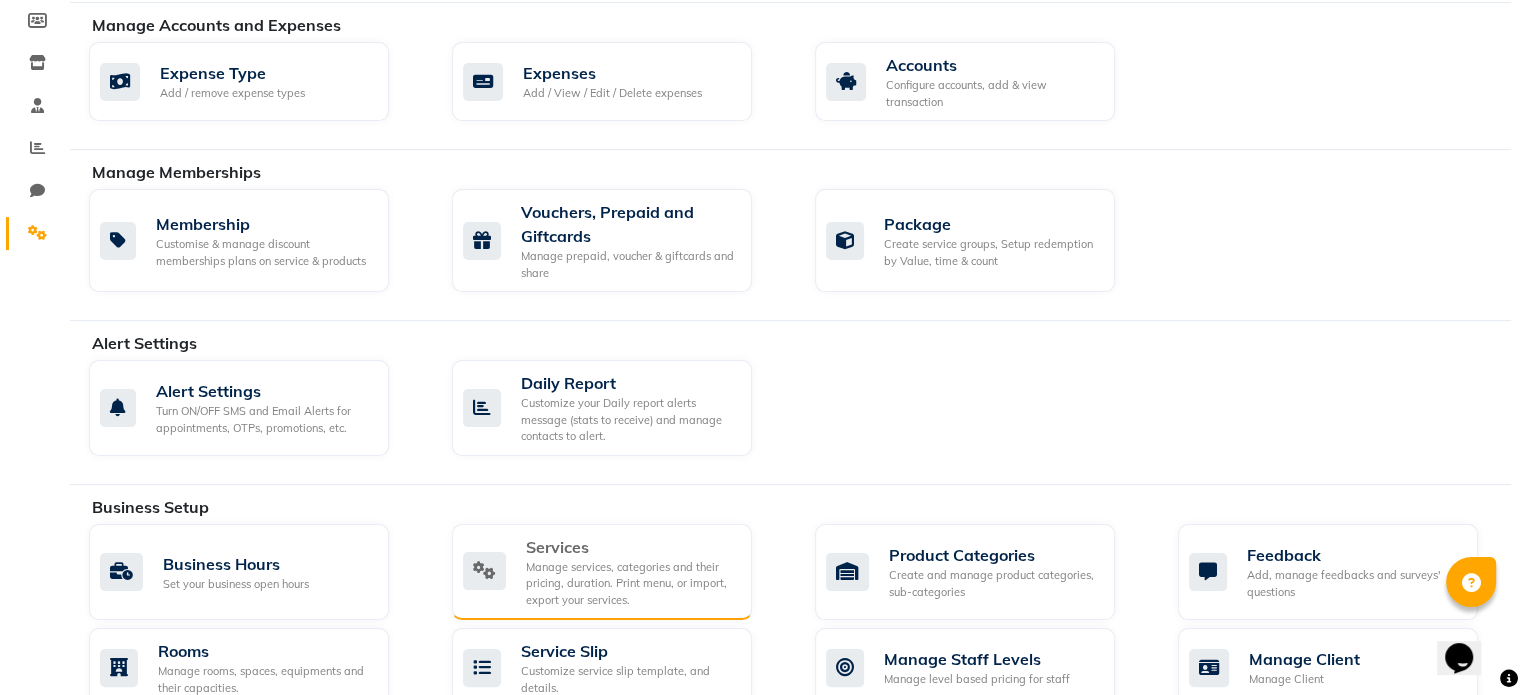 click on "Services" 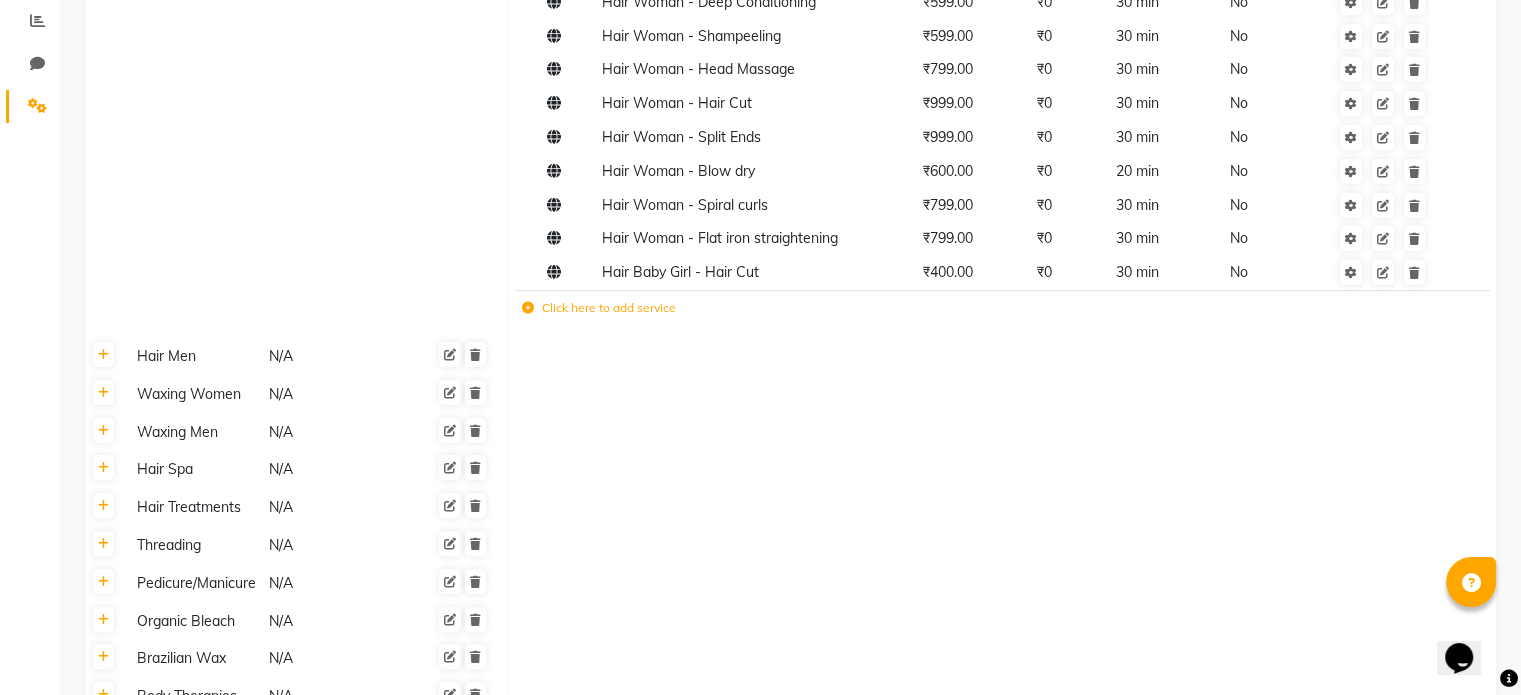 scroll, scrollTop: 431, scrollLeft: 0, axis: vertical 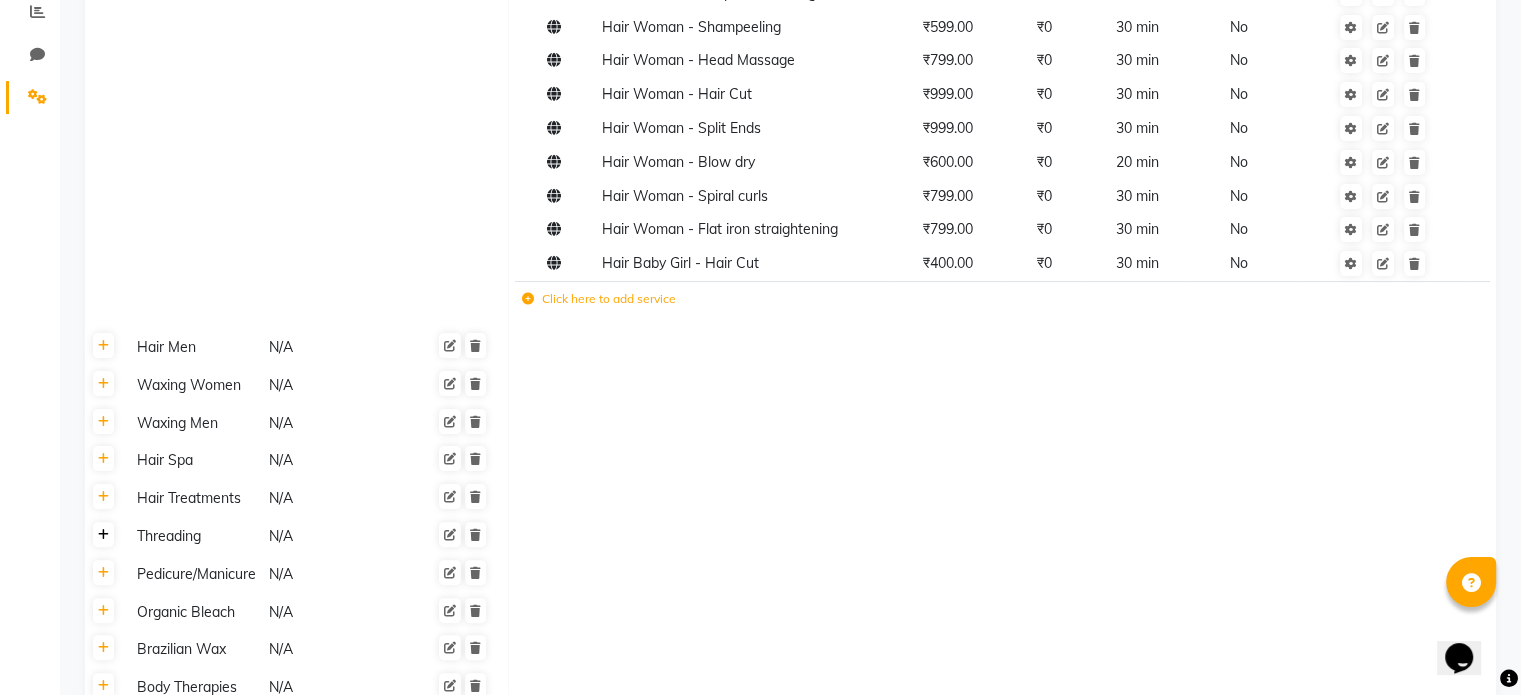 click 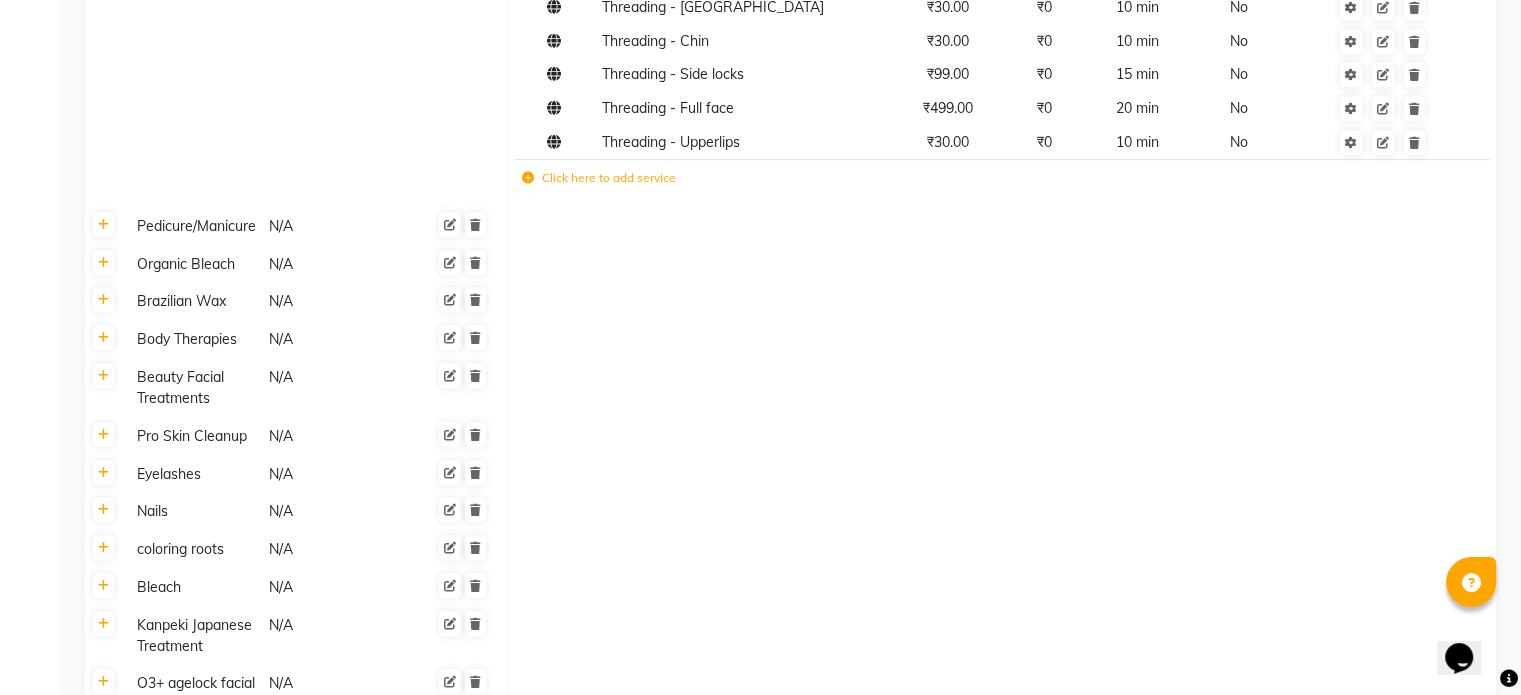 scroll, scrollTop: 1089, scrollLeft: 0, axis: vertical 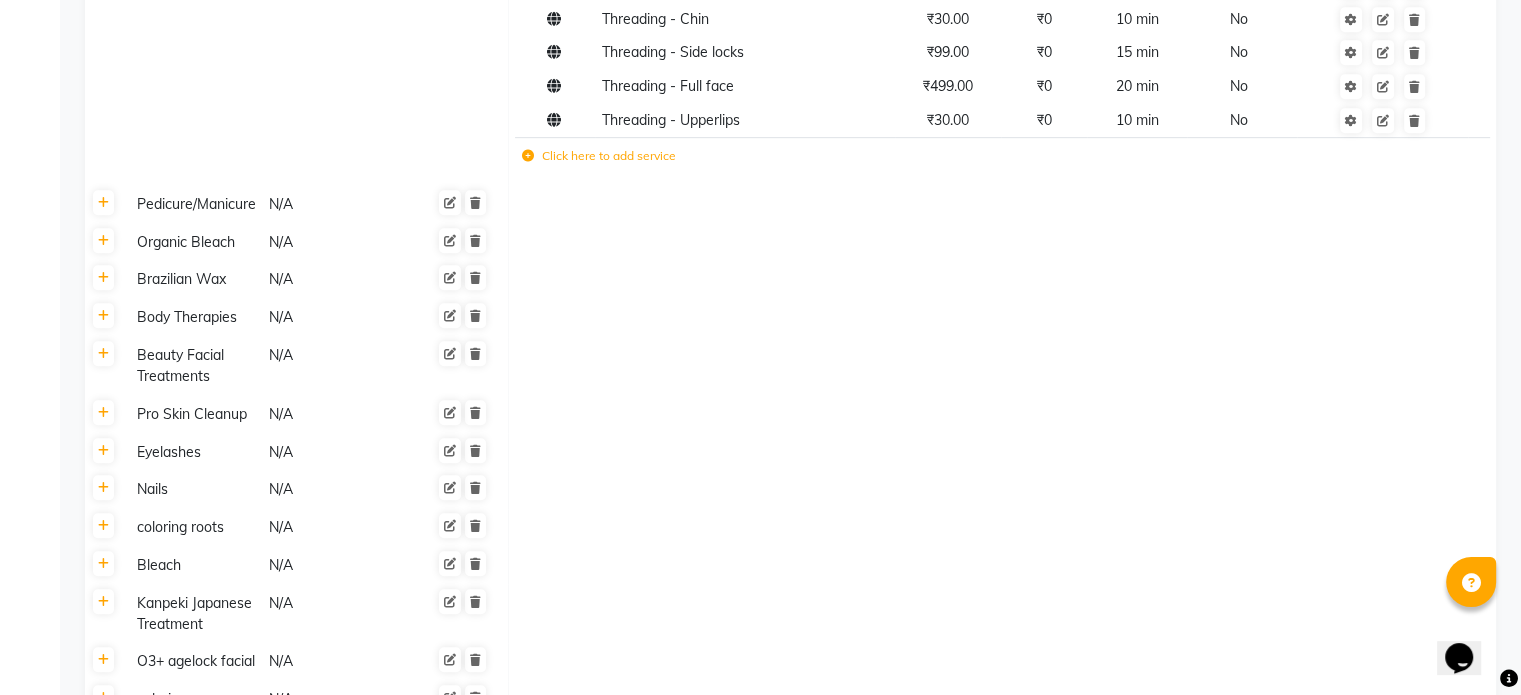 click on "Click here to add service" 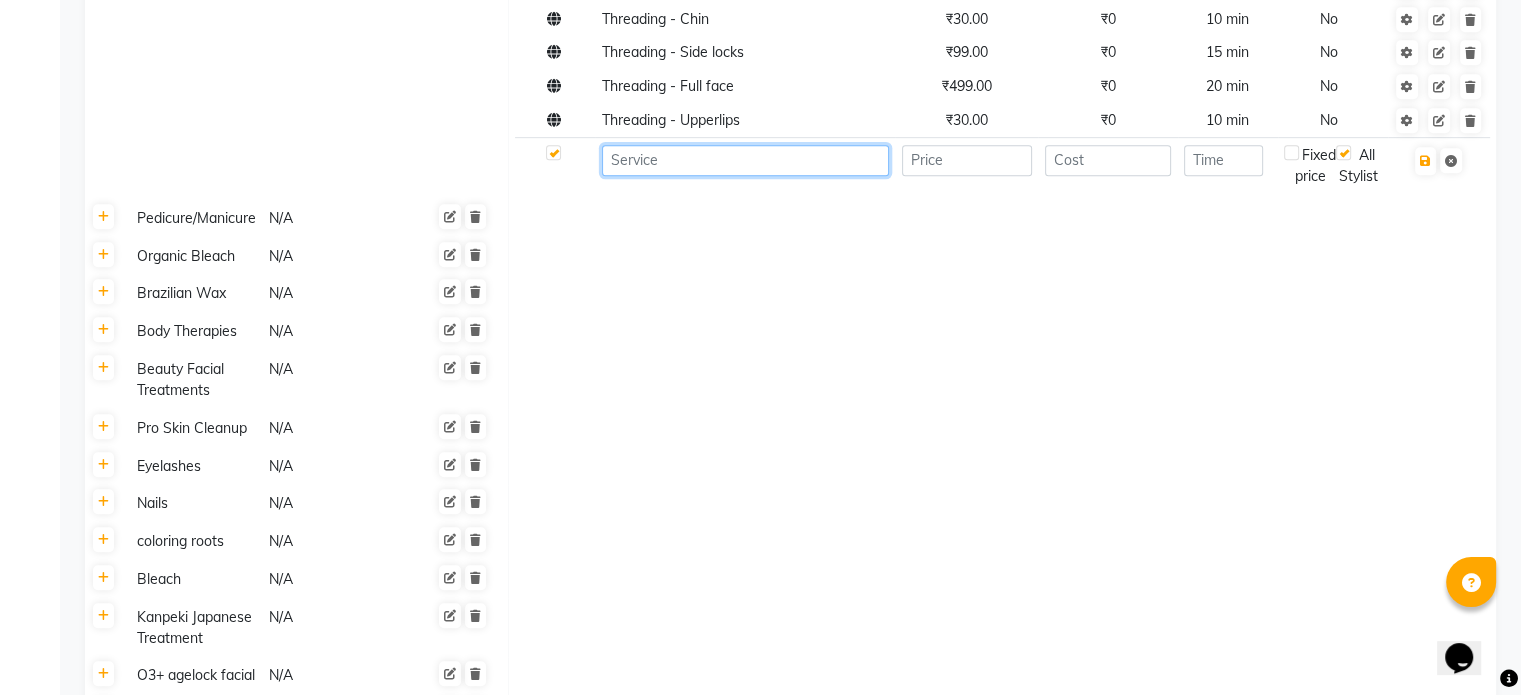 click 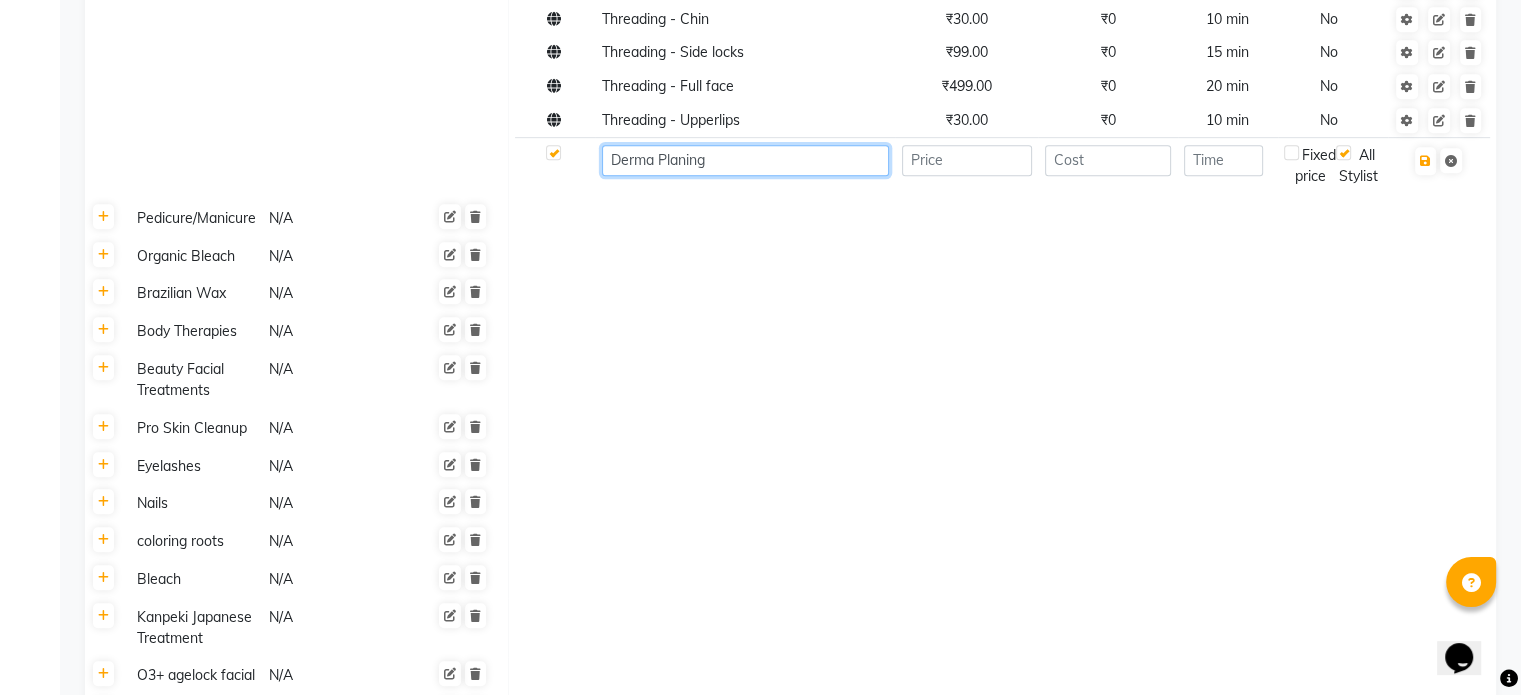 type on "Derma Planing" 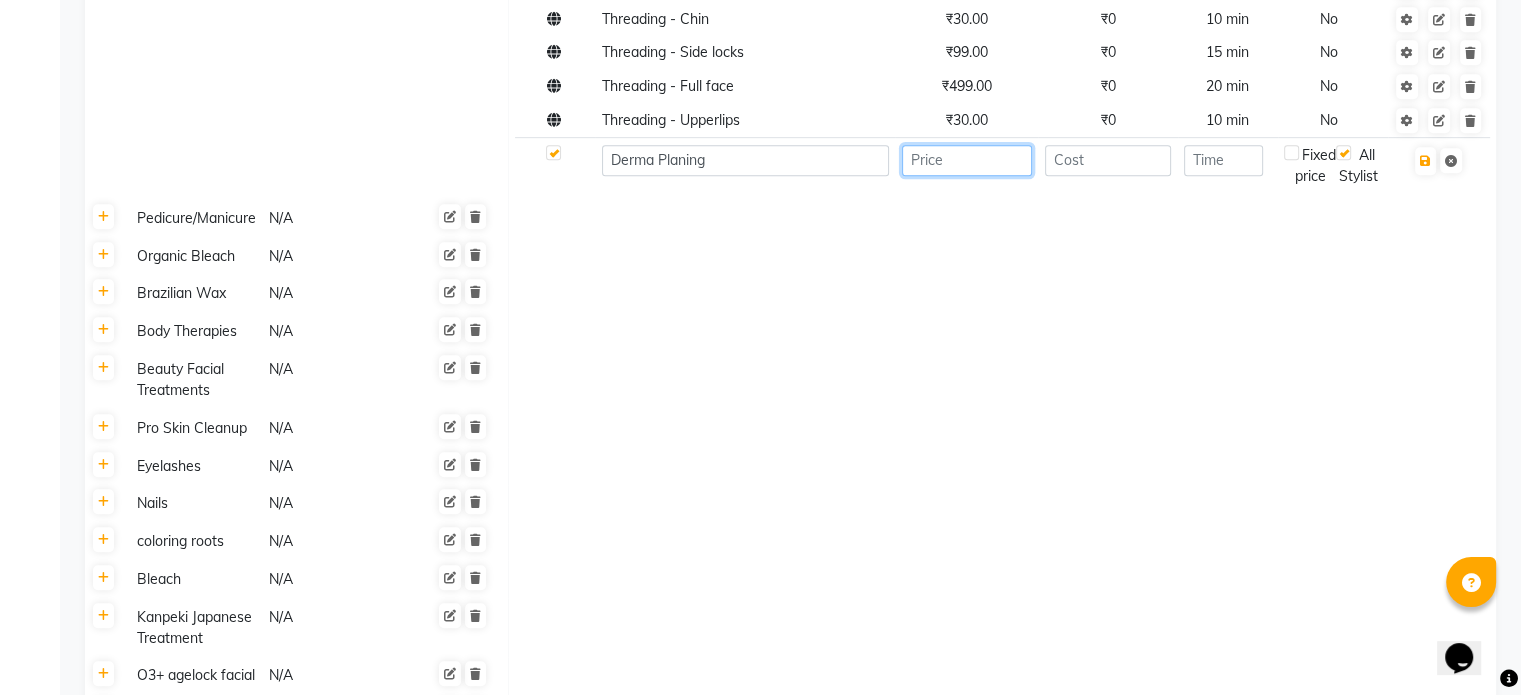 click 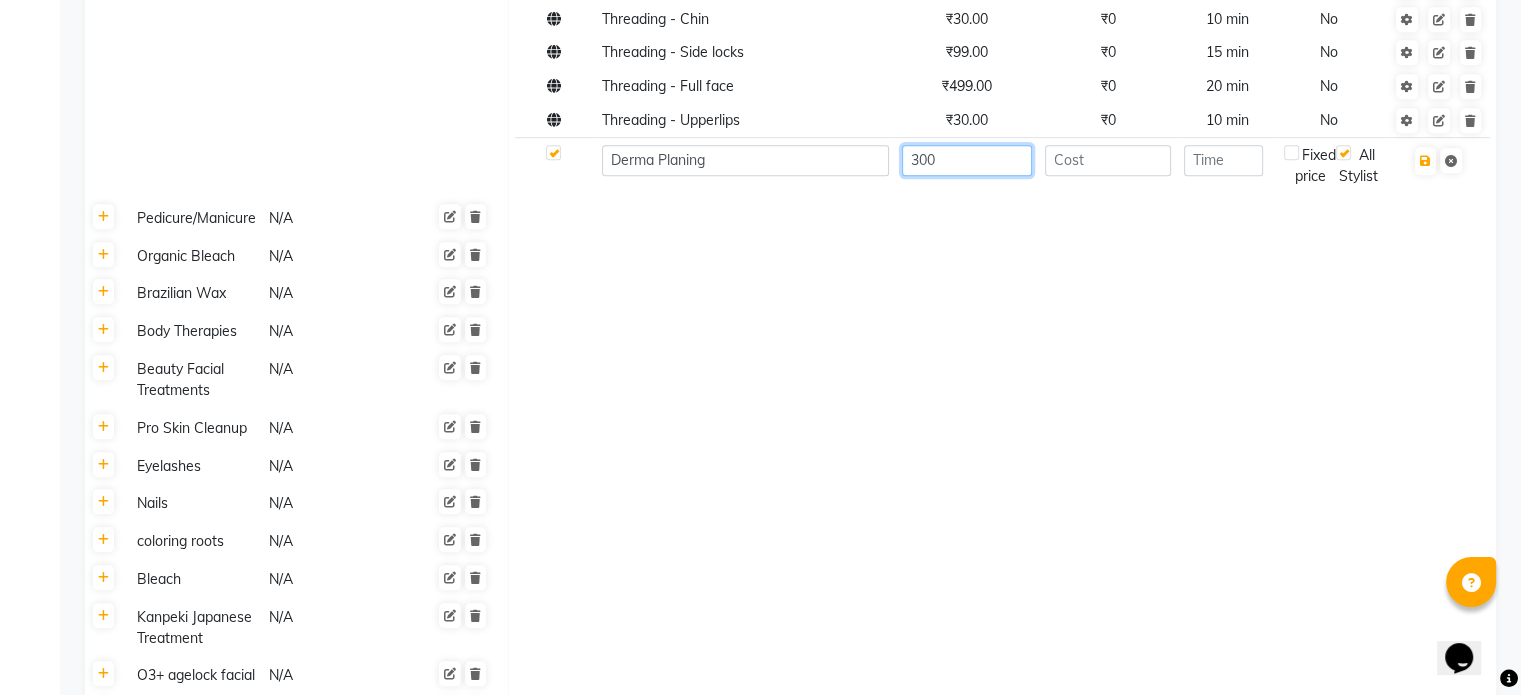 type on "300" 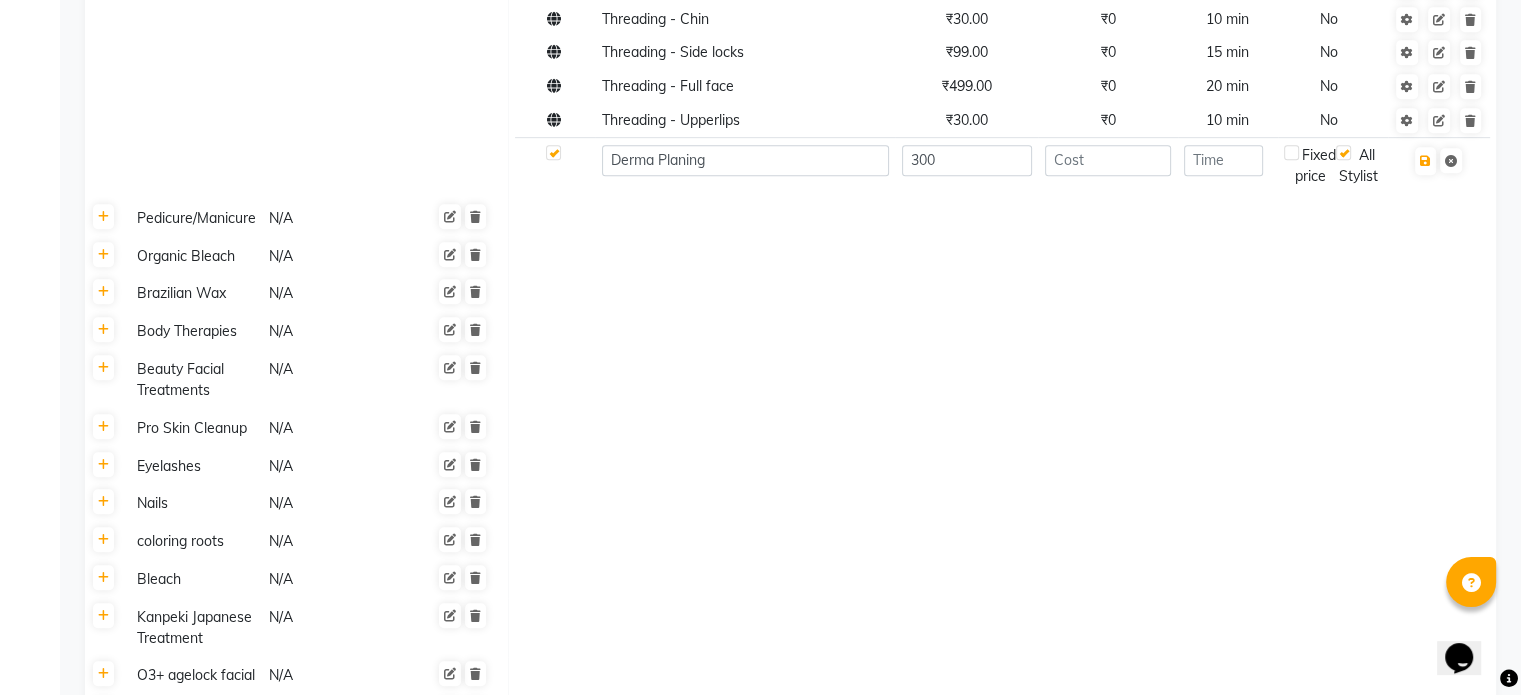 click 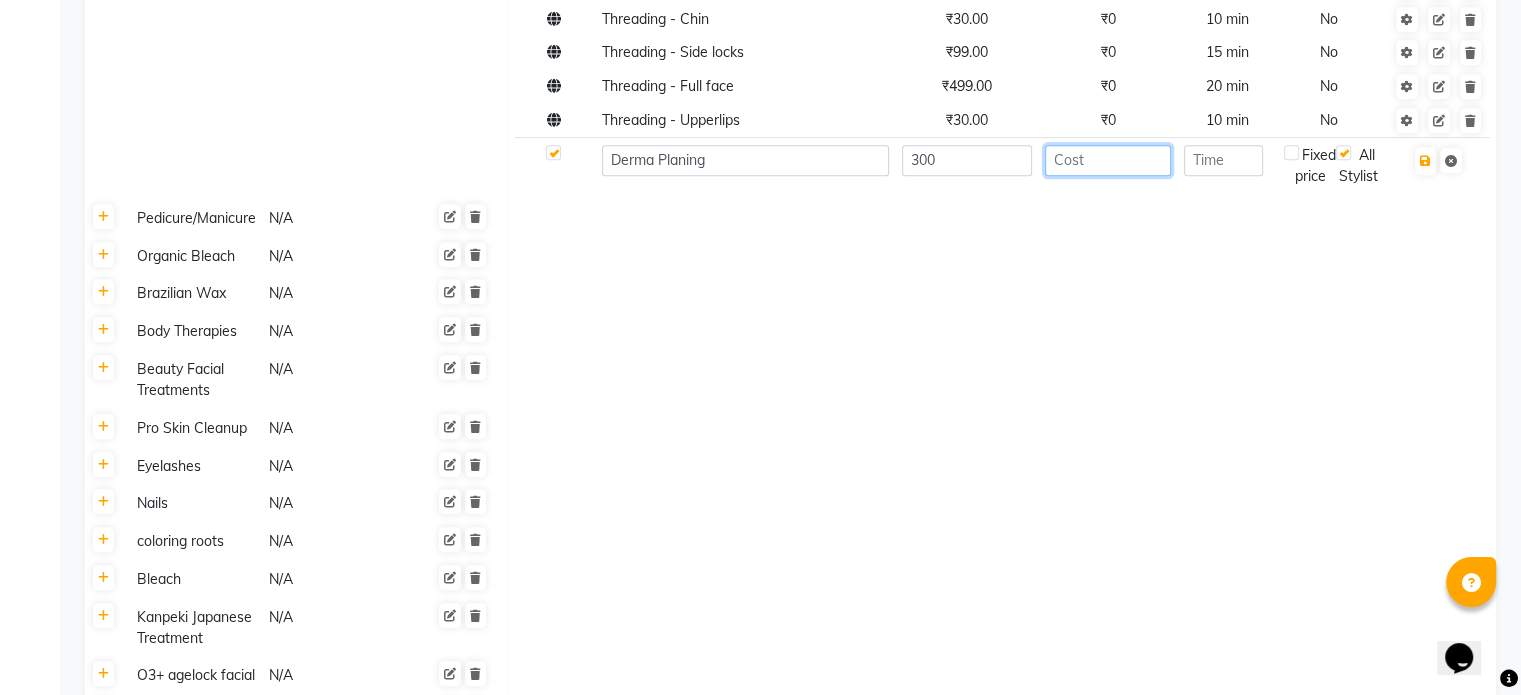 click 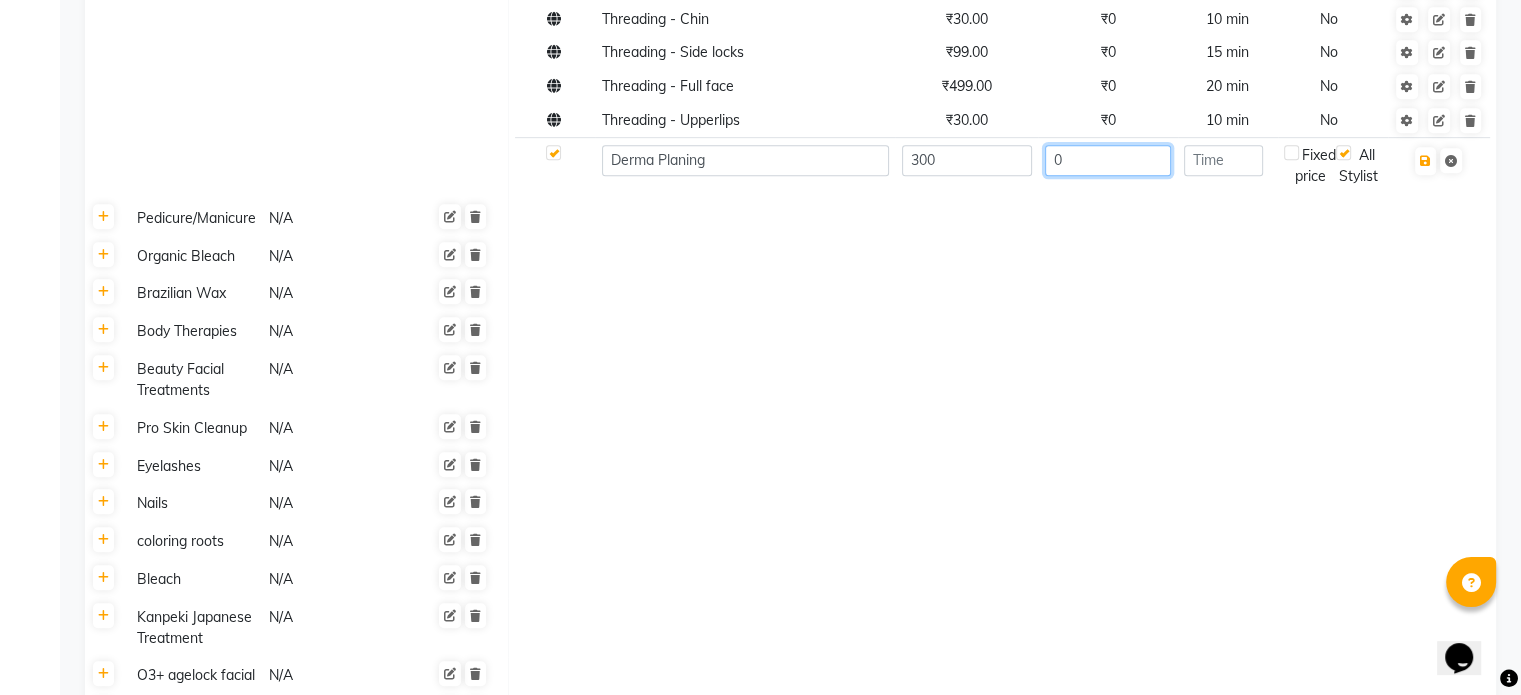 type on "0" 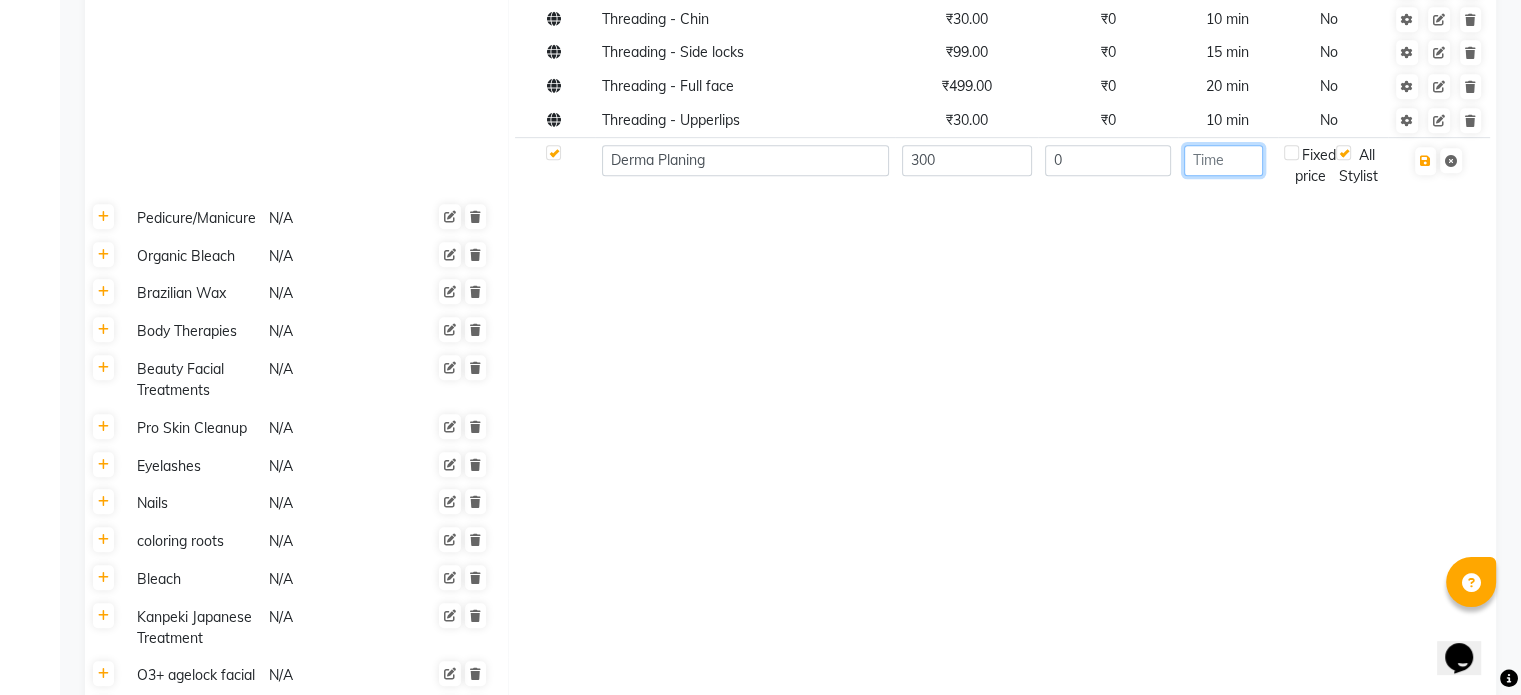 click 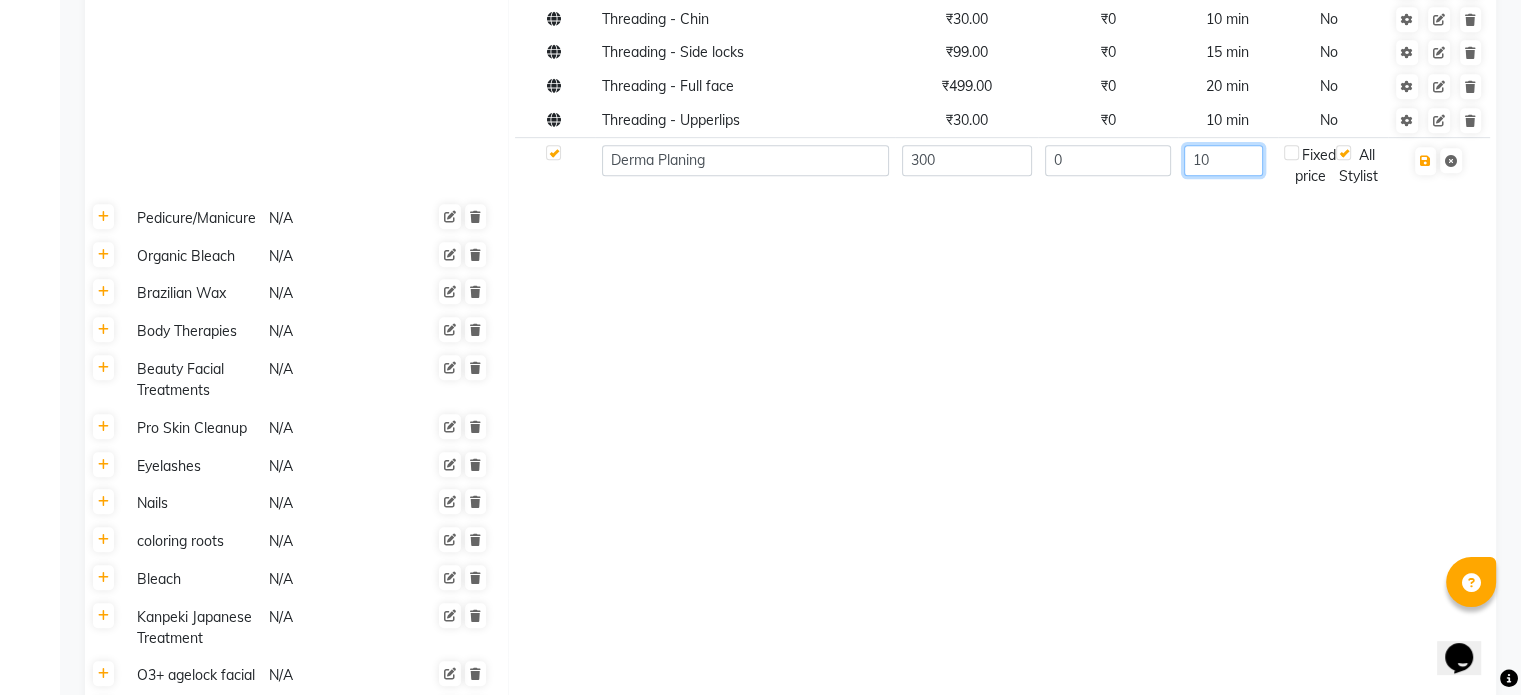 type on "10" 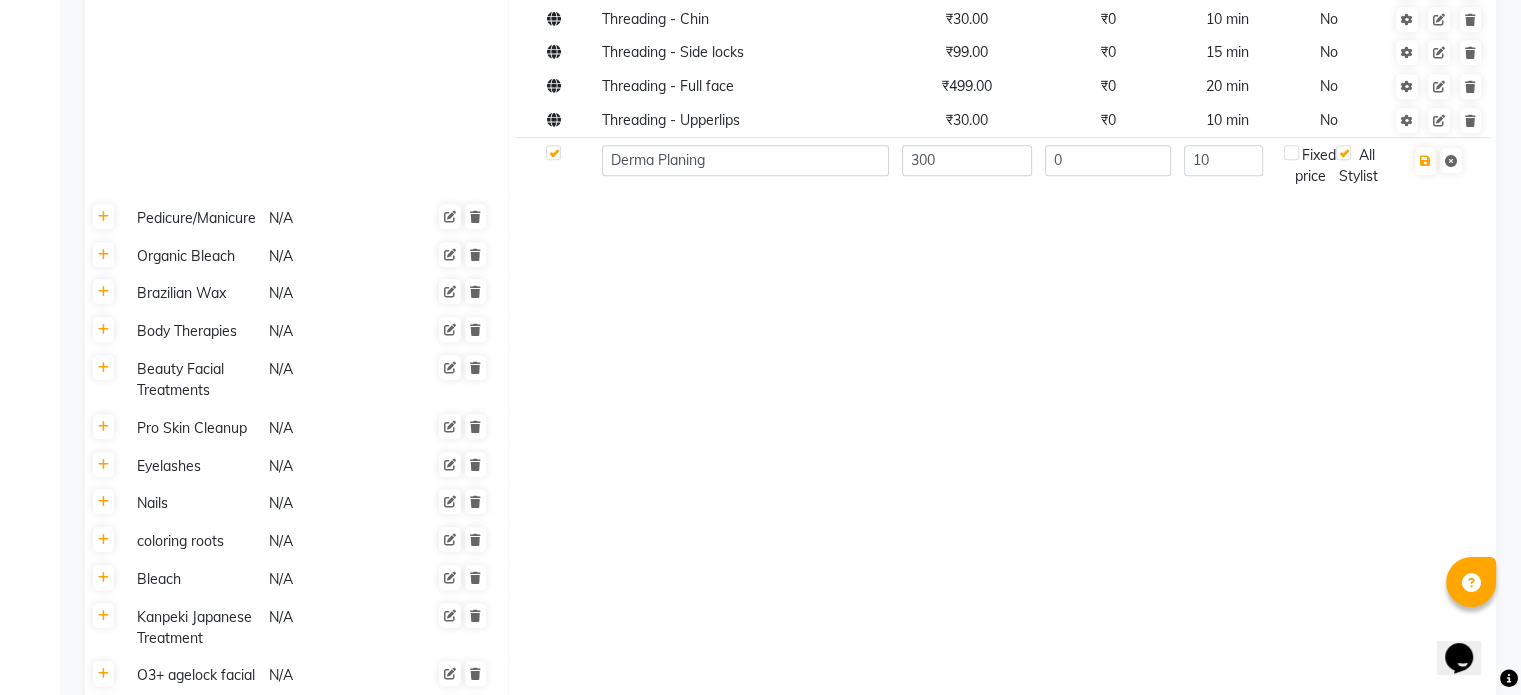 click 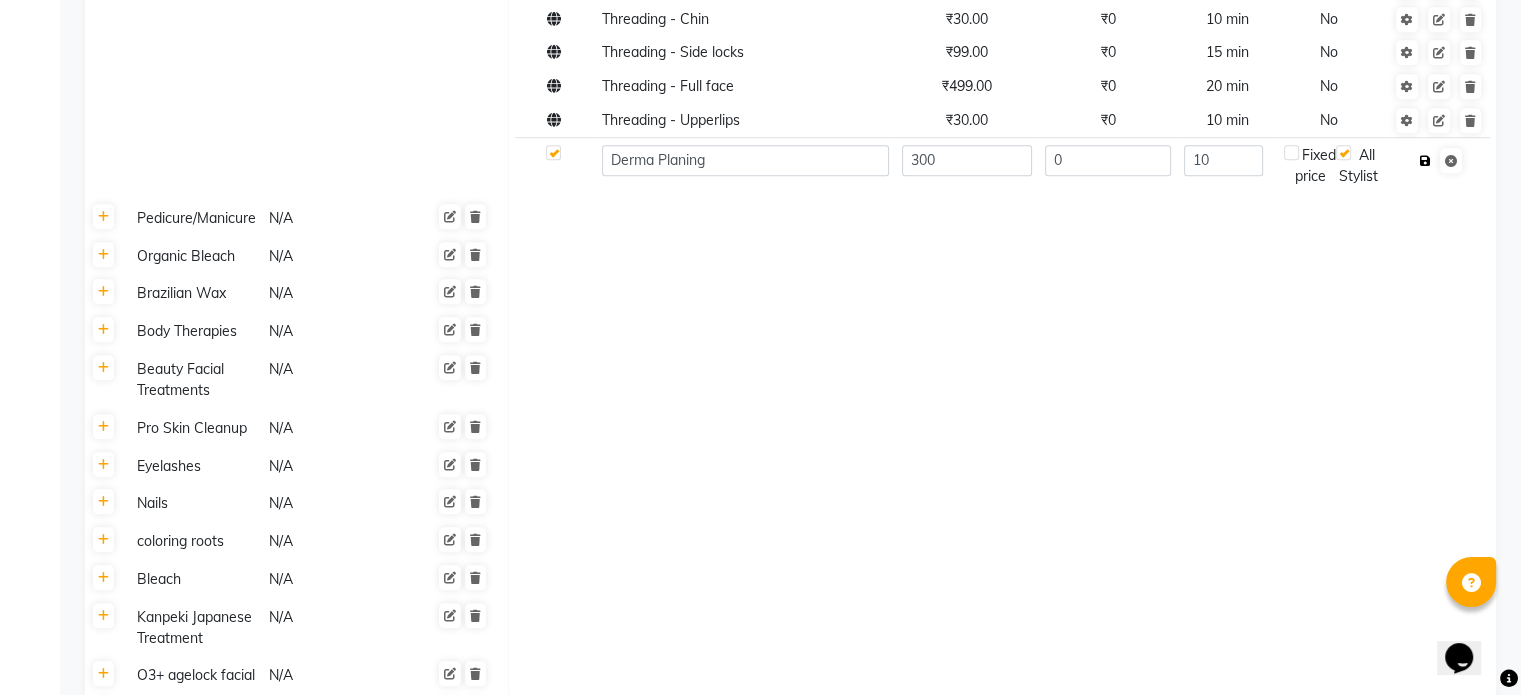 click at bounding box center (1425, 161) 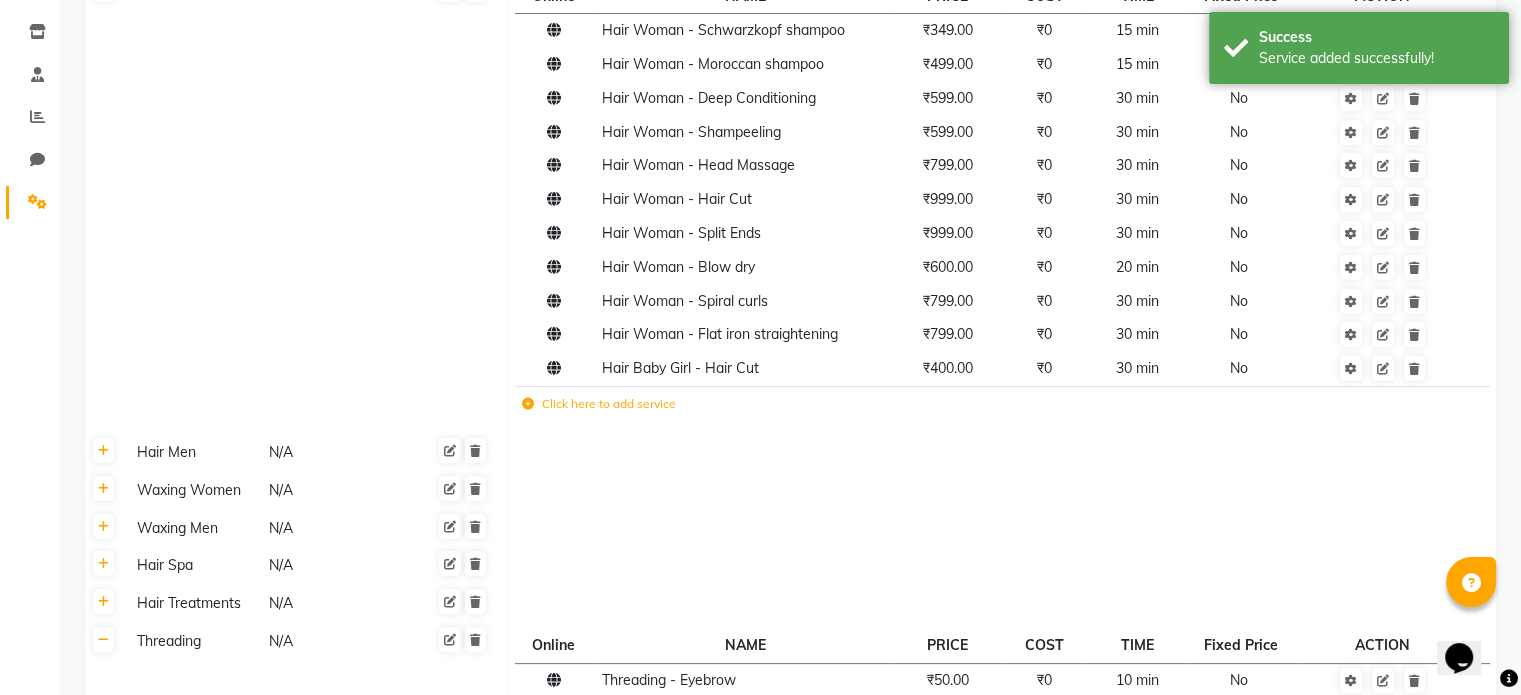 scroll, scrollTop: 0, scrollLeft: 0, axis: both 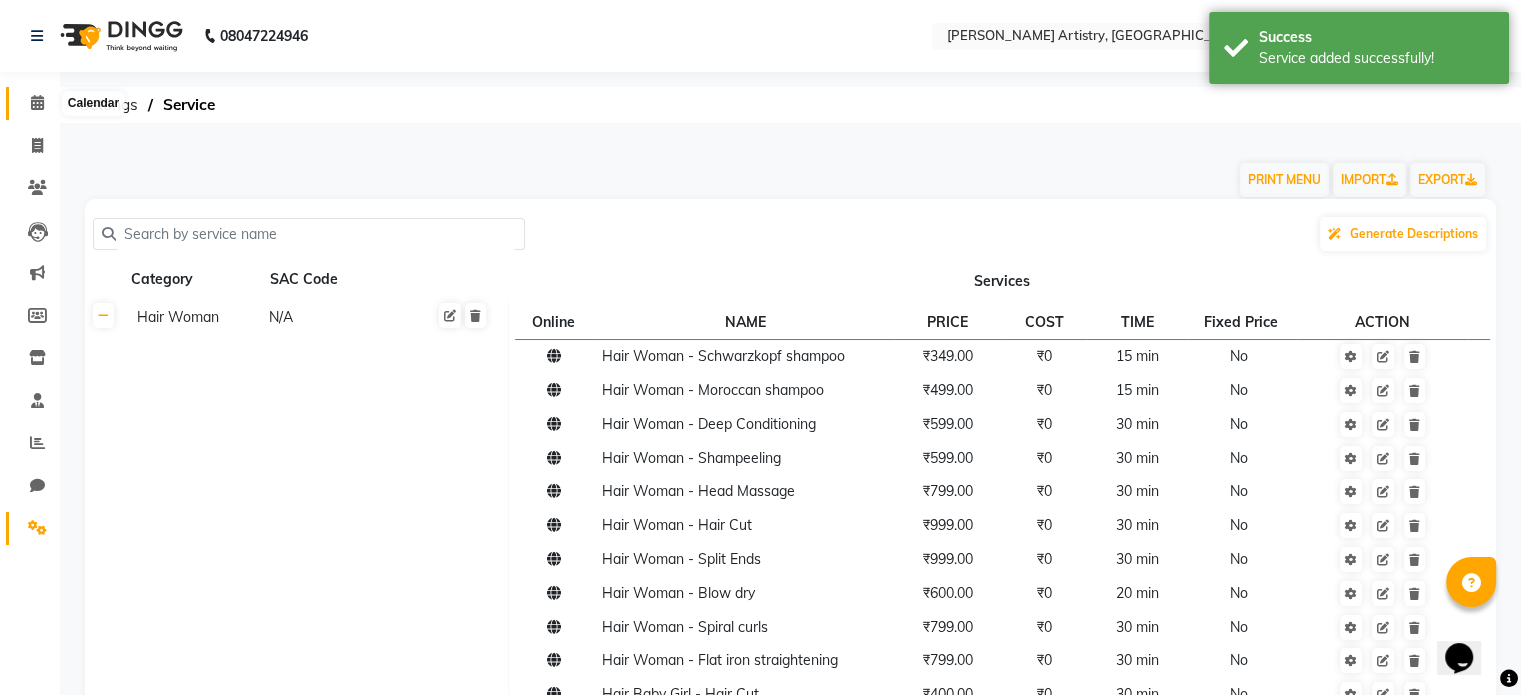 click 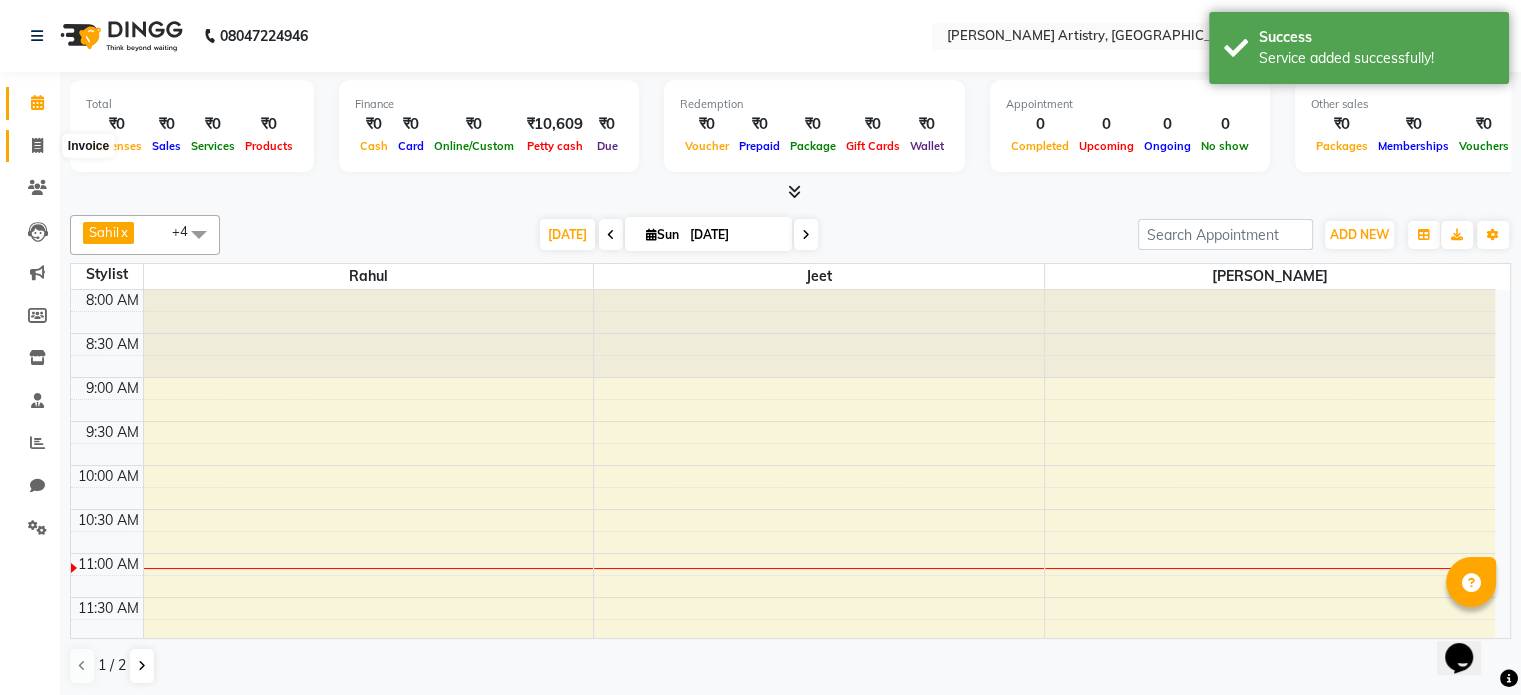 click 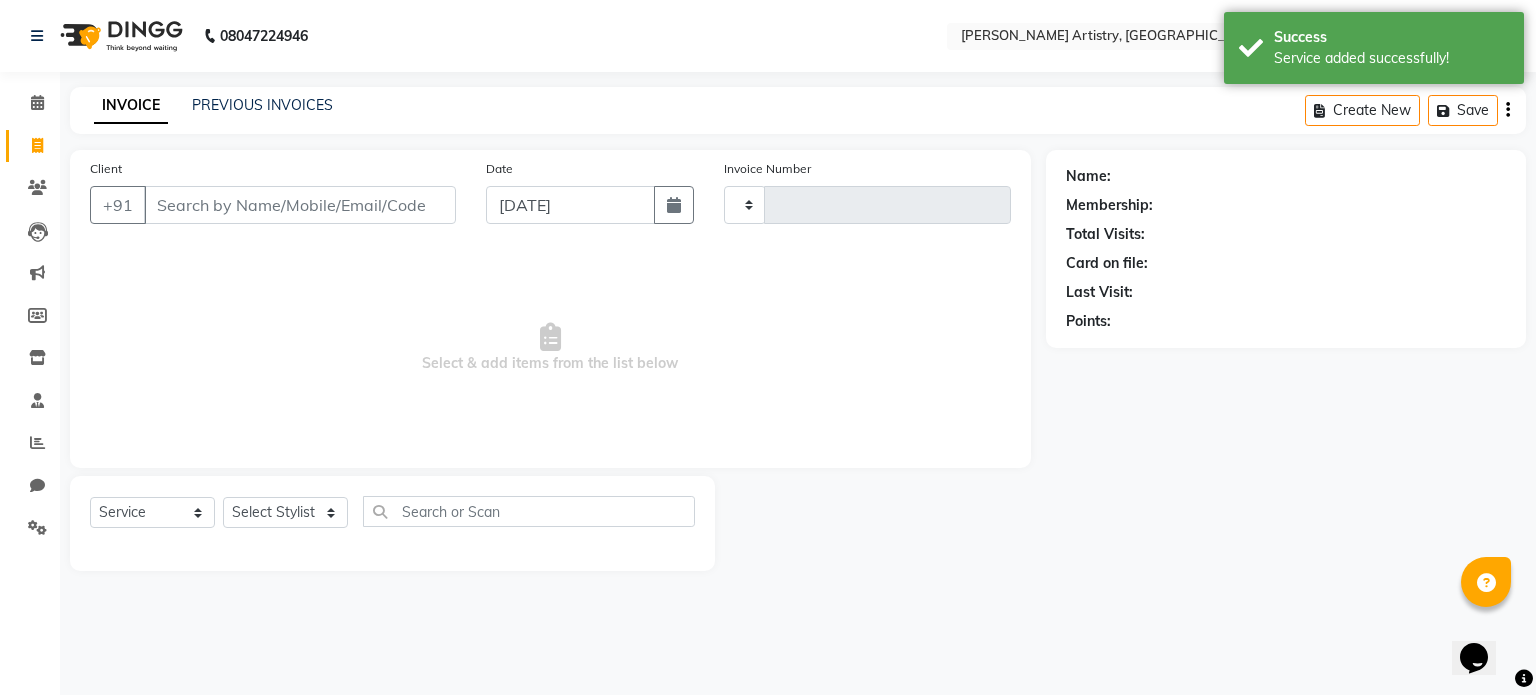 type on "0160" 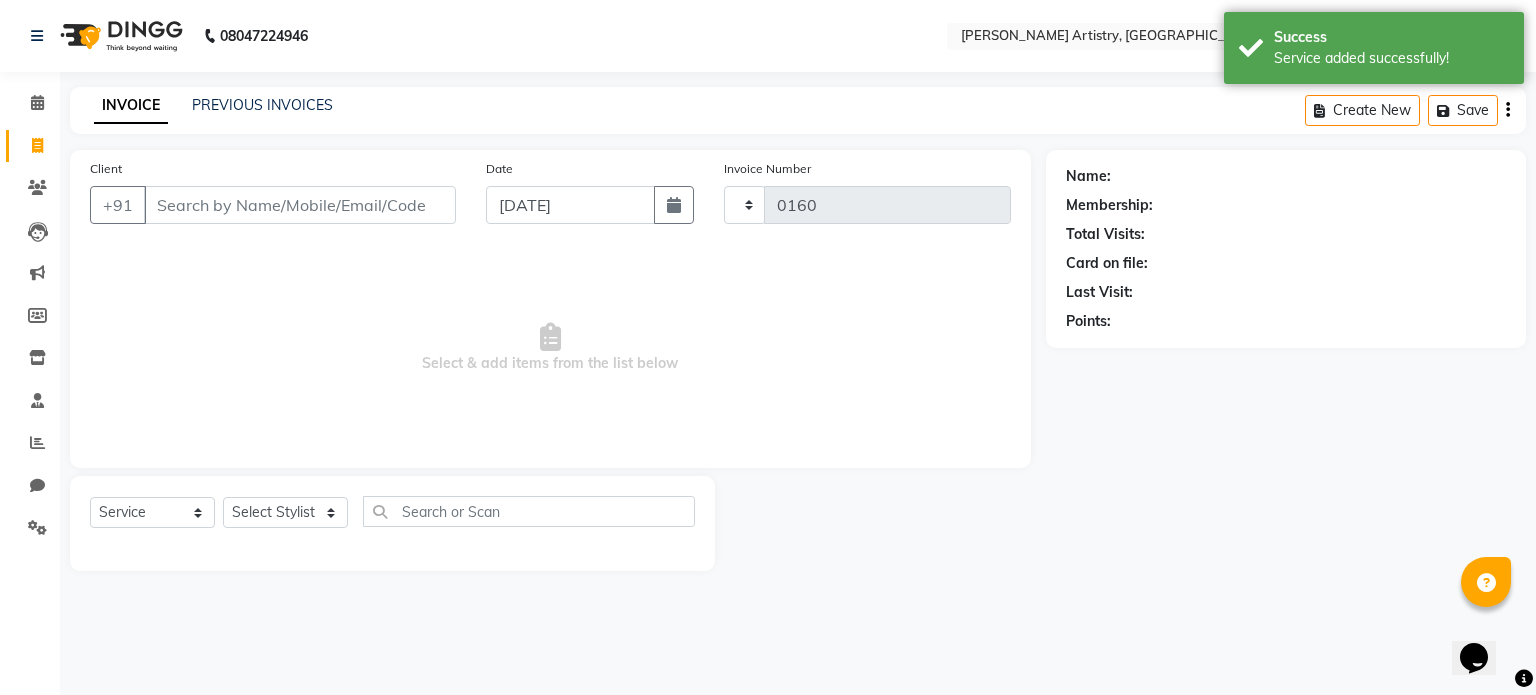 select on "8322" 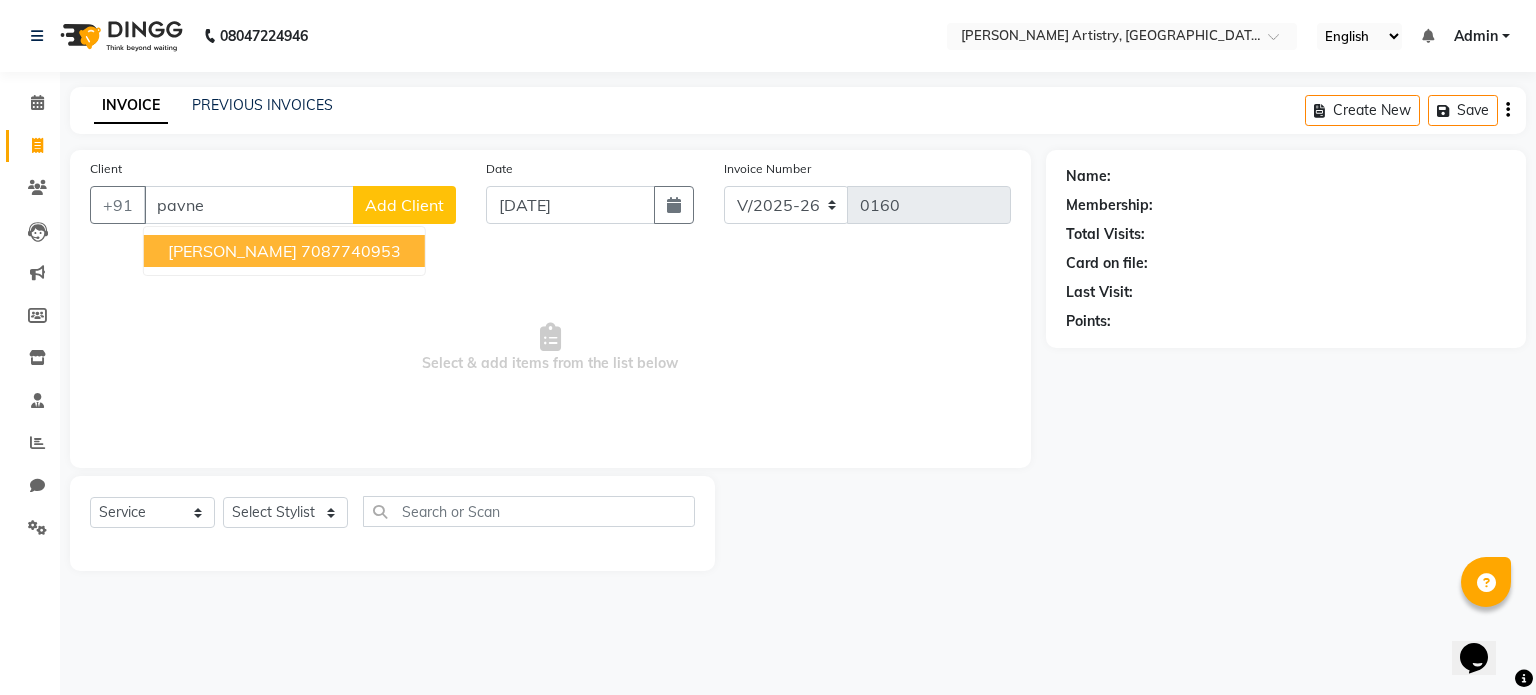 click on "7087740953" at bounding box center [351, 251] 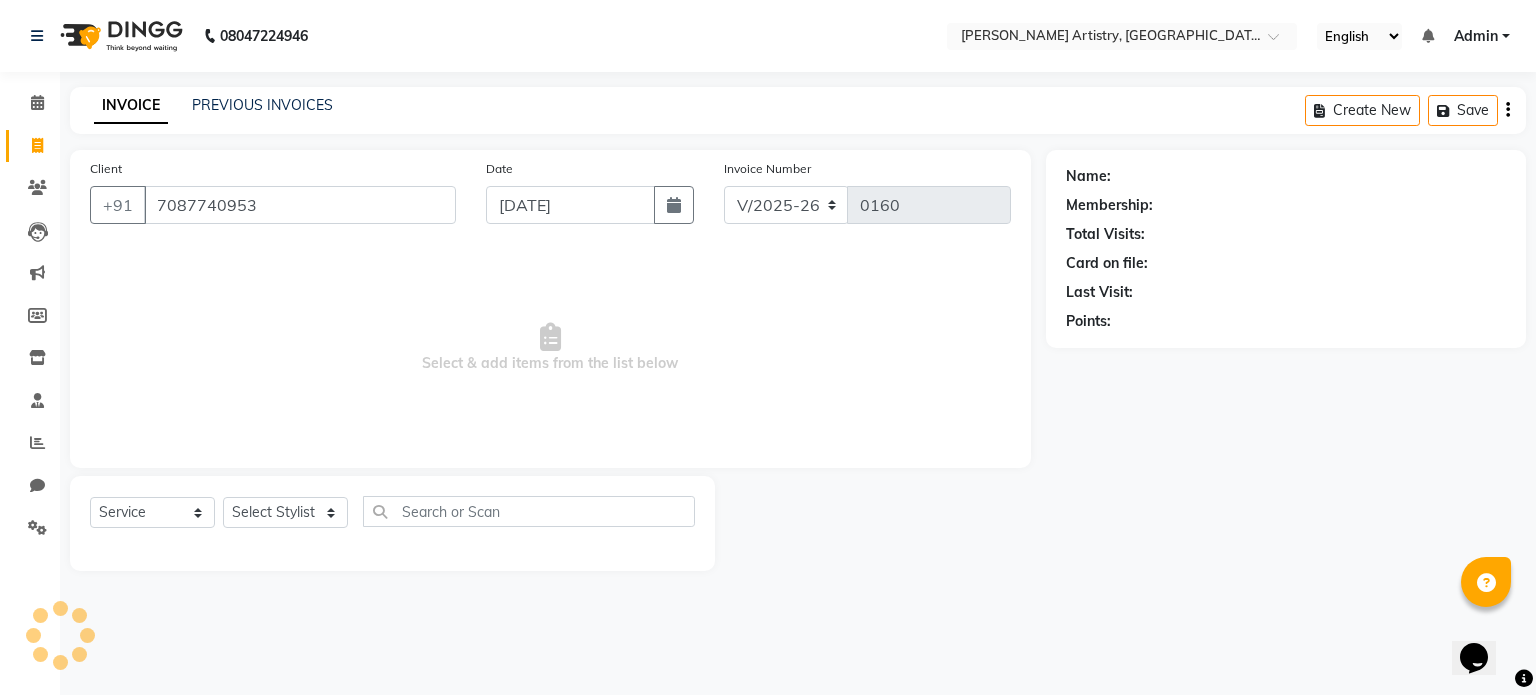 type on "7087740953" 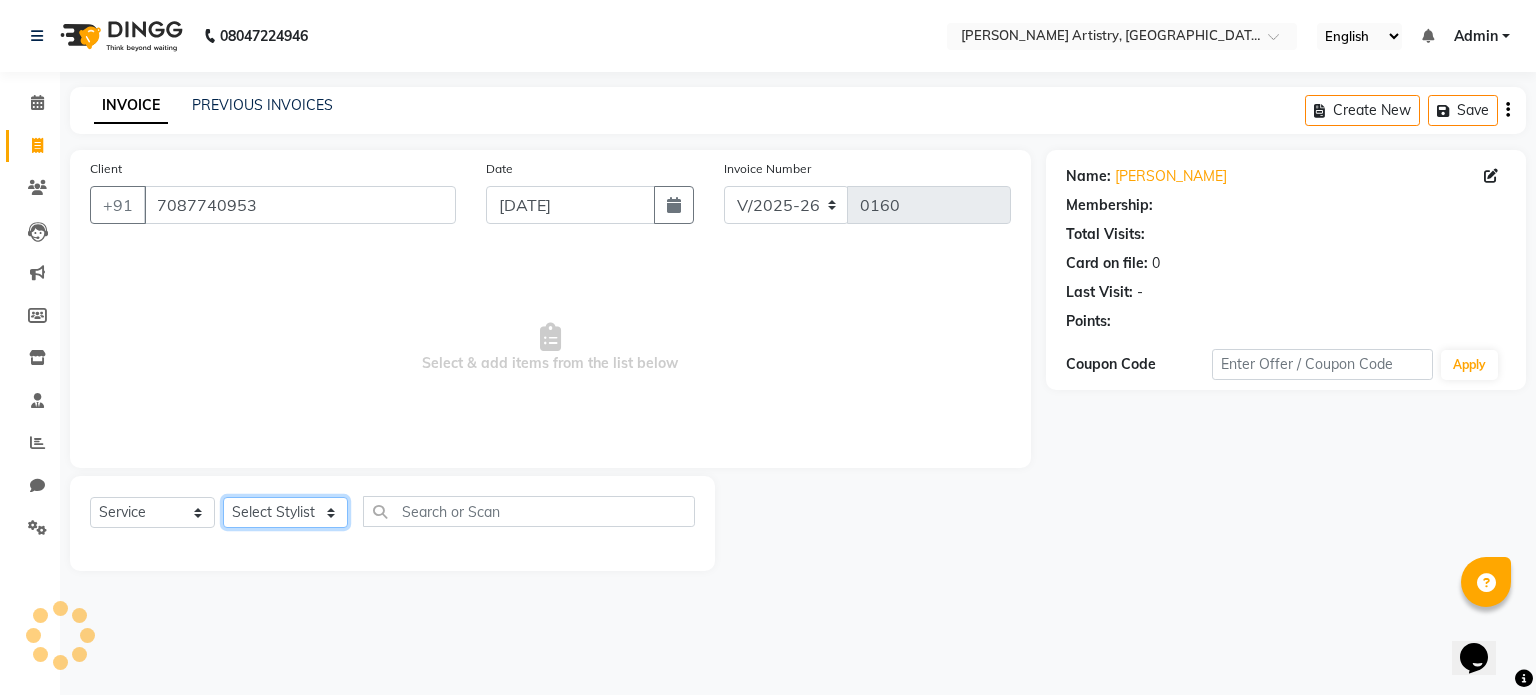click on "Select Stylist [PERSON_NAME] [PERSON_NAME] [PERSON_NAME]" 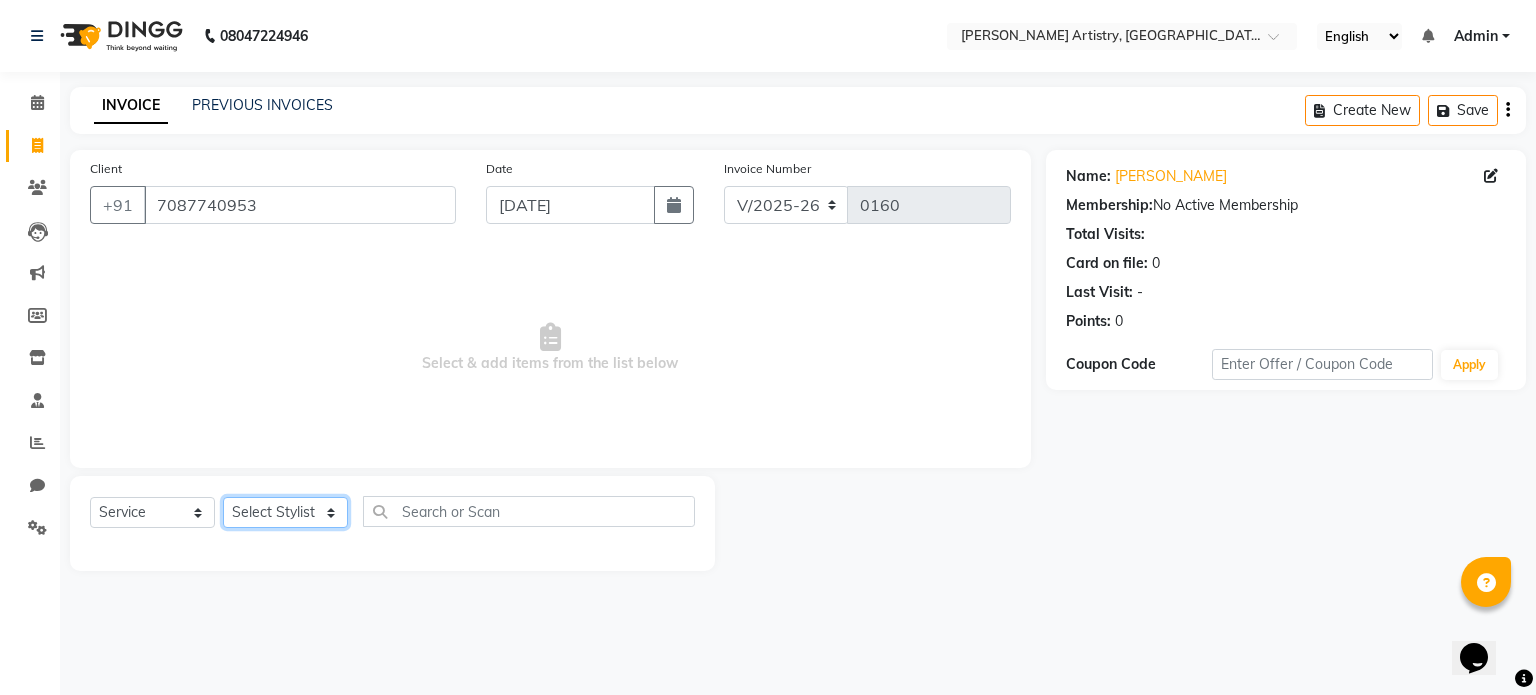 select on "80740" 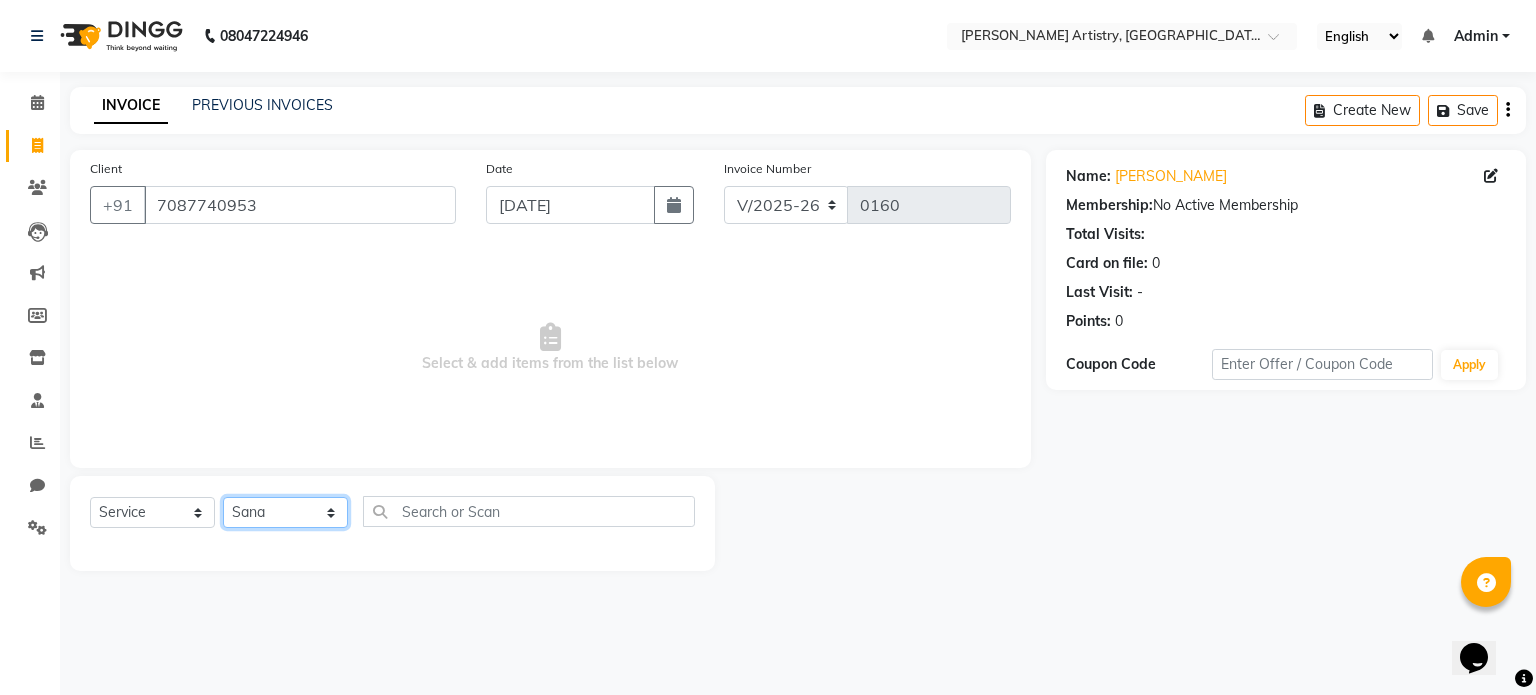 click on "Select Stylist [PERSON_NAME] [PERSON_NAME] [PERSON_NAME]" 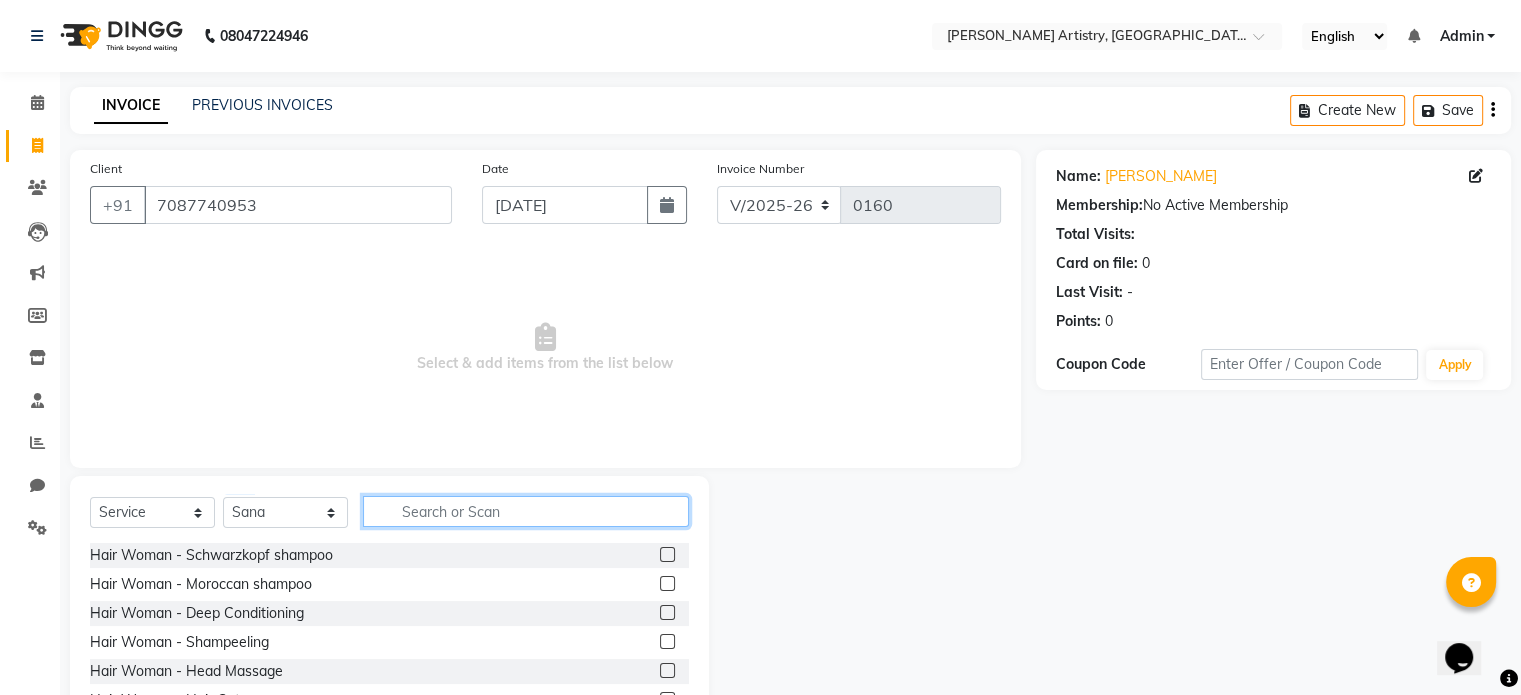click 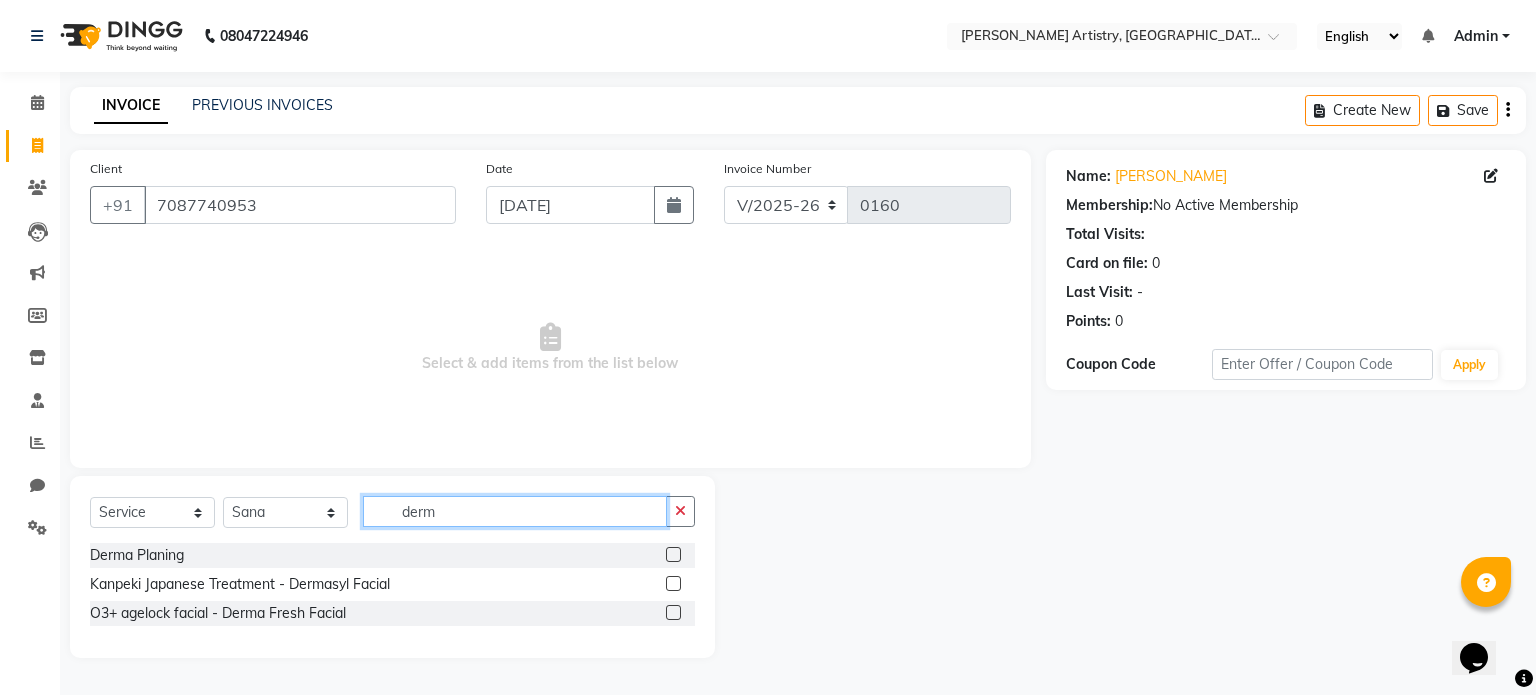 type on "derm" 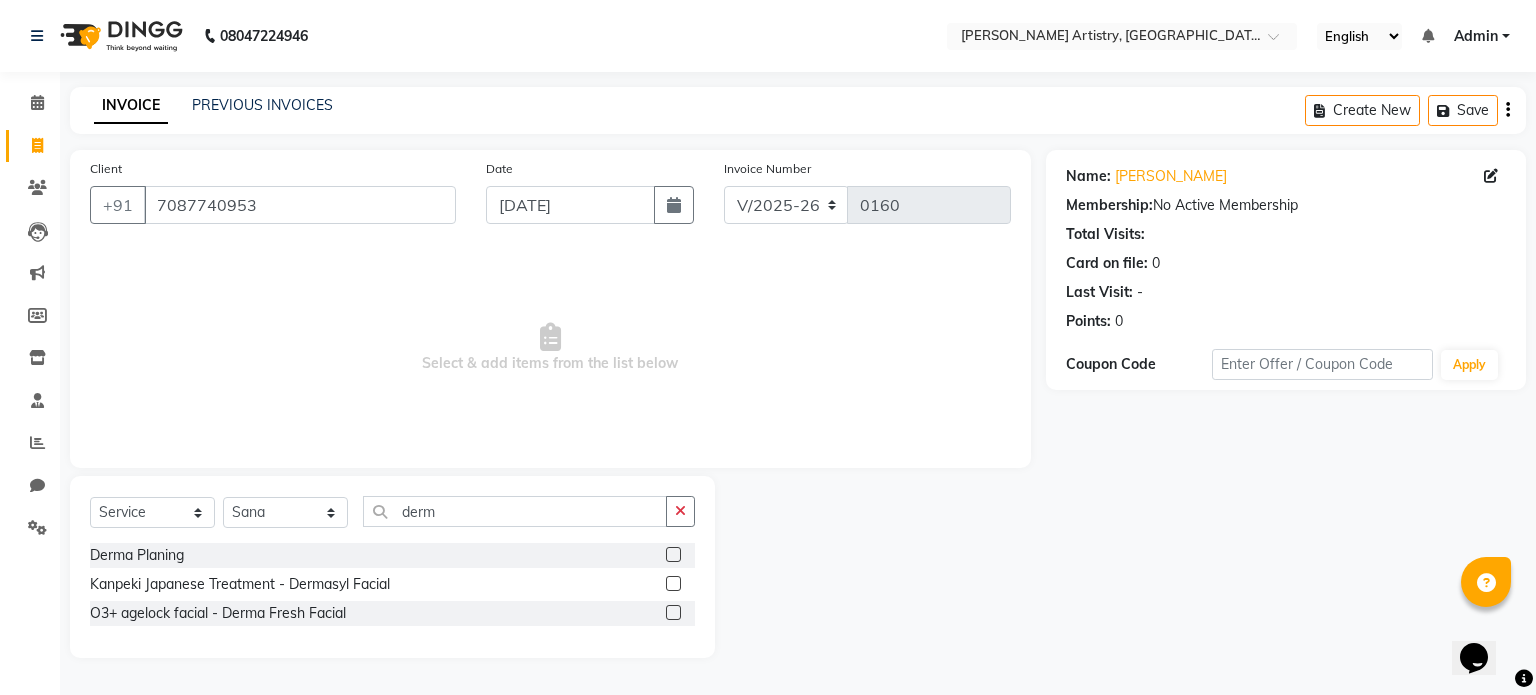 click 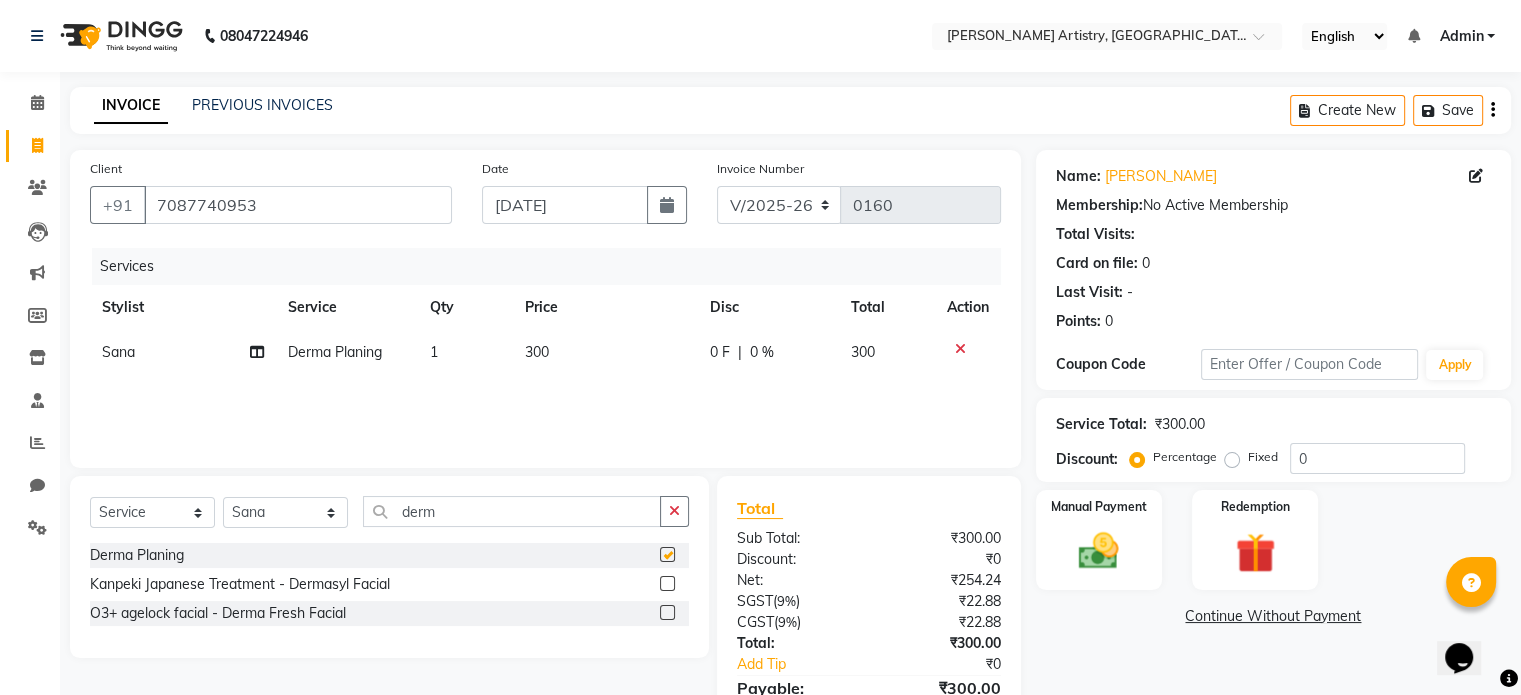 checkbox on "false" 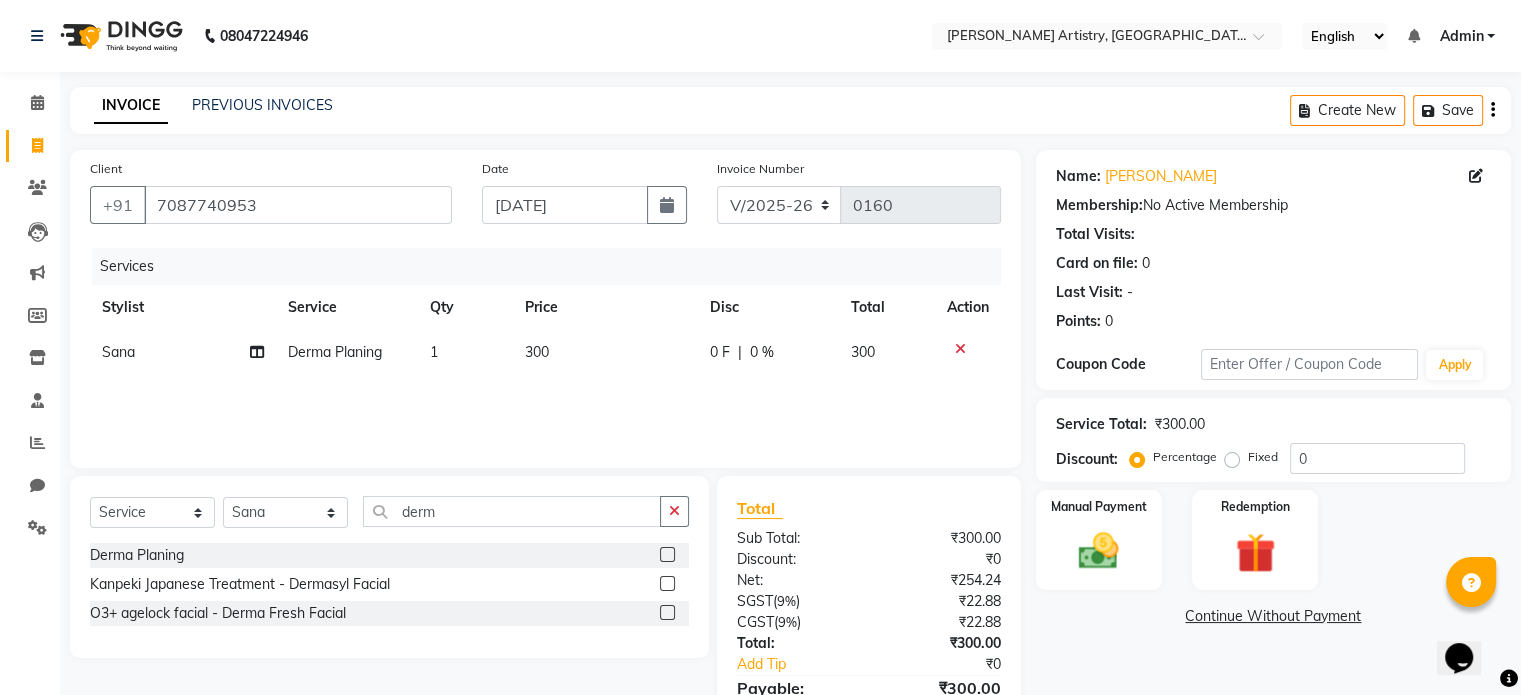 scroll, scrollTop: 105, scrollLeft: 0, axis: vertical 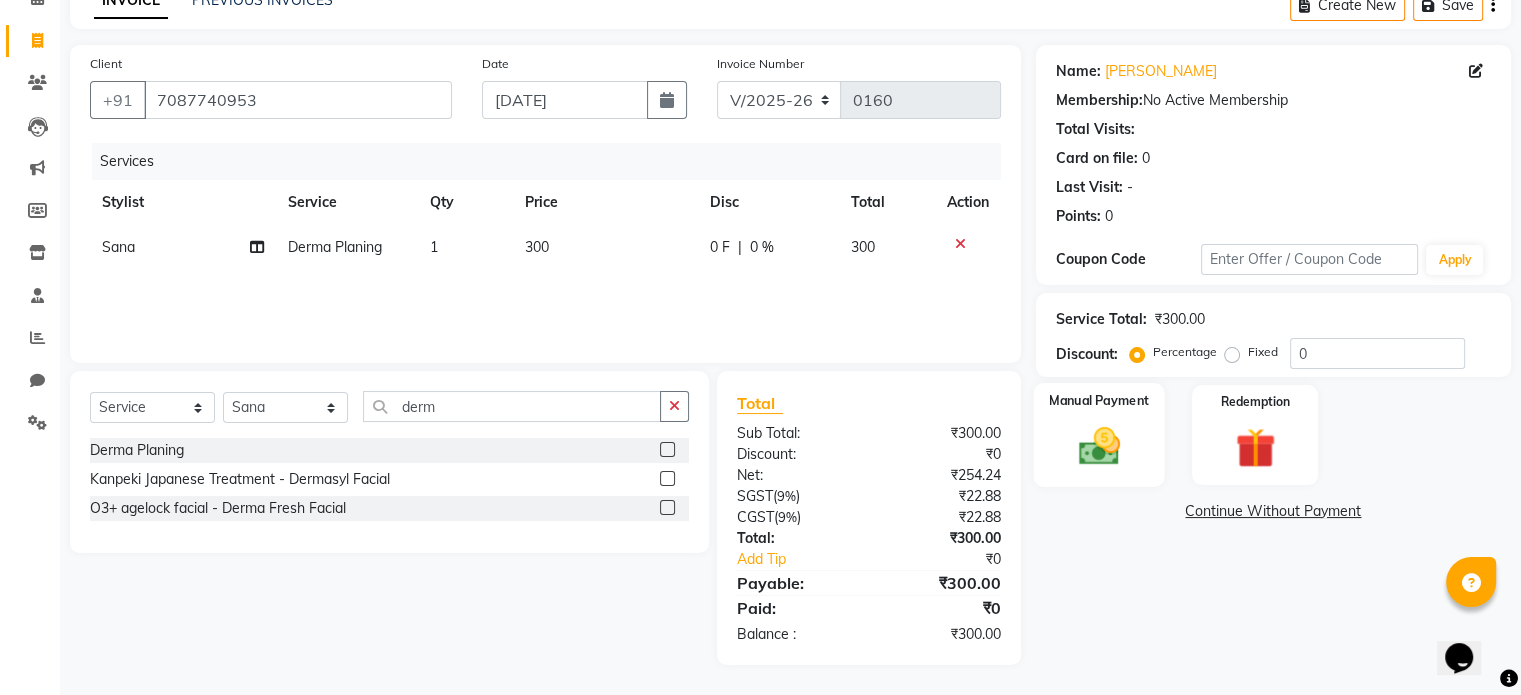 click 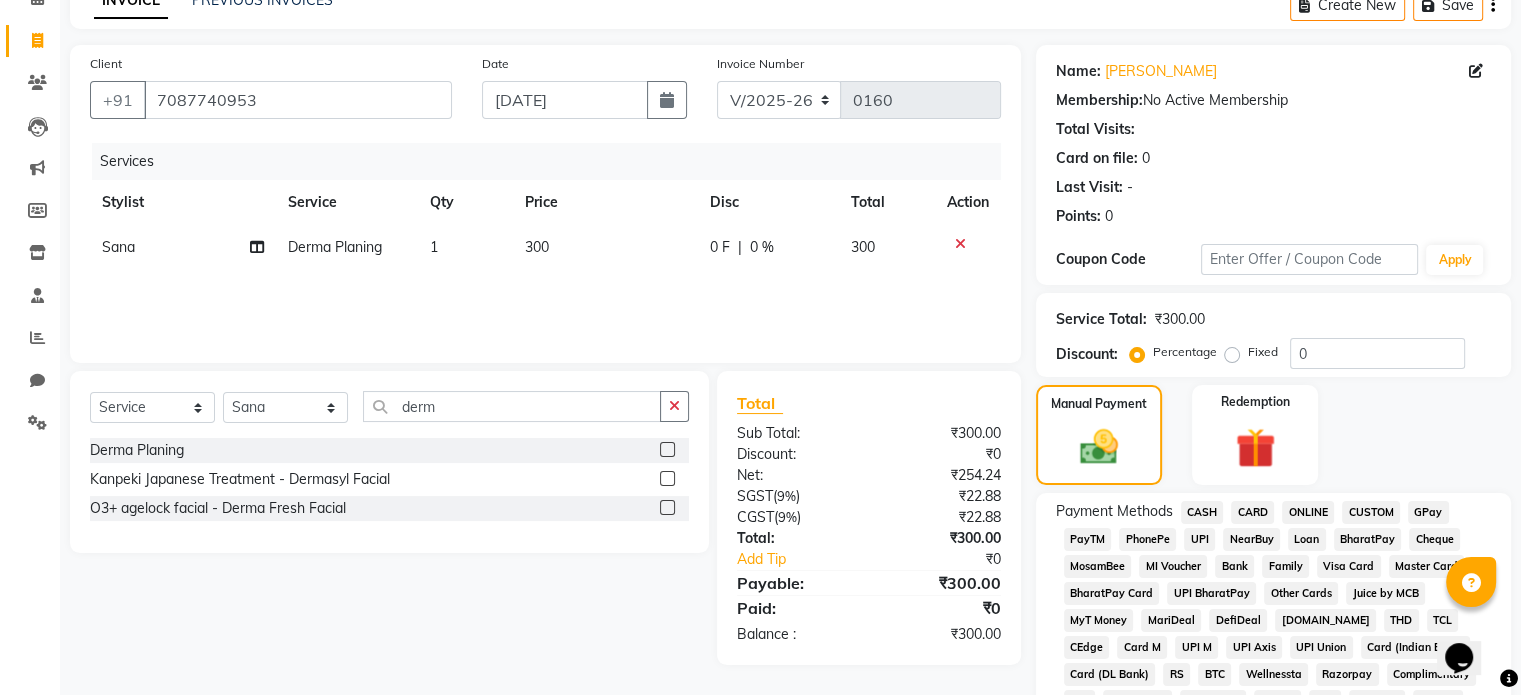 click on "CASH" 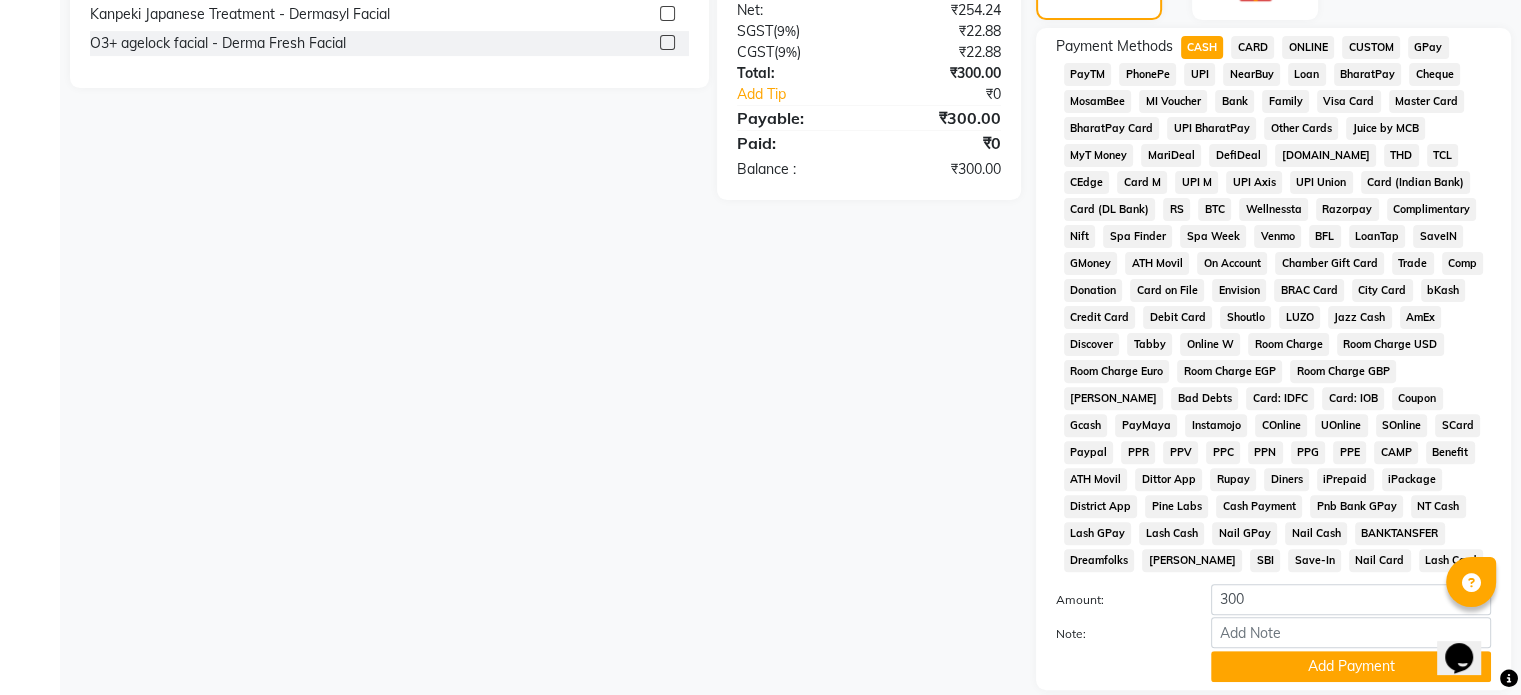 scroll, scrollTop: 572, scrollLeft: 0, axis: vertical 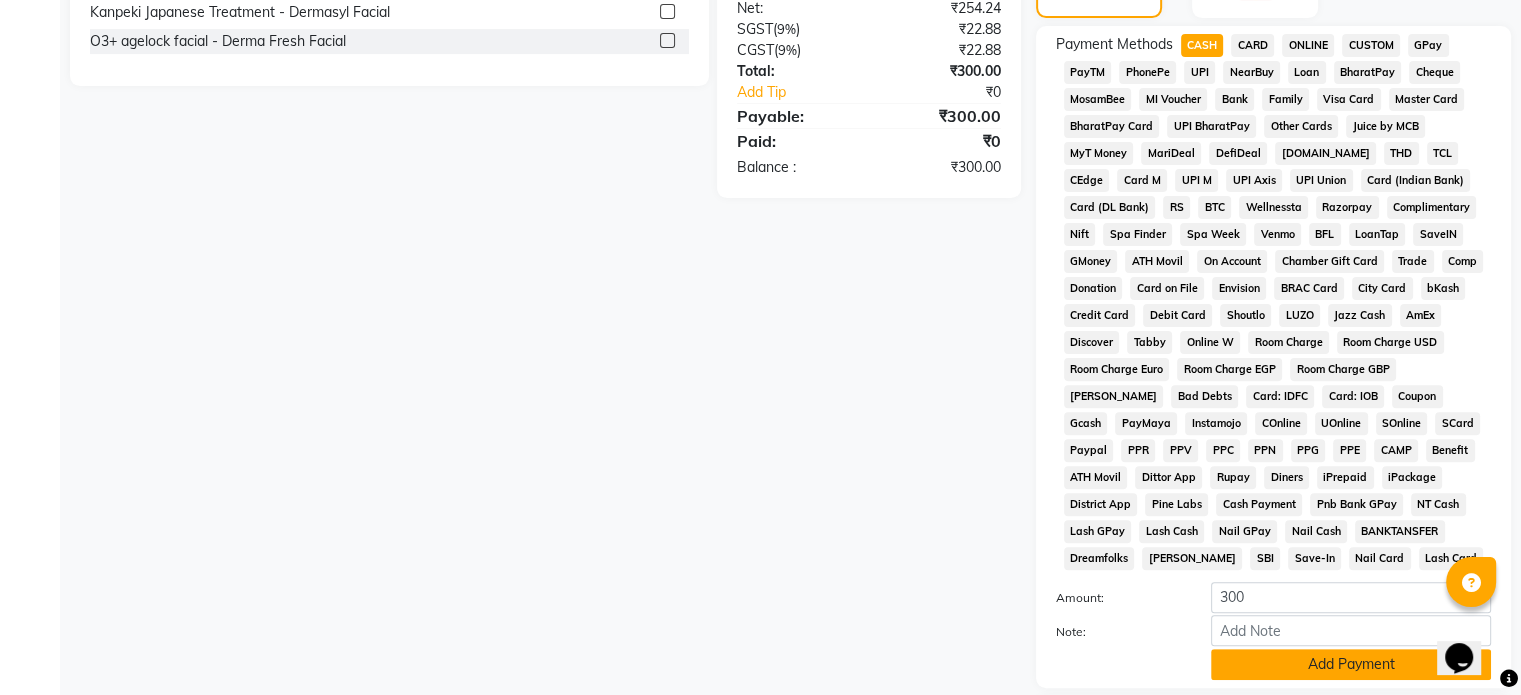 click on "Add Payment" 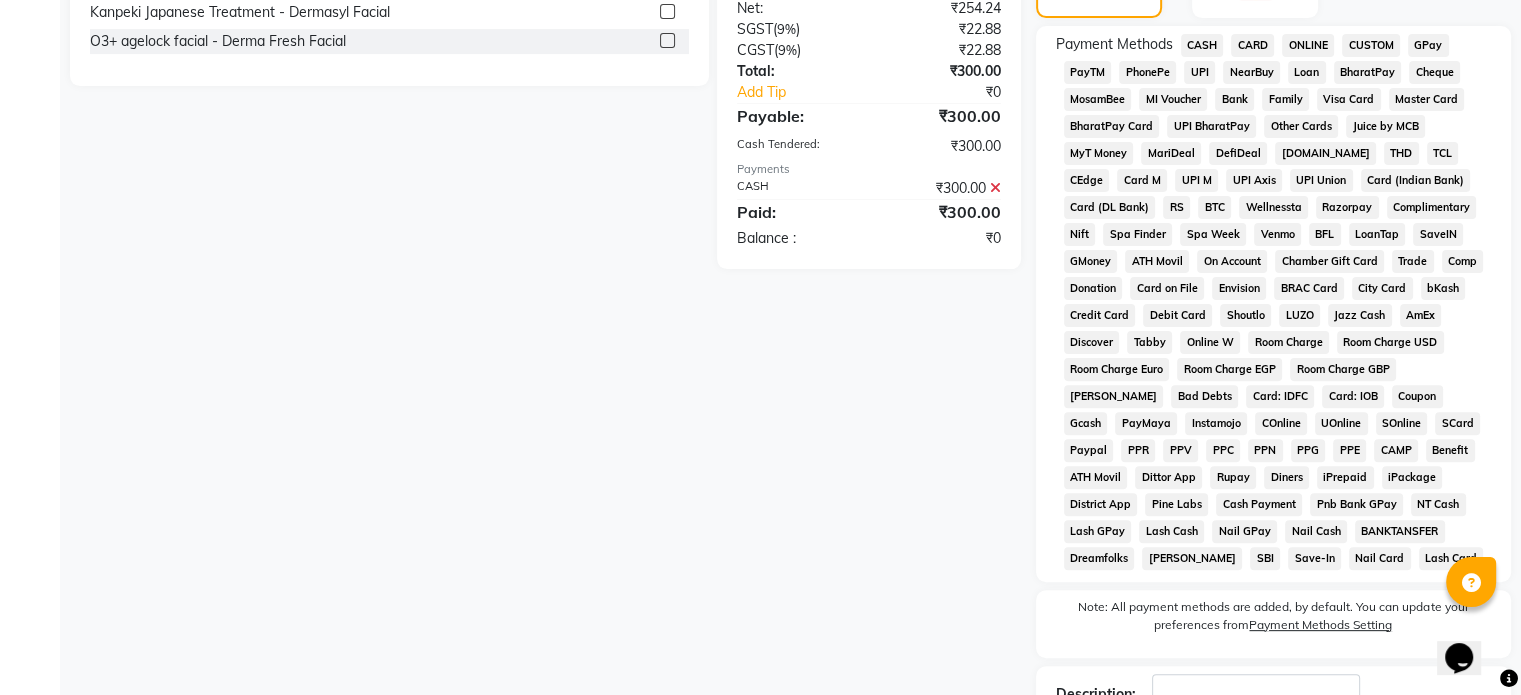 scroll, scrollTop: 733, scrollLeft: 0, axis: vertical 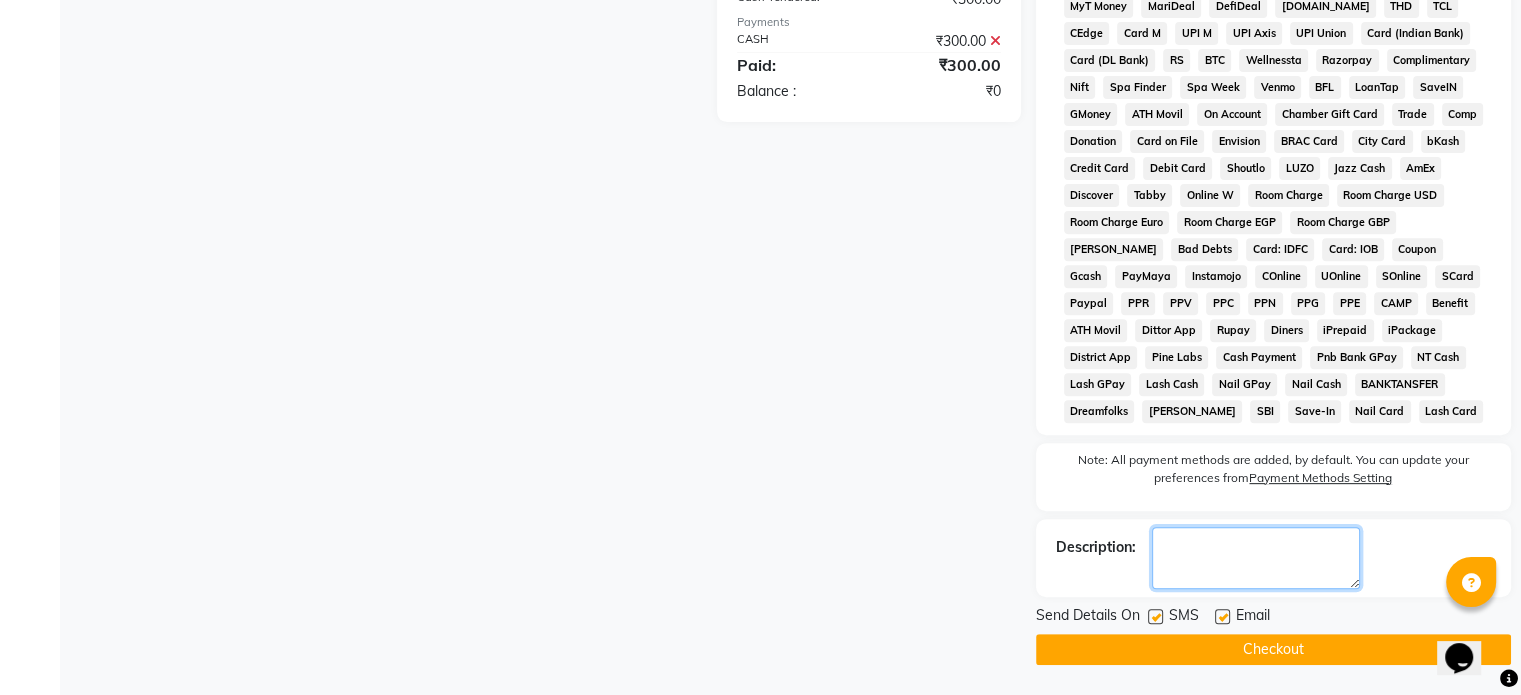 click 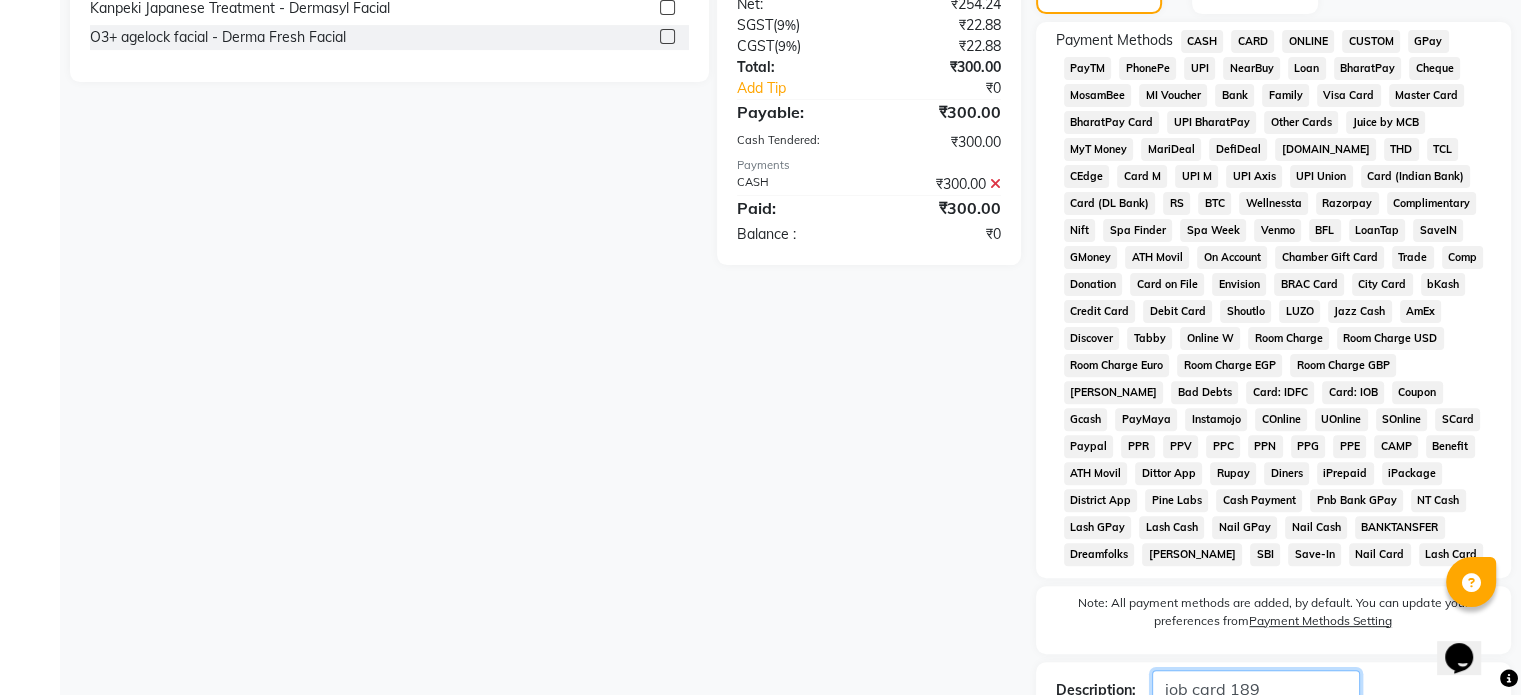 scroll, scrollTop: 733, scrollLeft: 0, axis: vertical 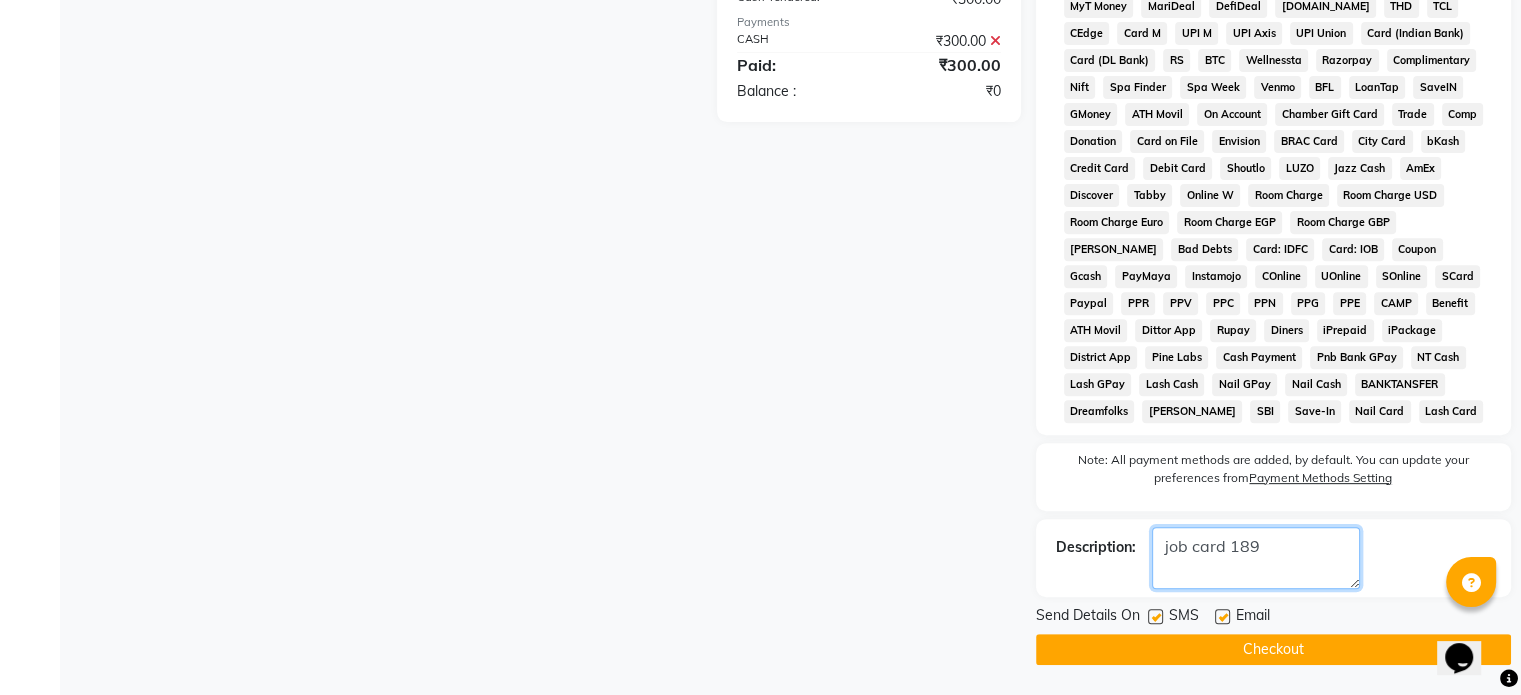 type on "job card 189" 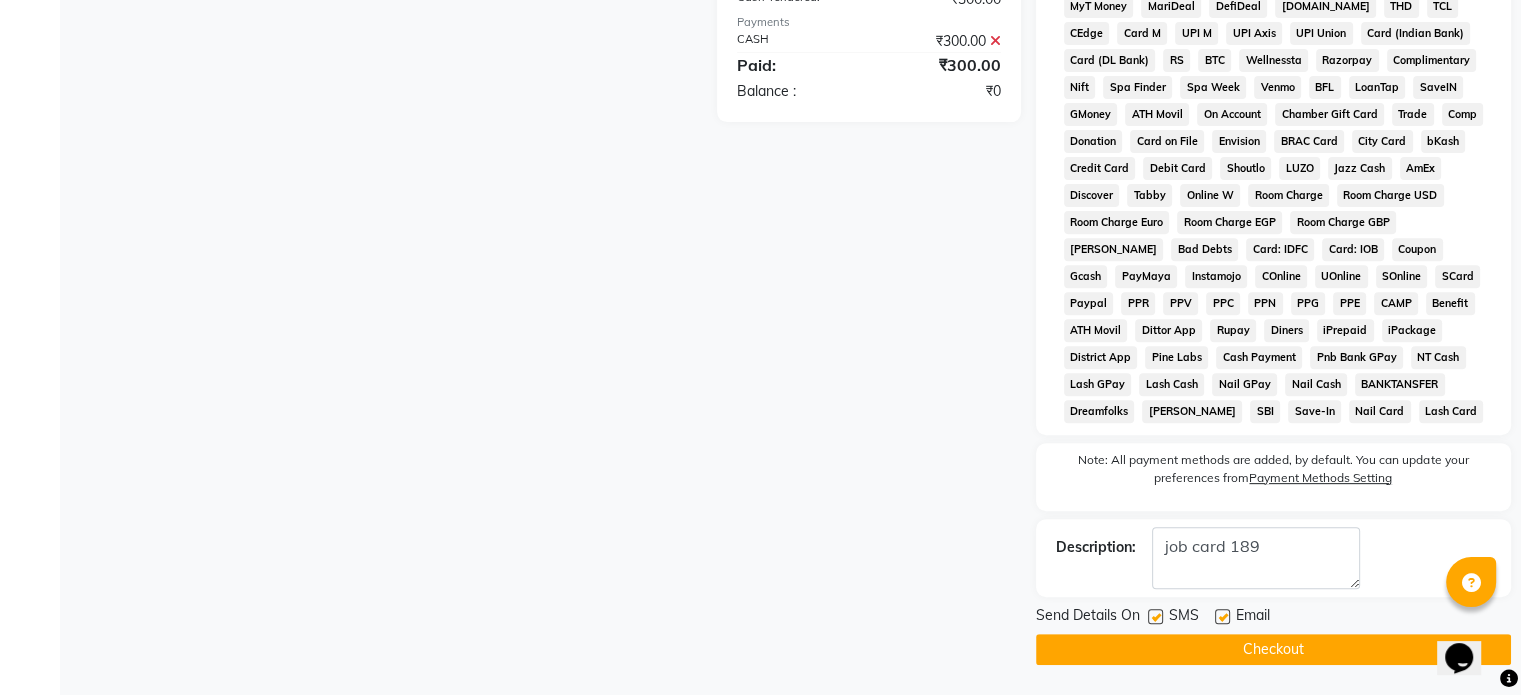 click on "Checkout" 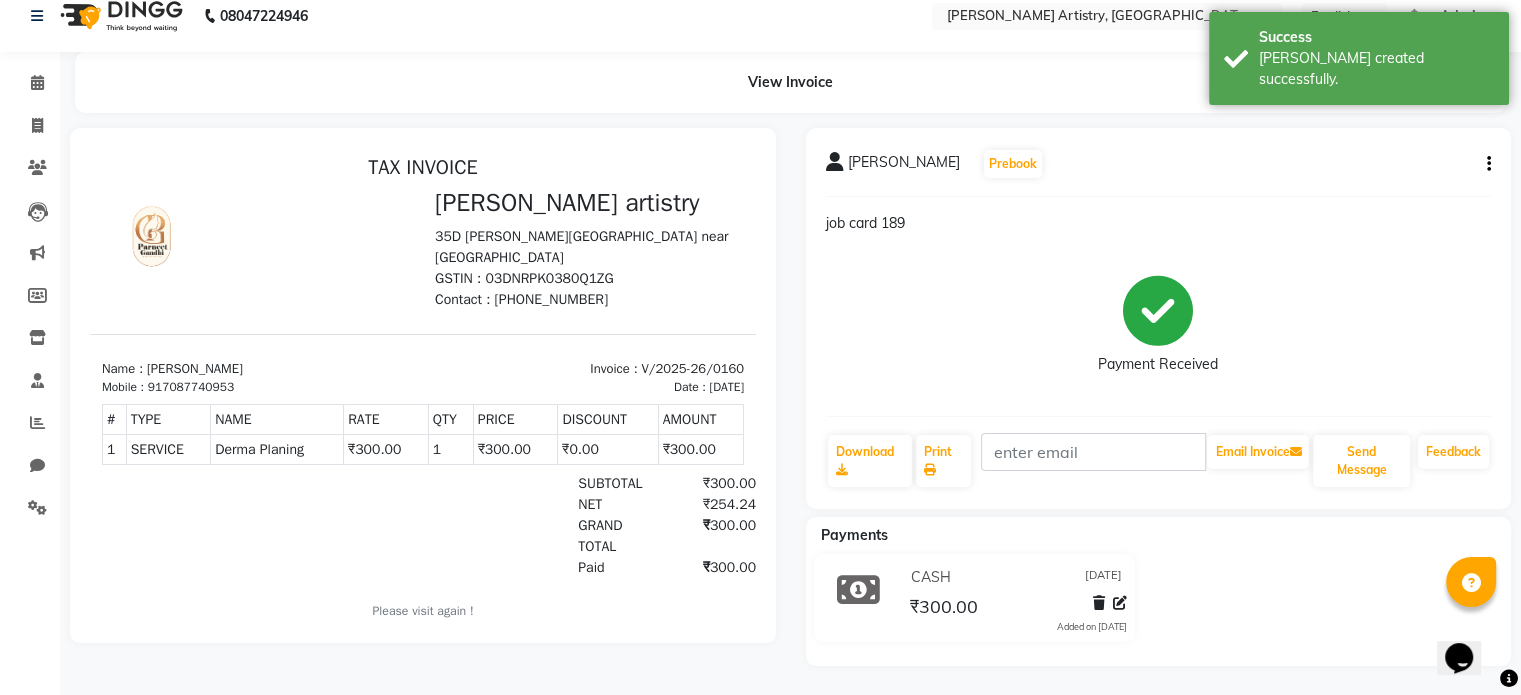 scroll, scrollTop: 16, scrollLeft: 0, axis: vertical 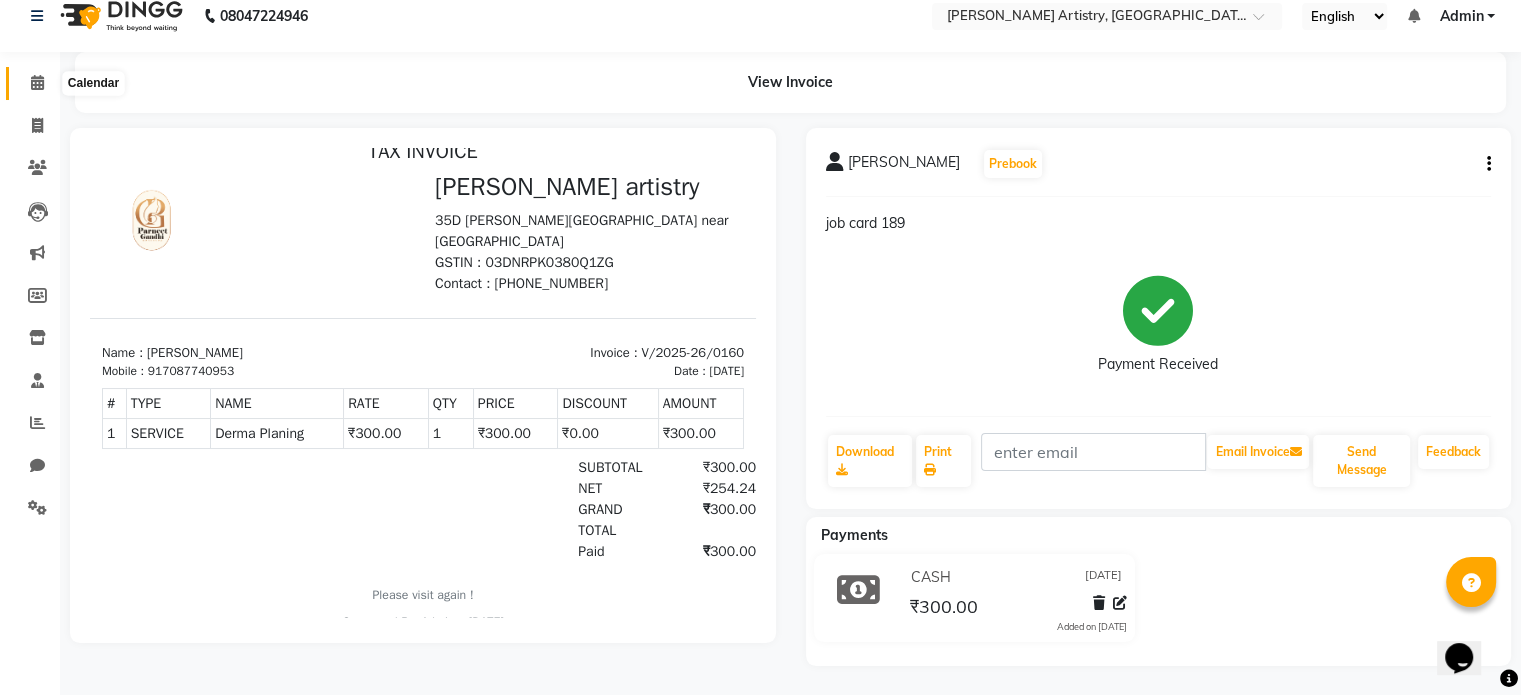 click 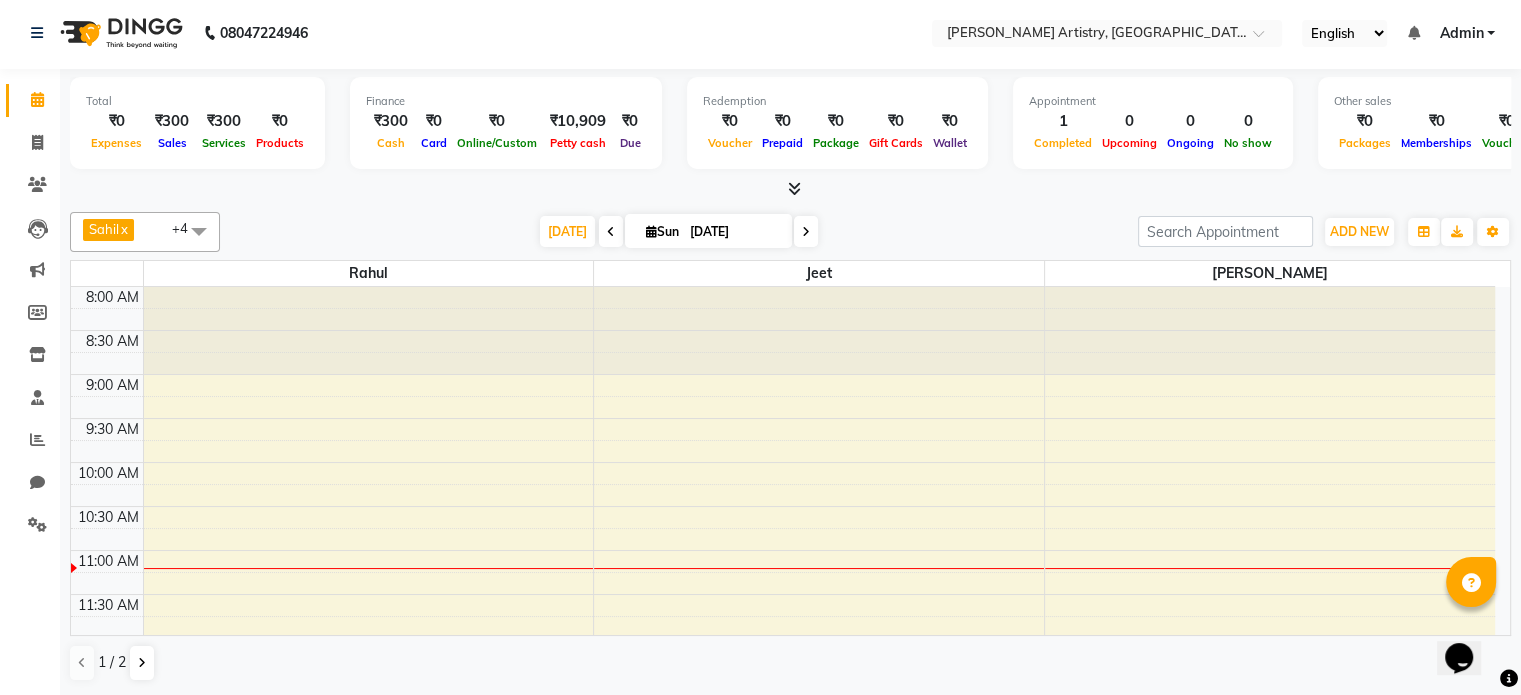 scroll, scrollTop: 0, scrollLeft: 0, axis: both 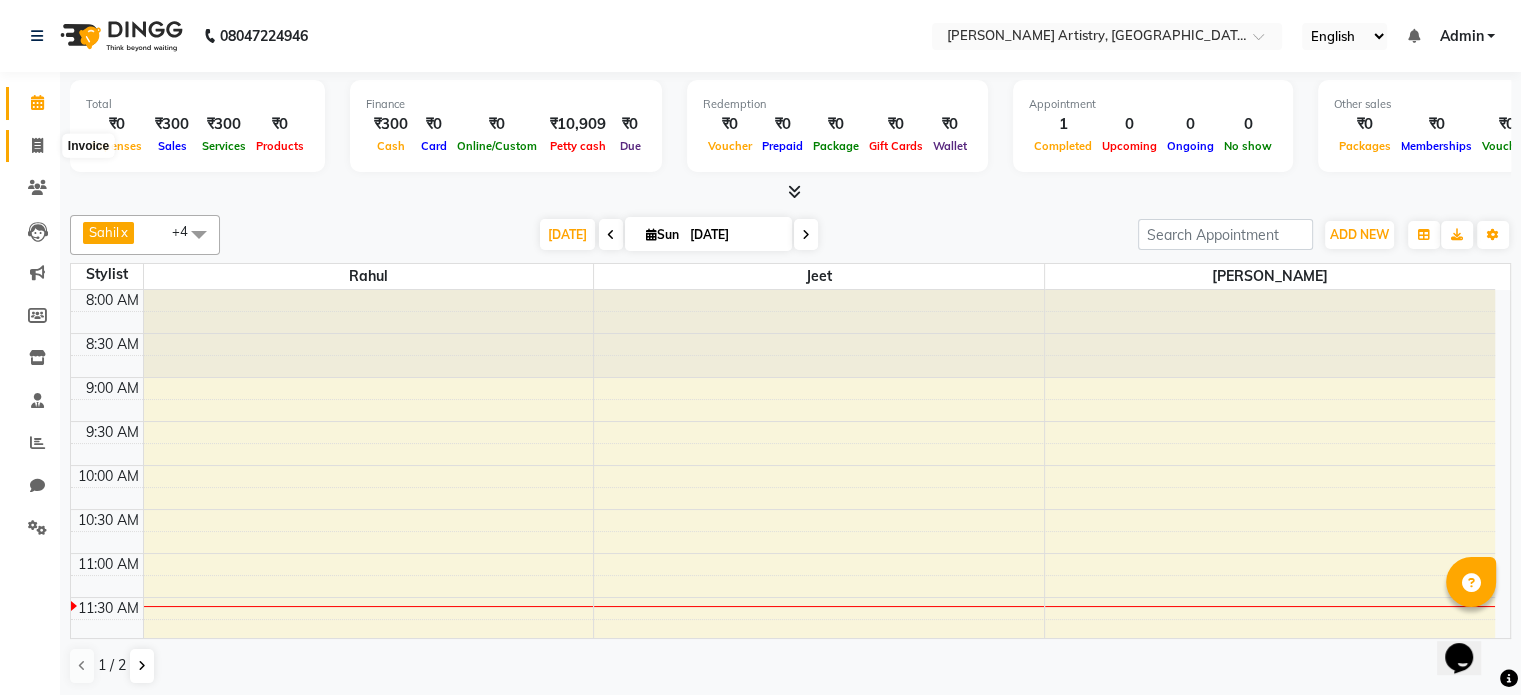 click 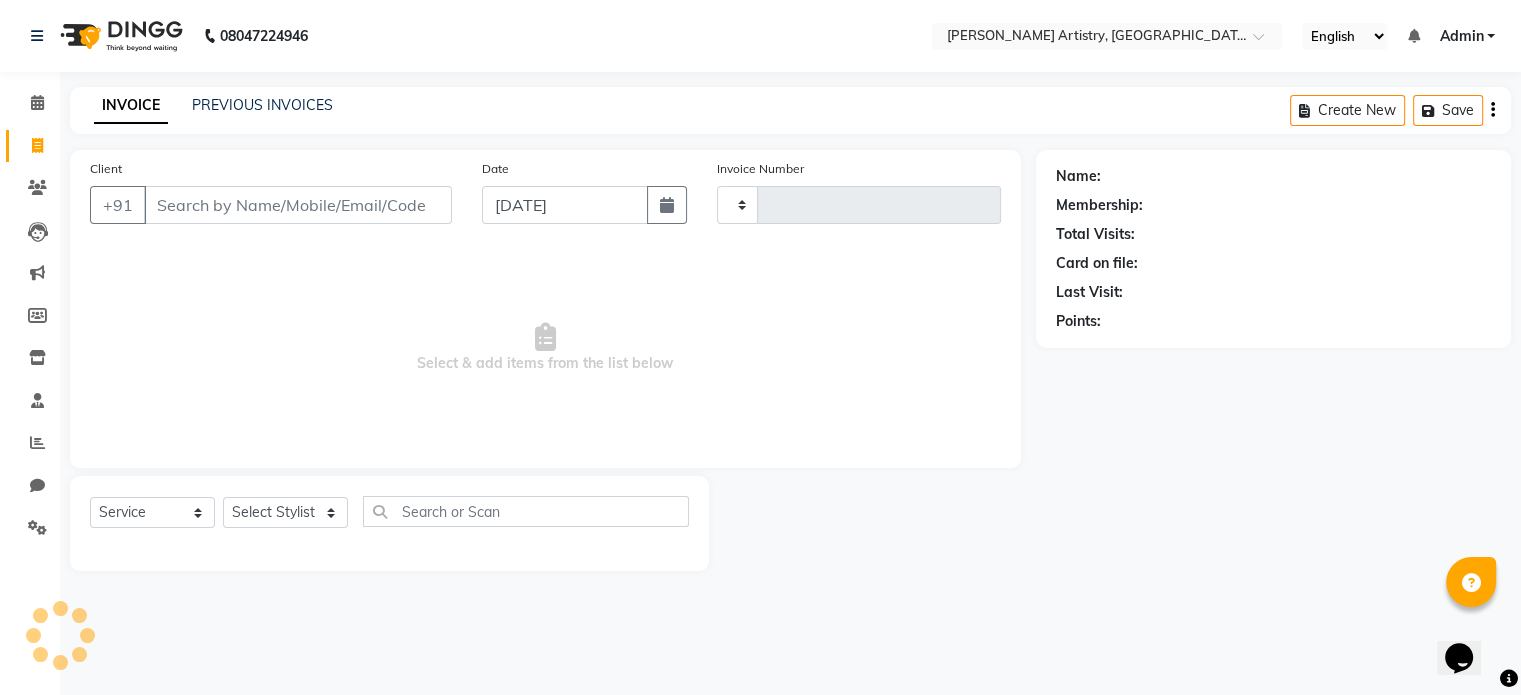 type on "0161" 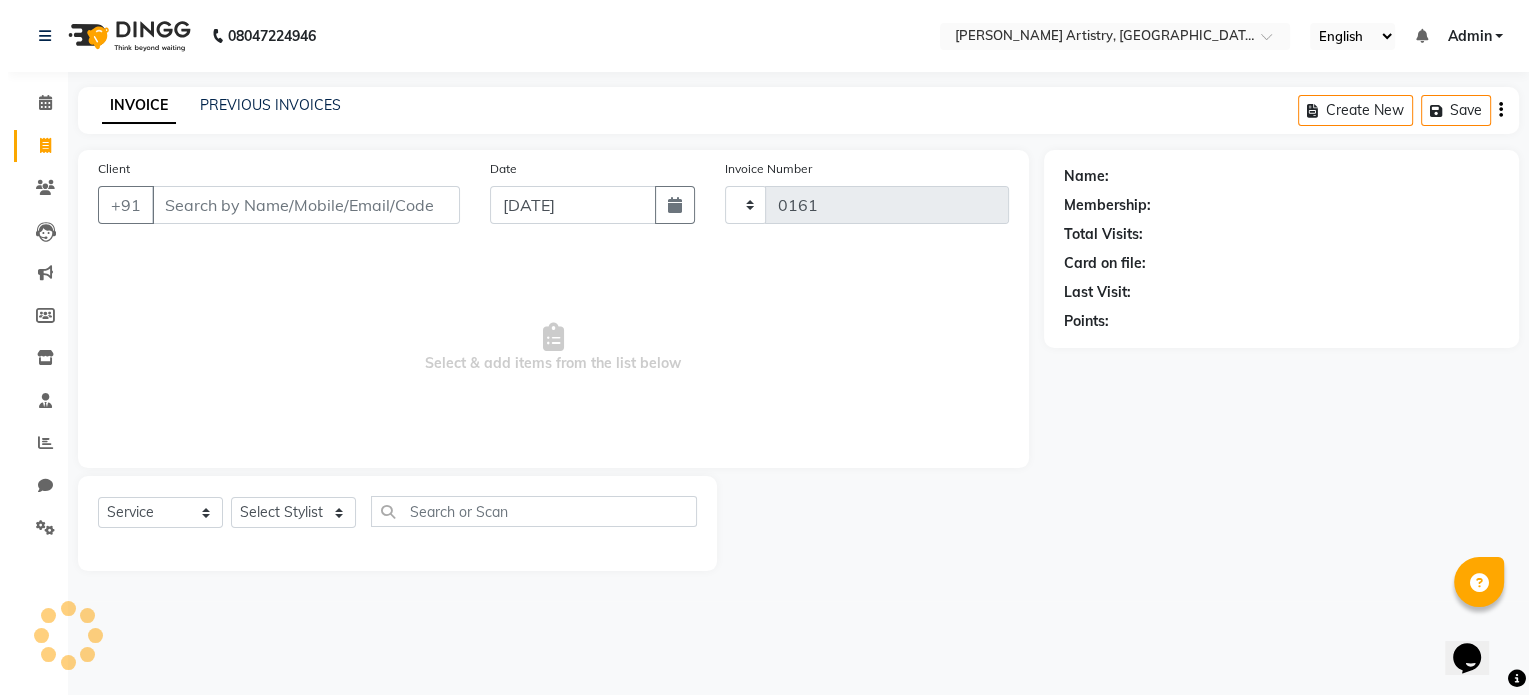 scroll, scrollTop: 0, scrollLeft: 0, axis: both 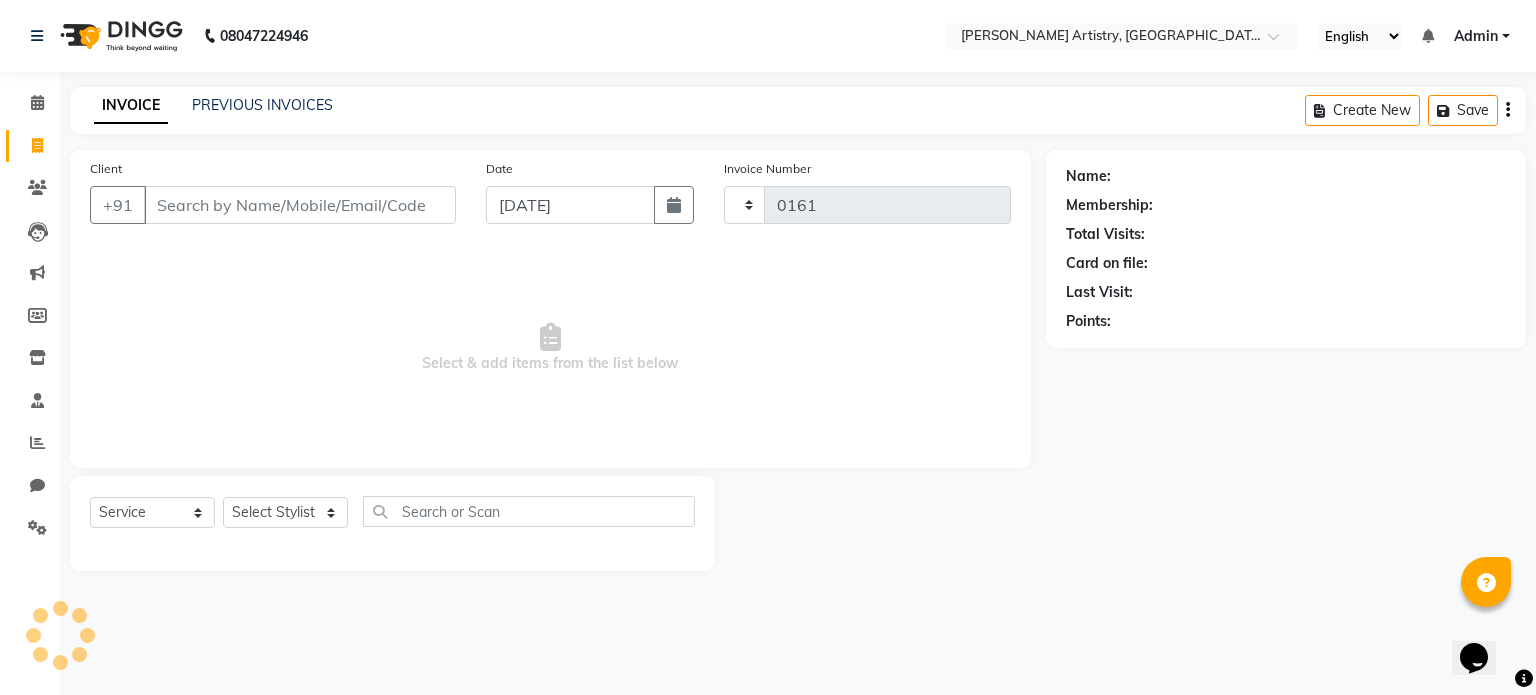 select on "8322" 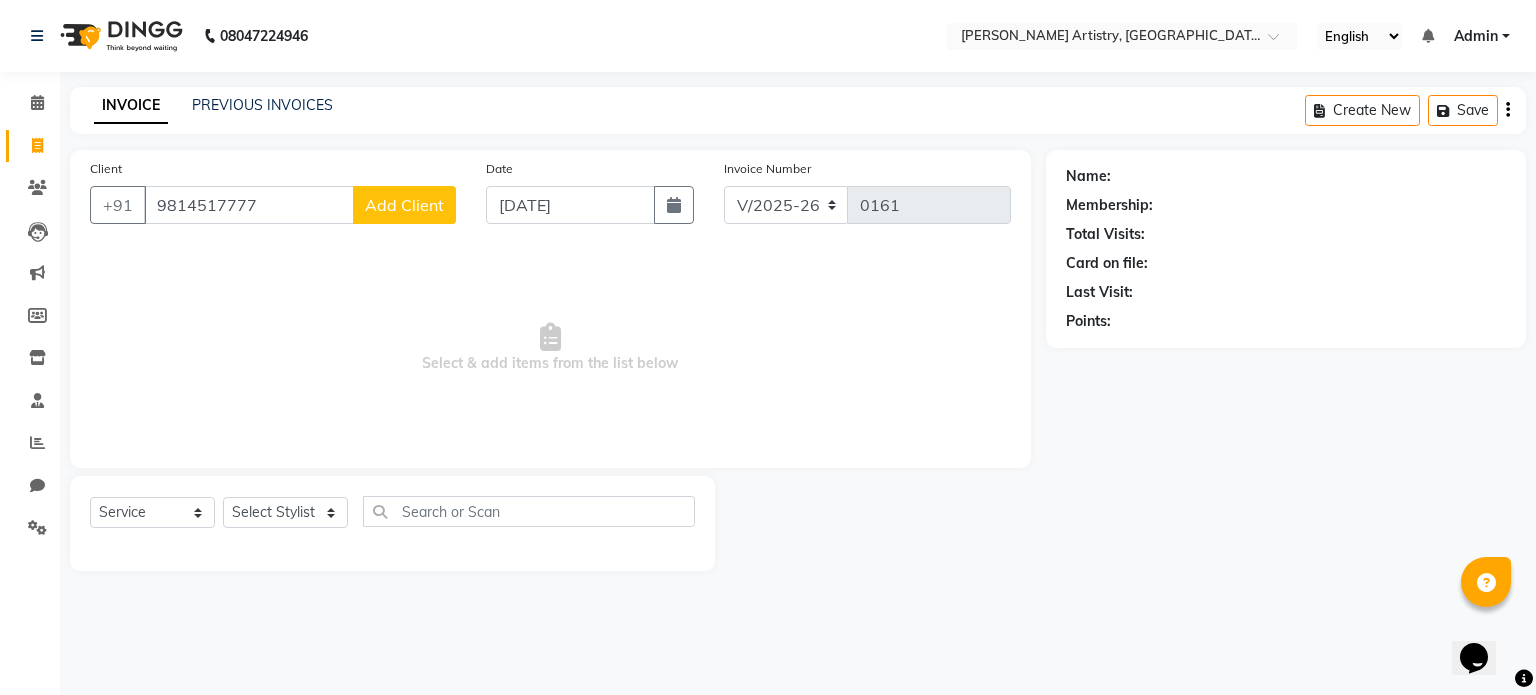 type on "9814517777" 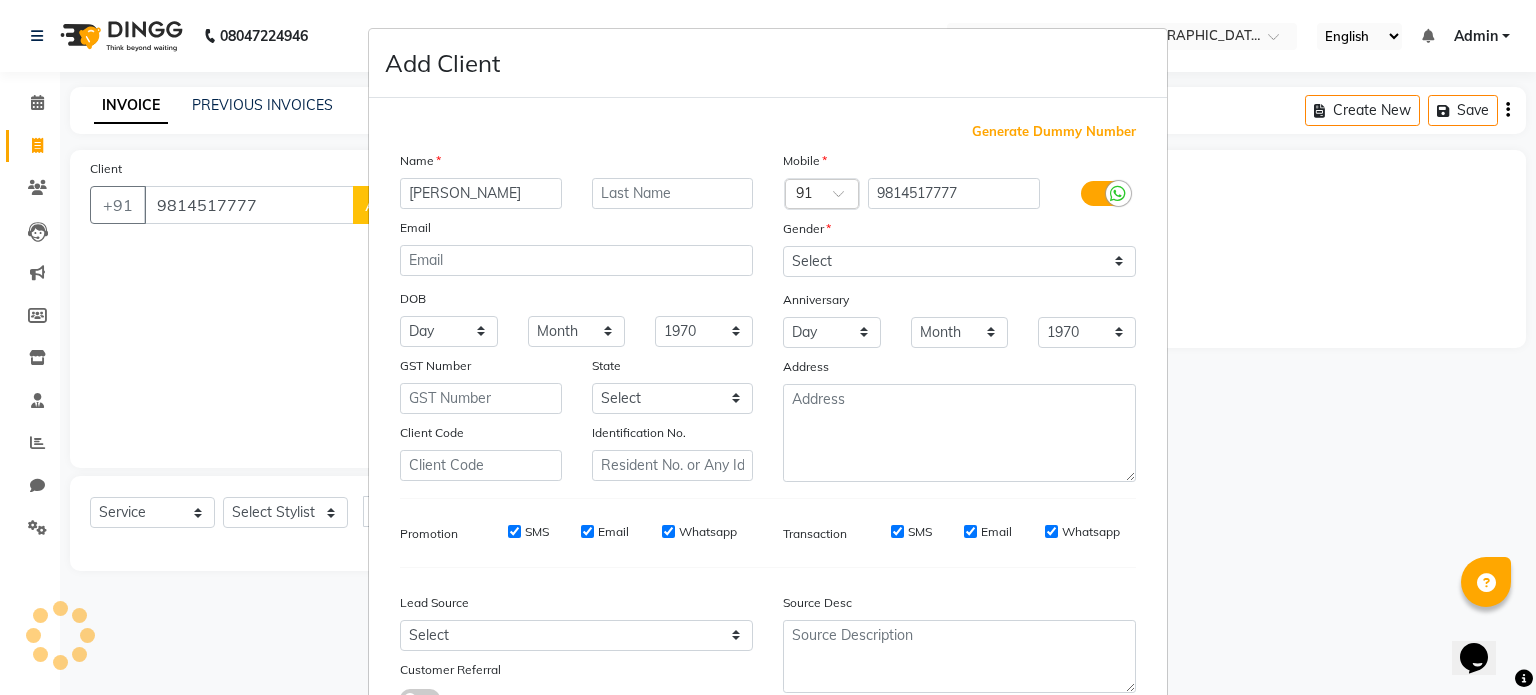 type on "[PERSON_NAME]" 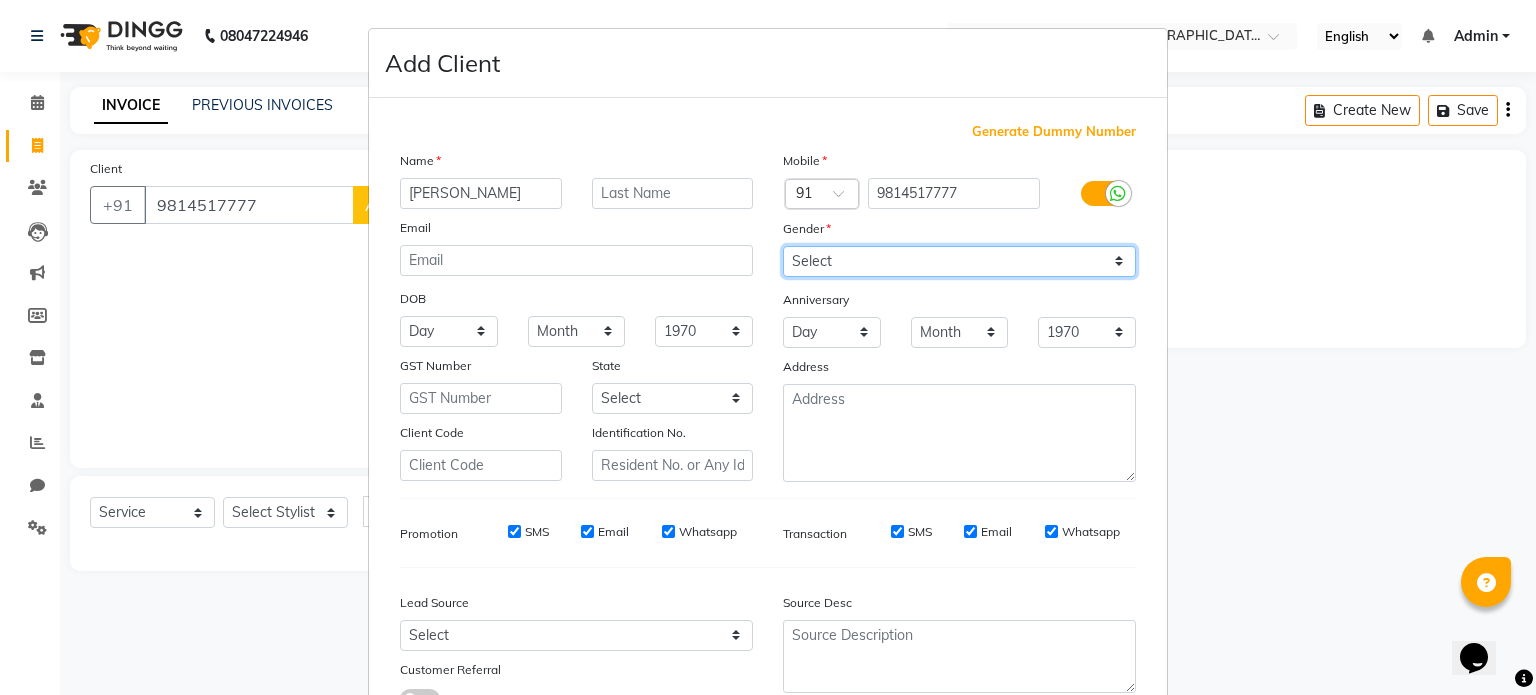 click on "Select Male Female Other Prefer Not To Say" at bounding box center (959, 261) 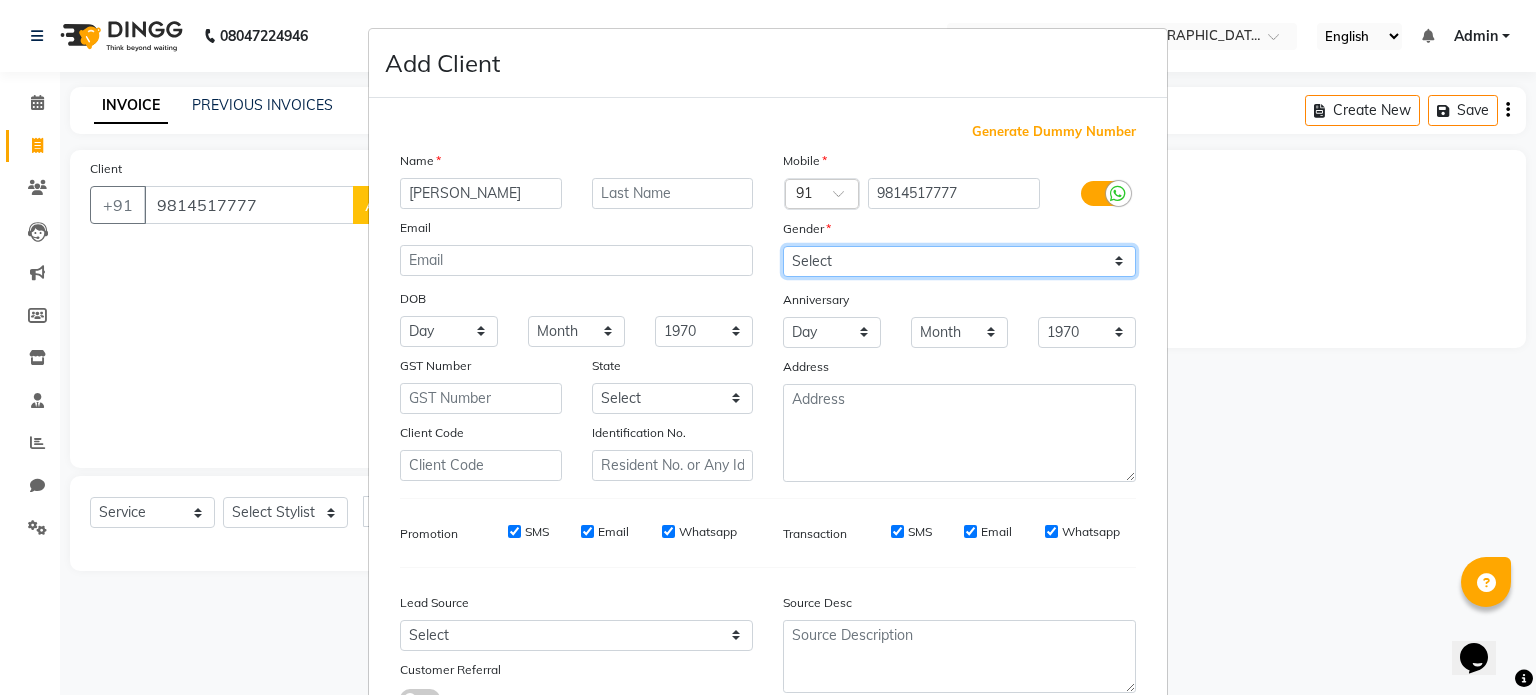 select on "male" 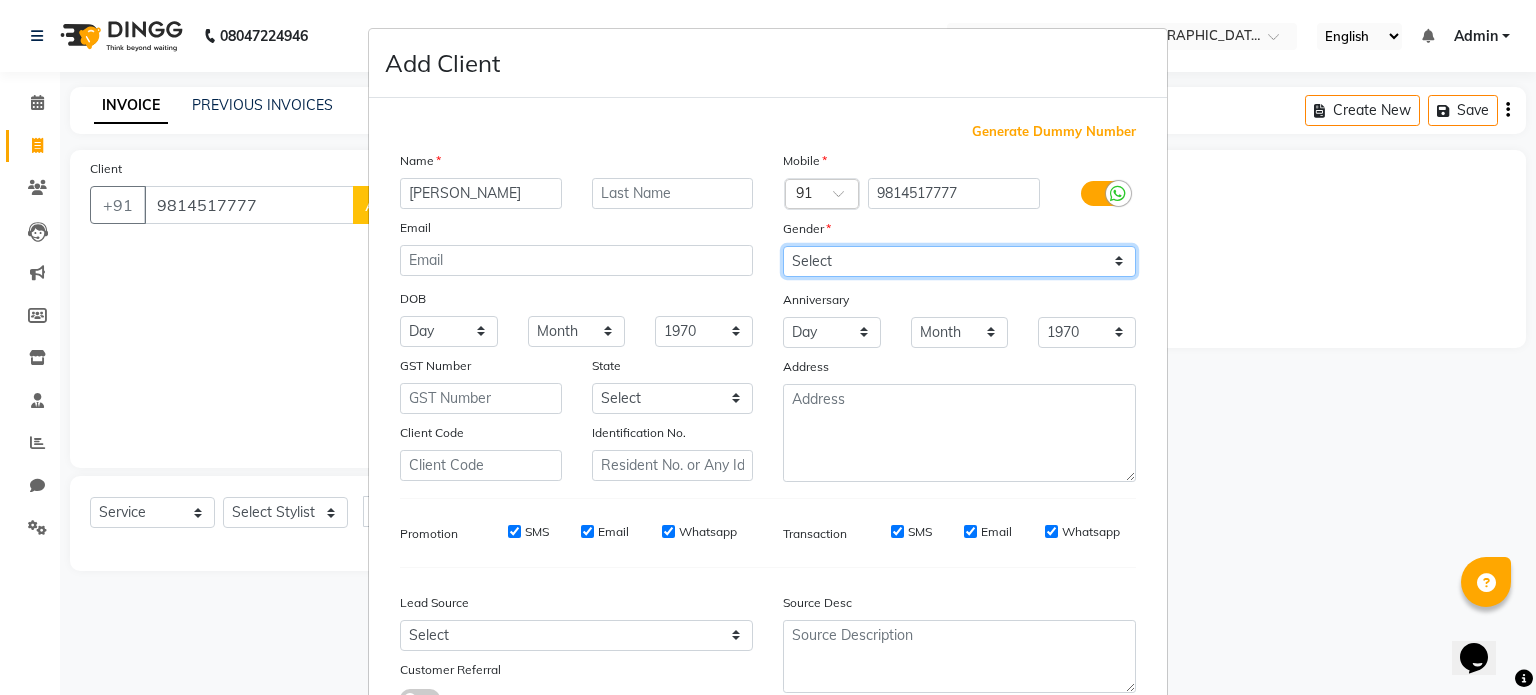 click on "Select Male Female Other Prefer Not To Say" at bounding box center [959, 261] 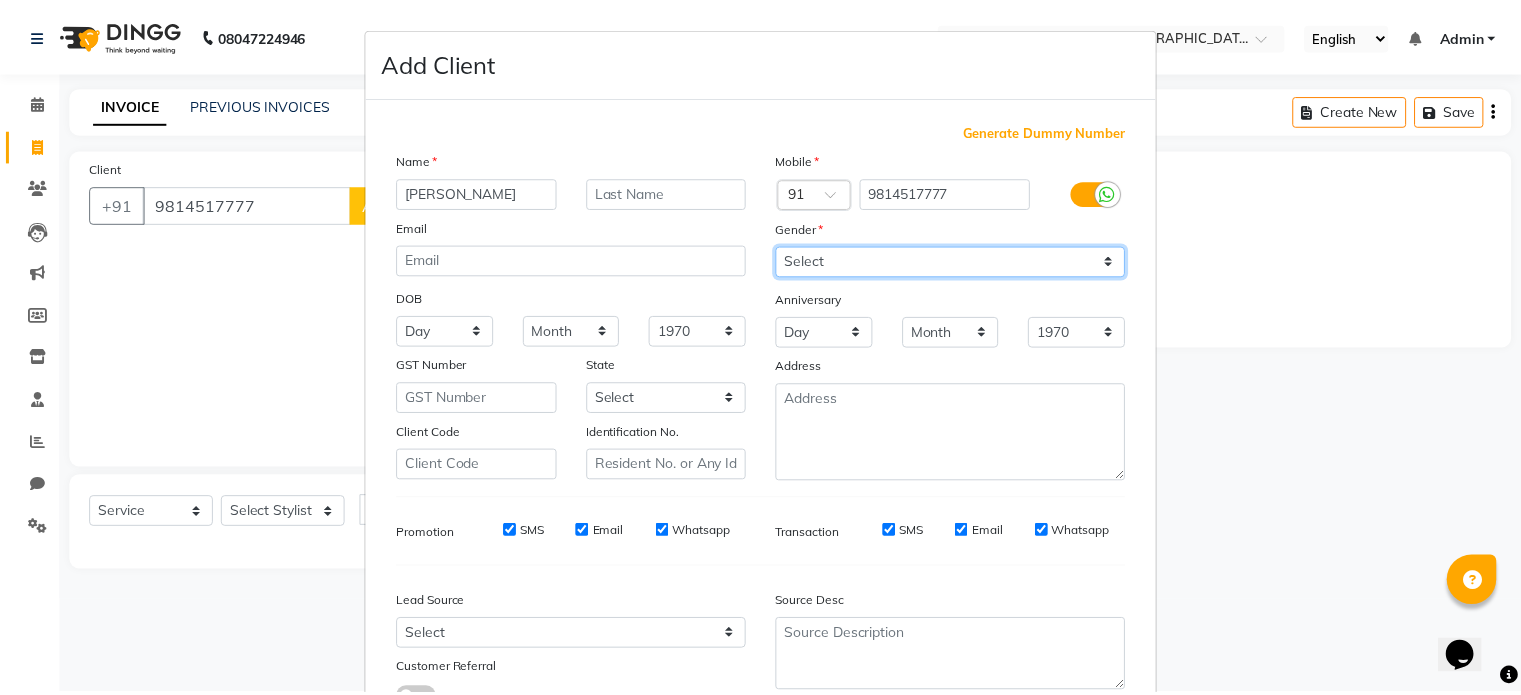 scroll, scrollTop: 161, scrollLeft: 0, axis: vertical 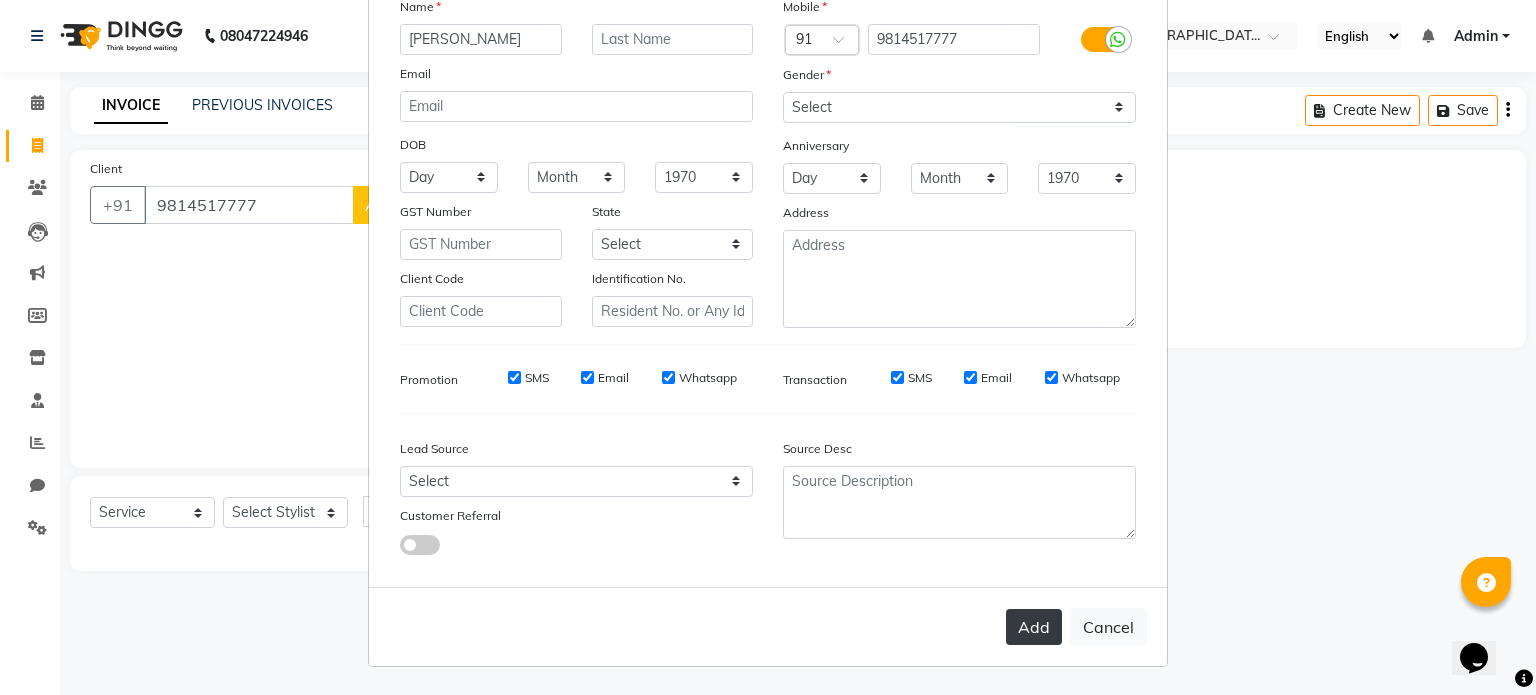 click on "Add" at bounding box center [1034, 627] 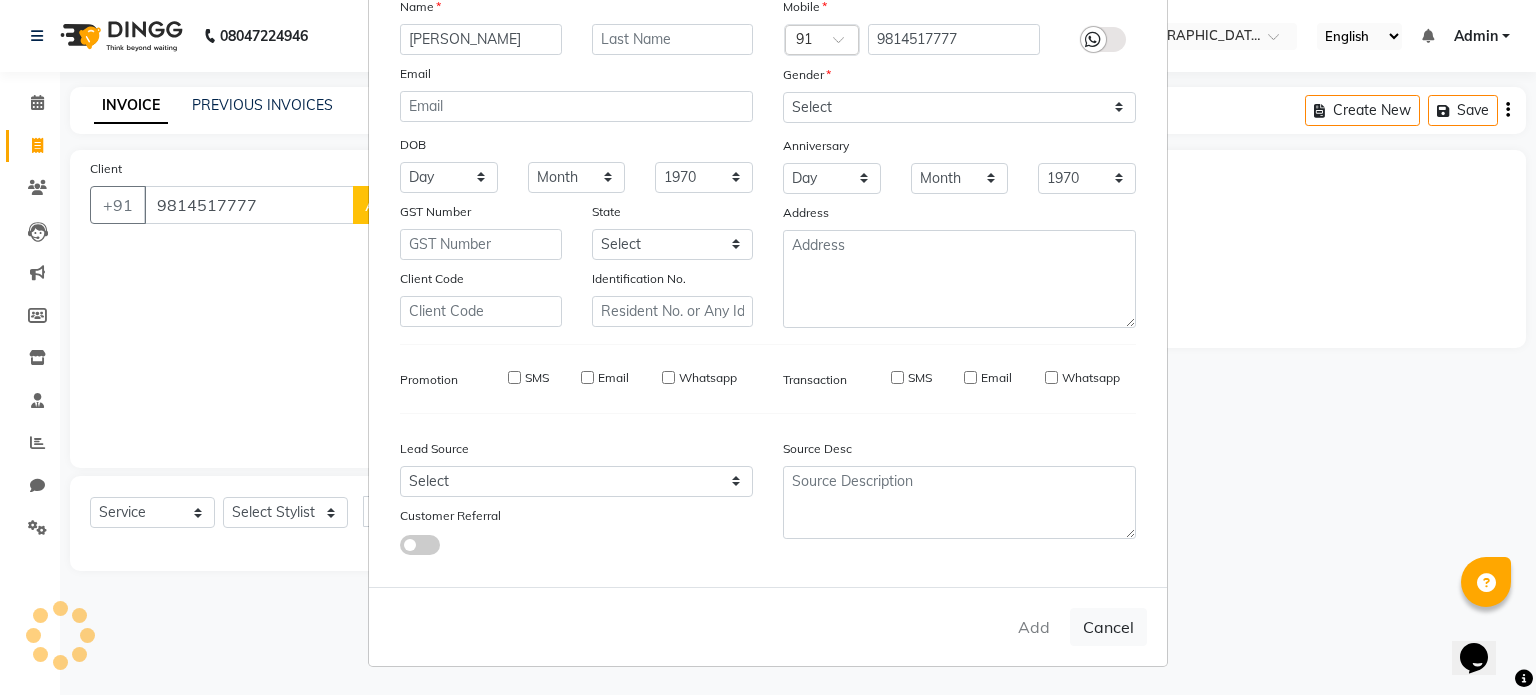 type 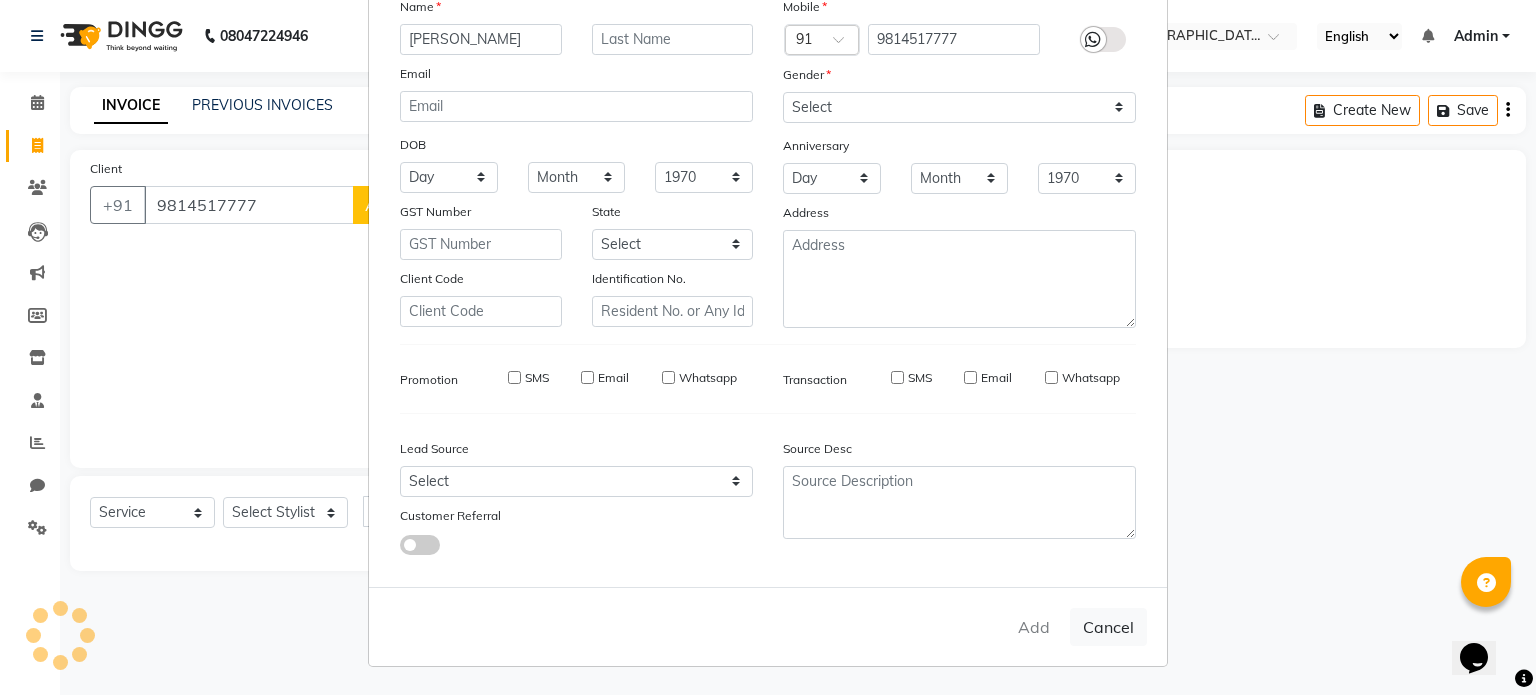 select 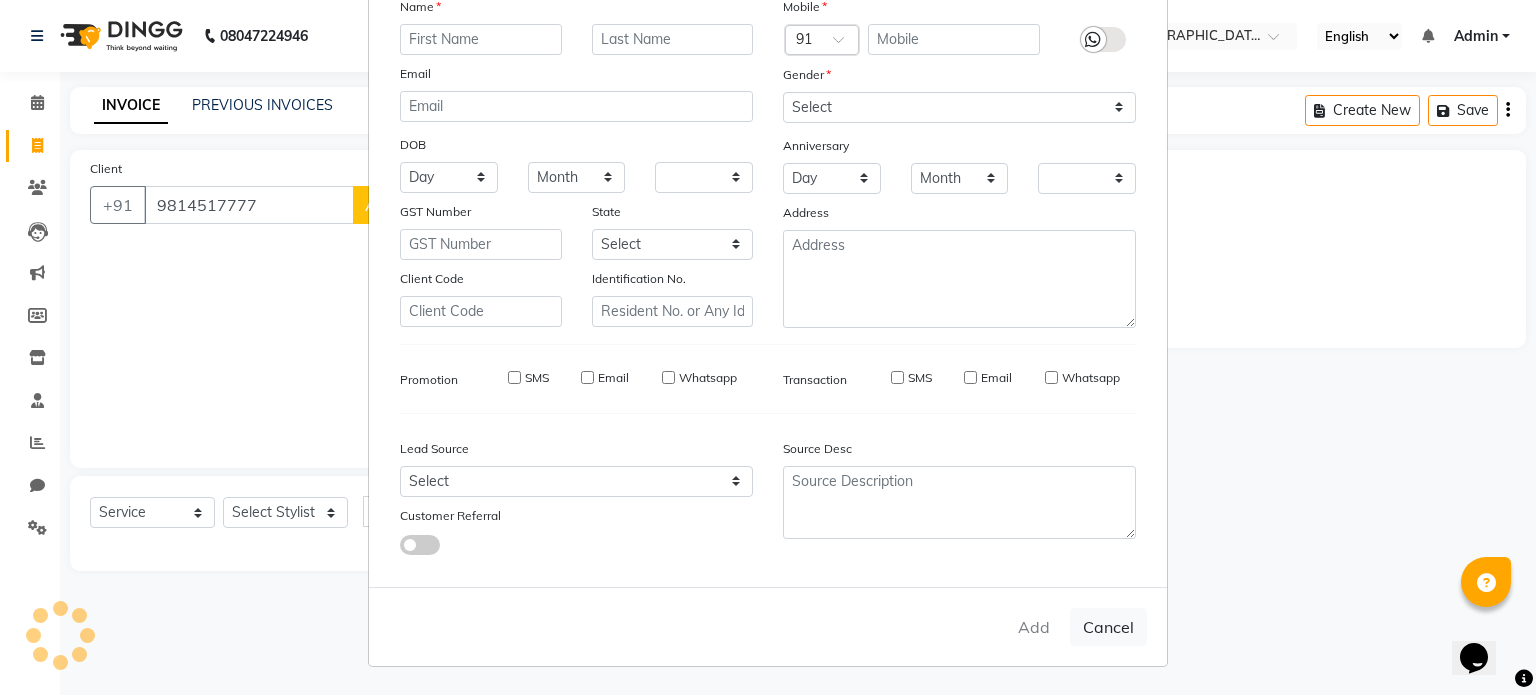 checkbox on "false" 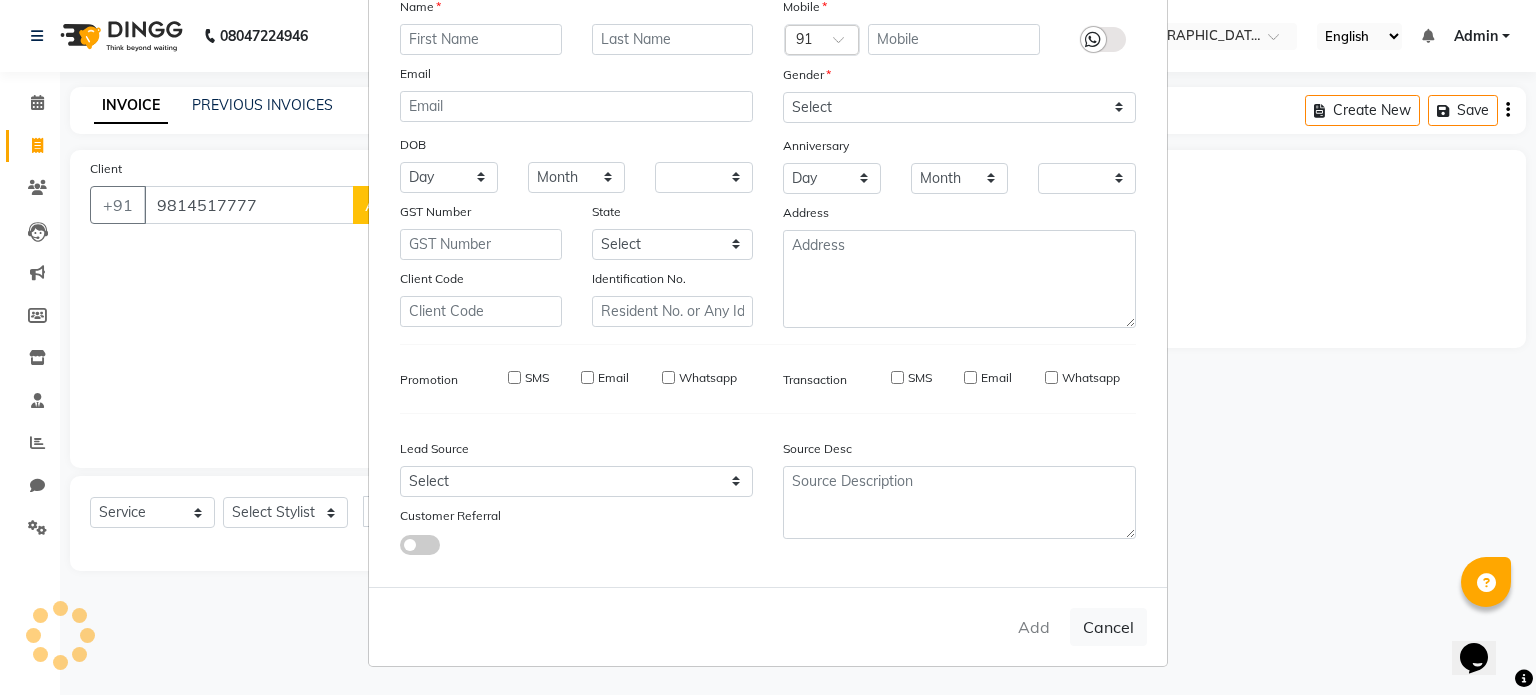 checkbox on "false" 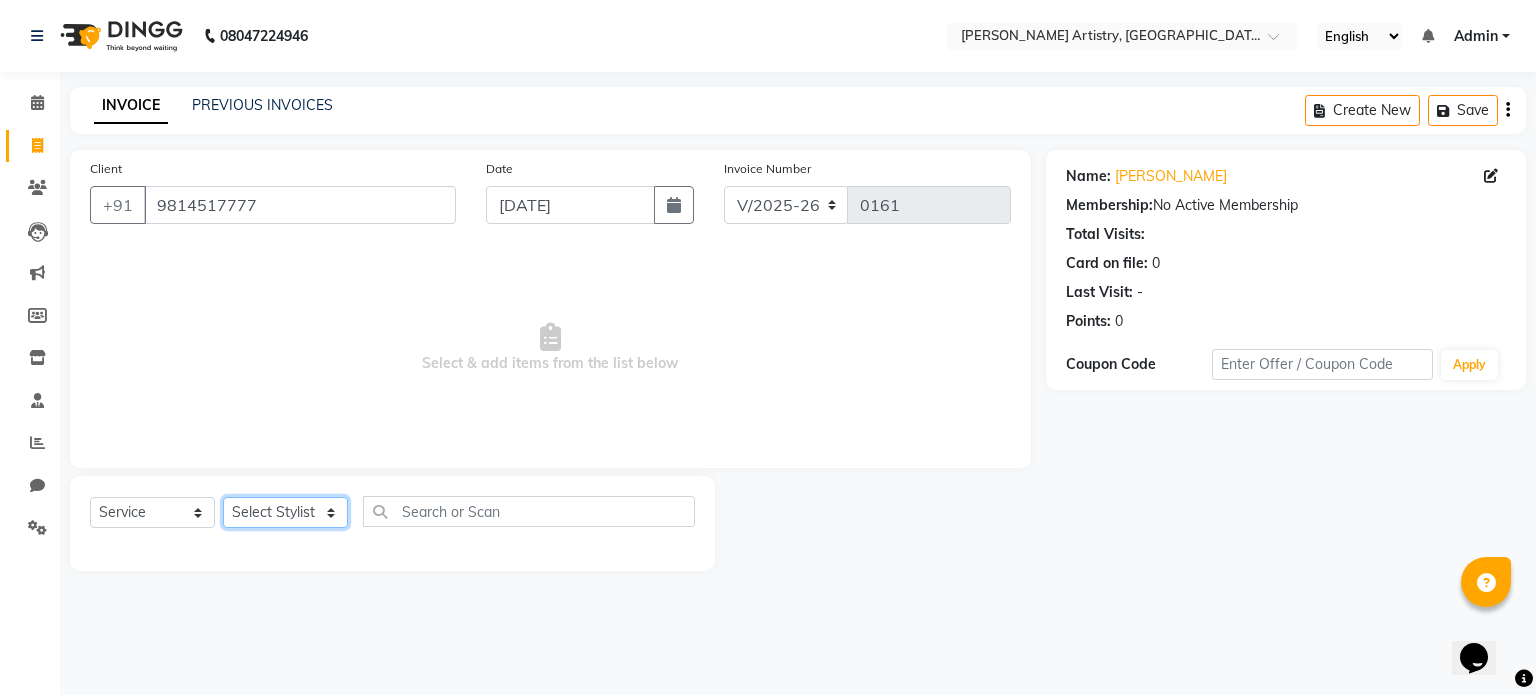 click on "Select Stylist [PERSON_NAME] [PERSON_NAME] [PERSON_NAME]" 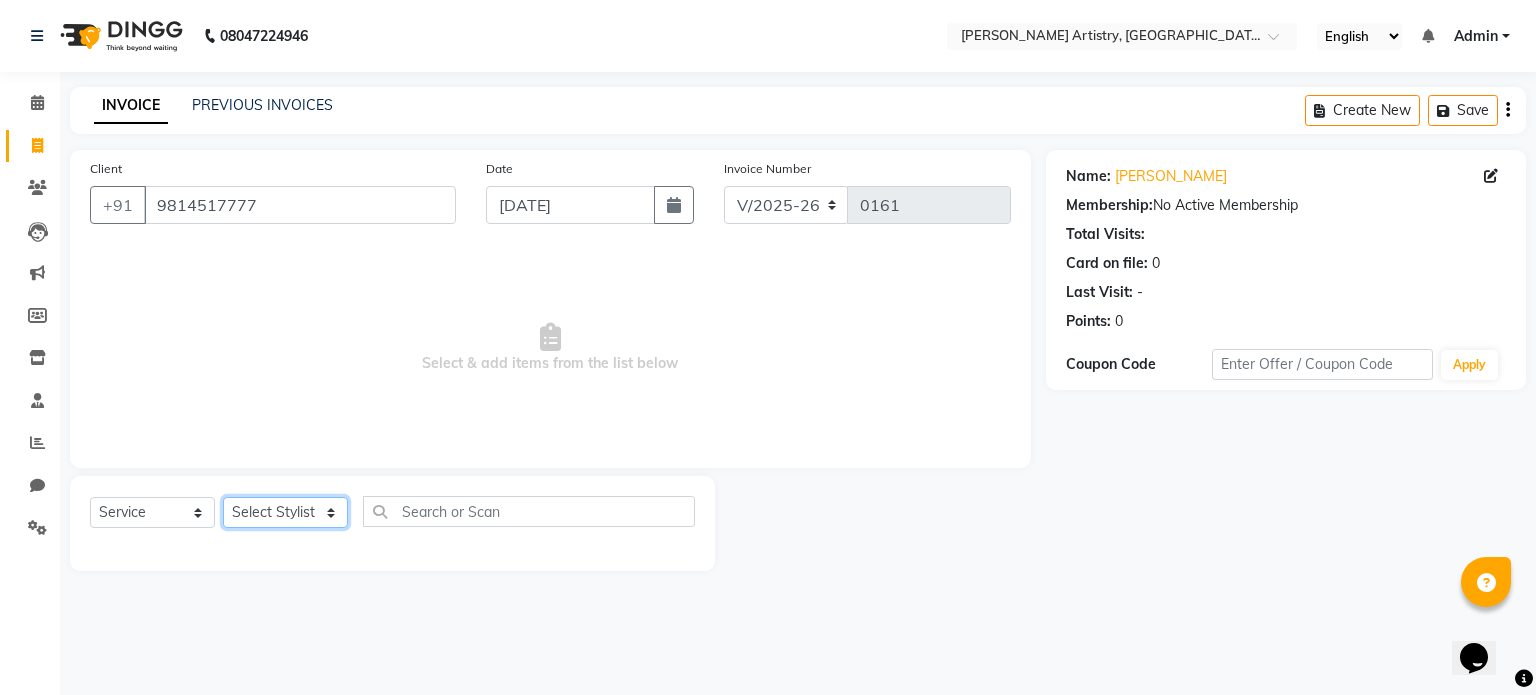 select on "84201" 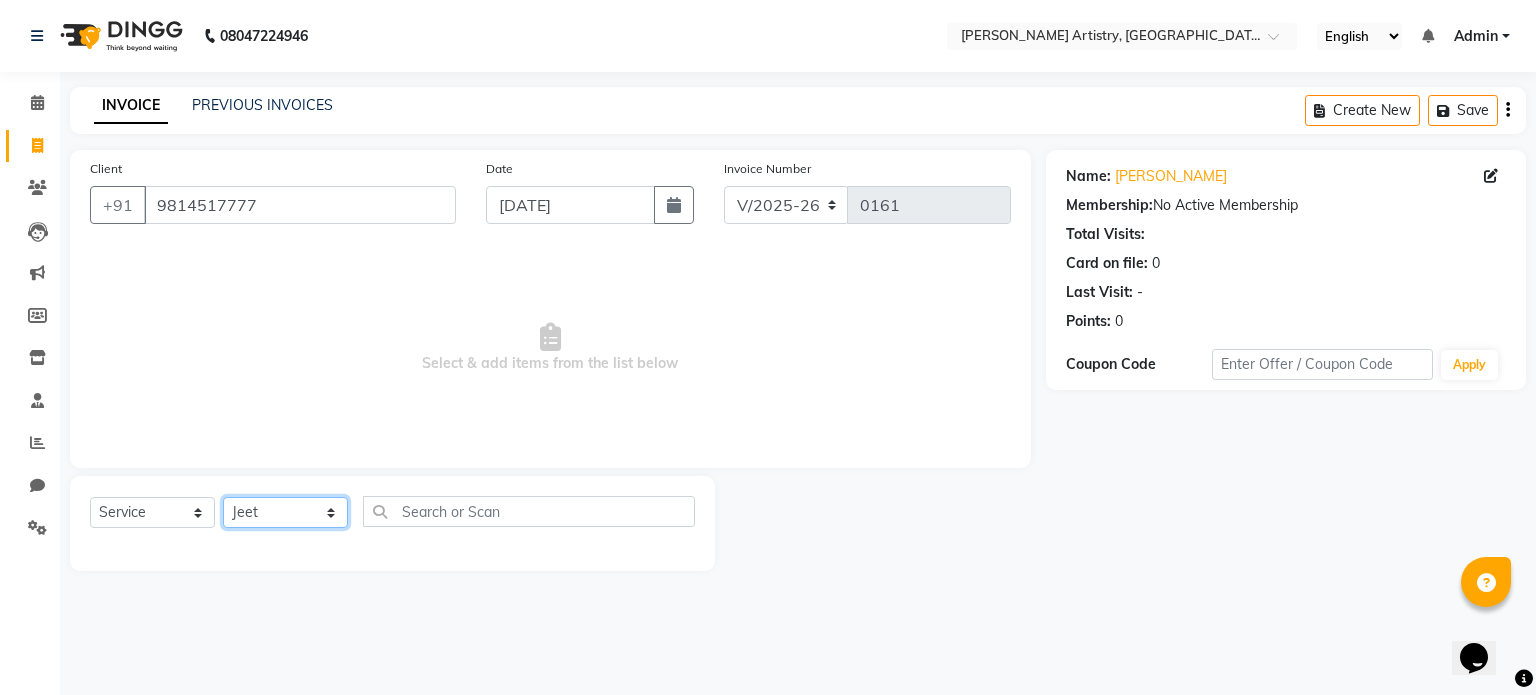click on "Select Stylist [PERSON_NAME] [PERSON_NAME] [PERSON_NAME]" 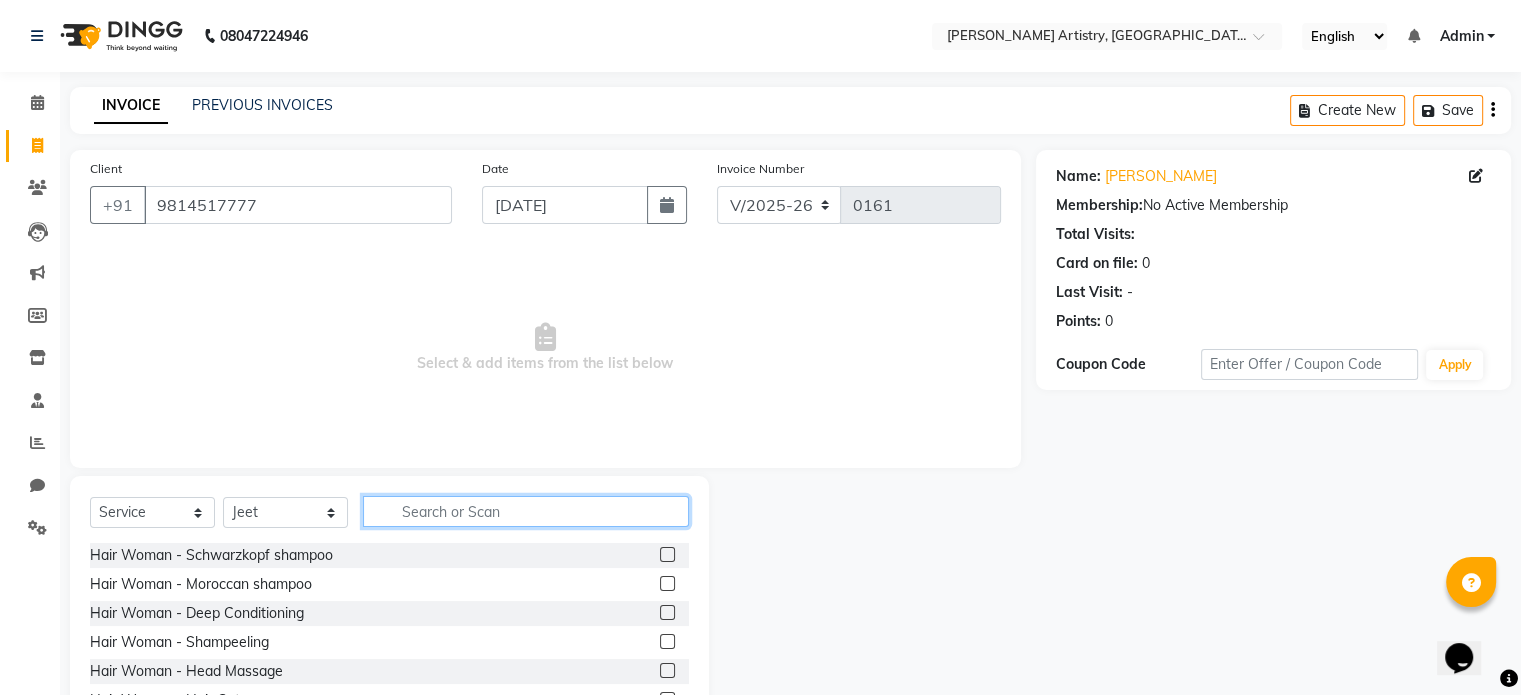 click 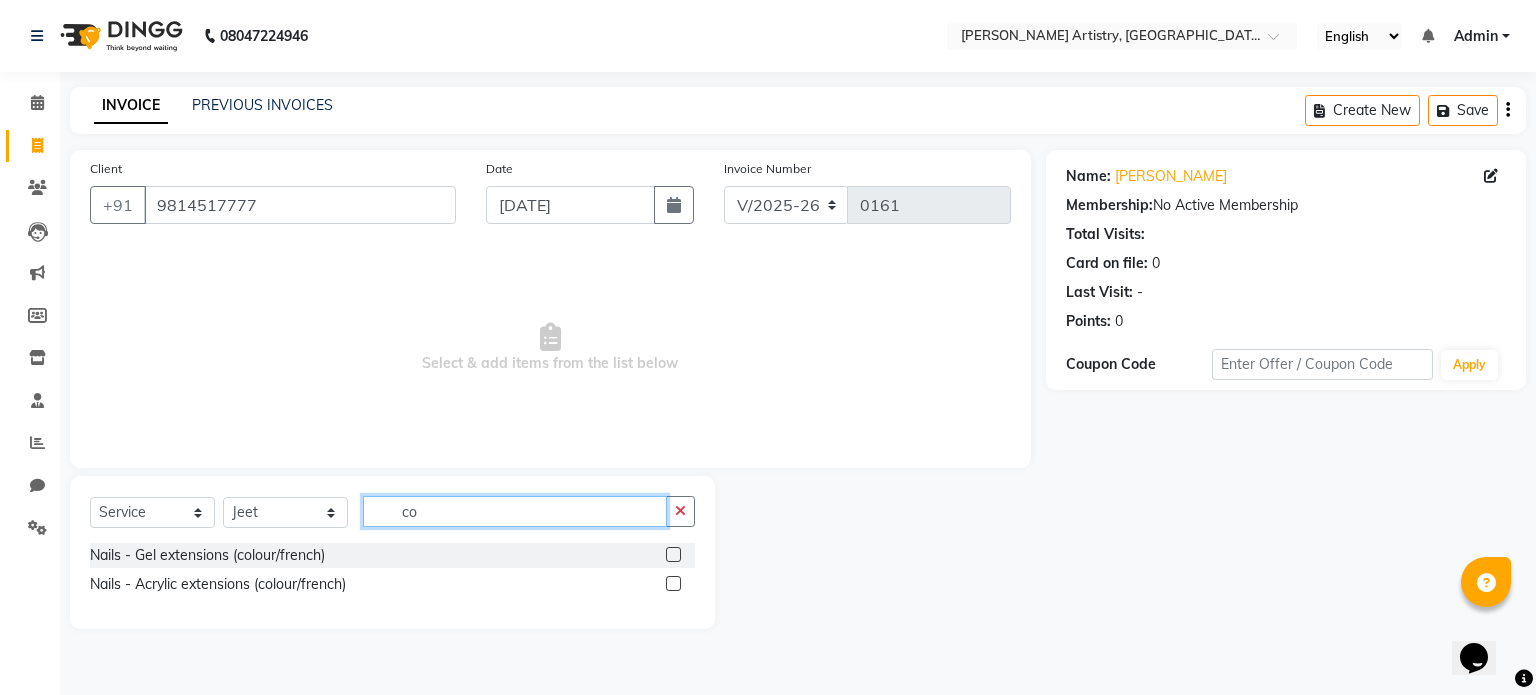 type on "c" 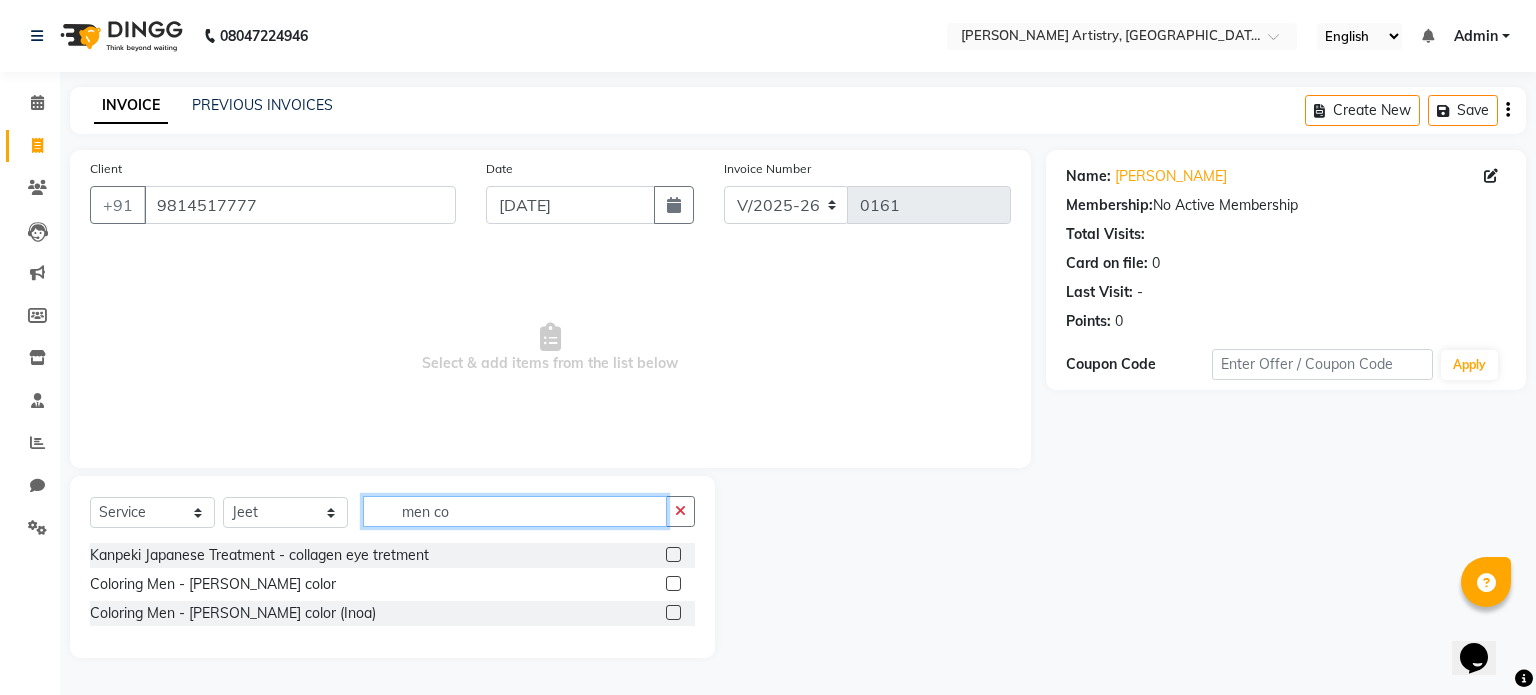 type on "men co" 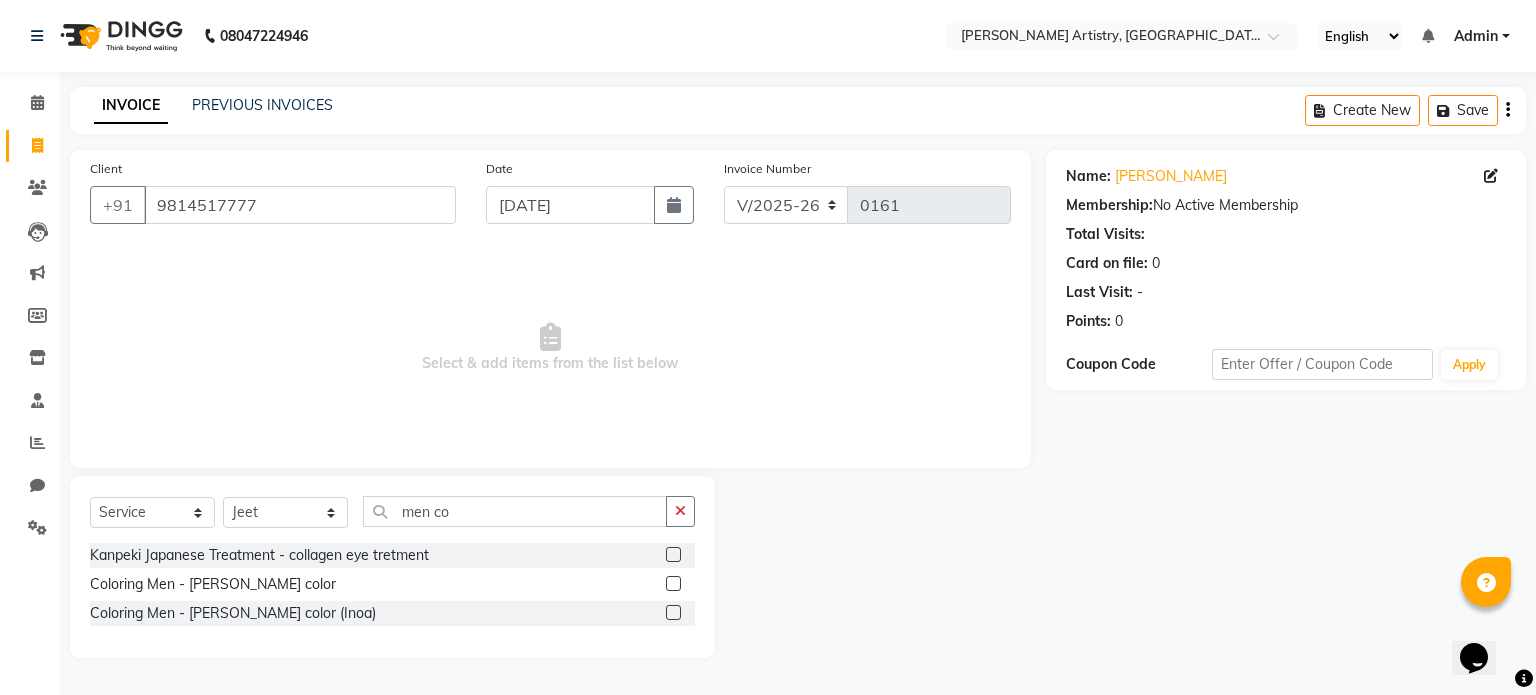 click 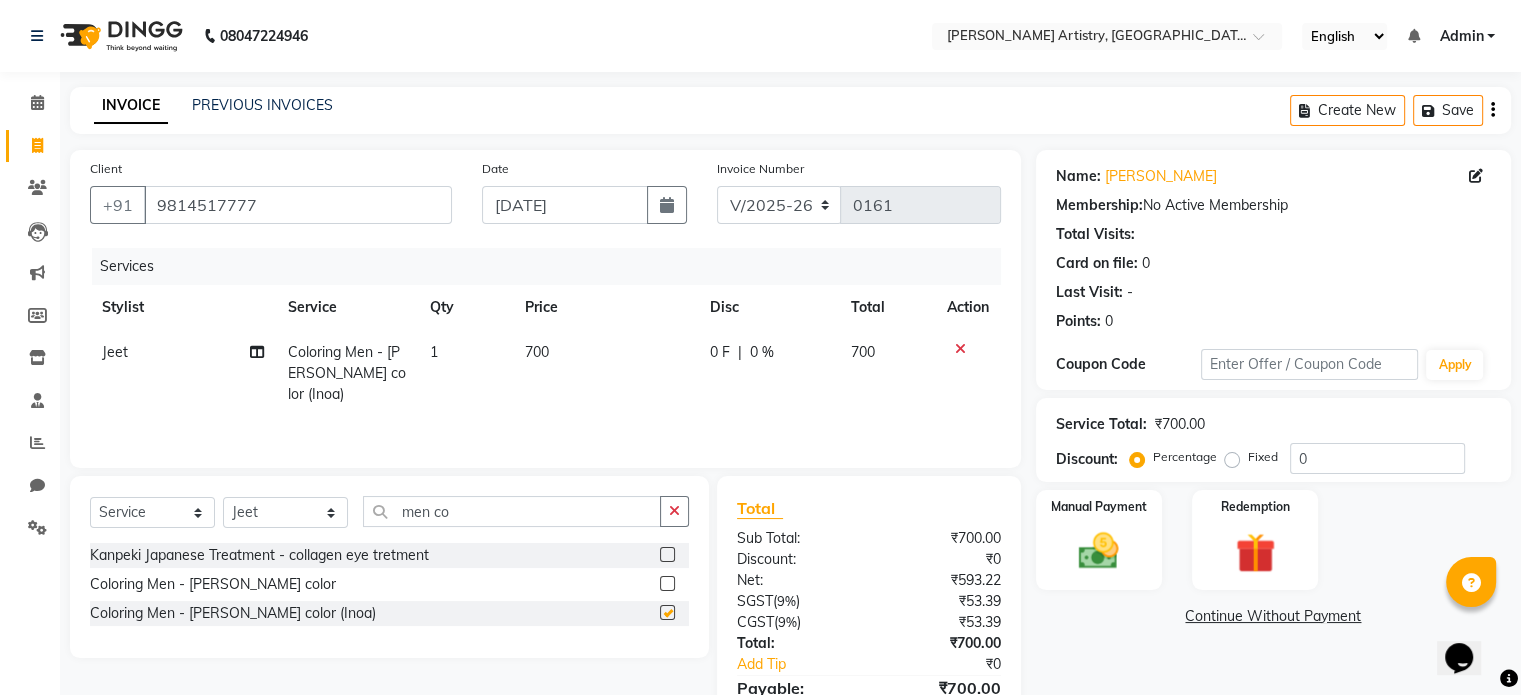 checkbox on "false" 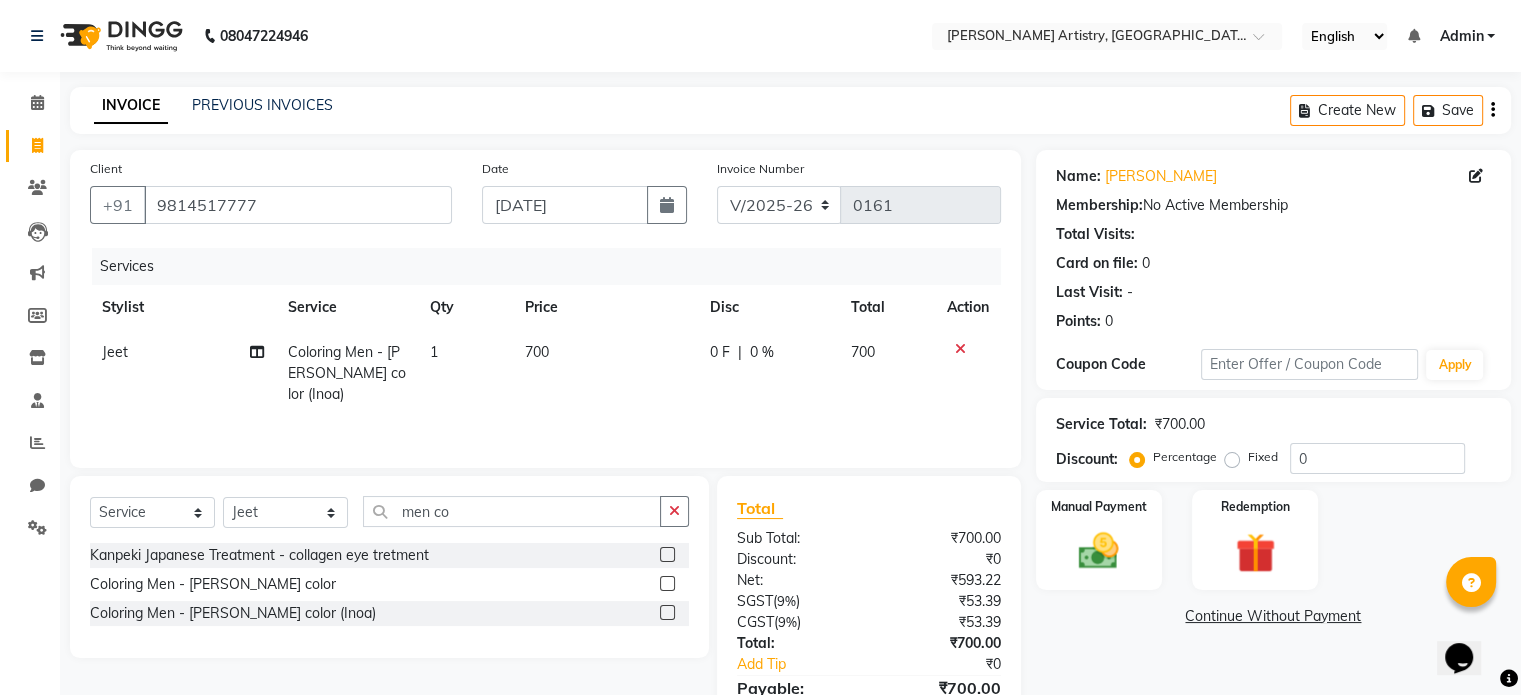 click 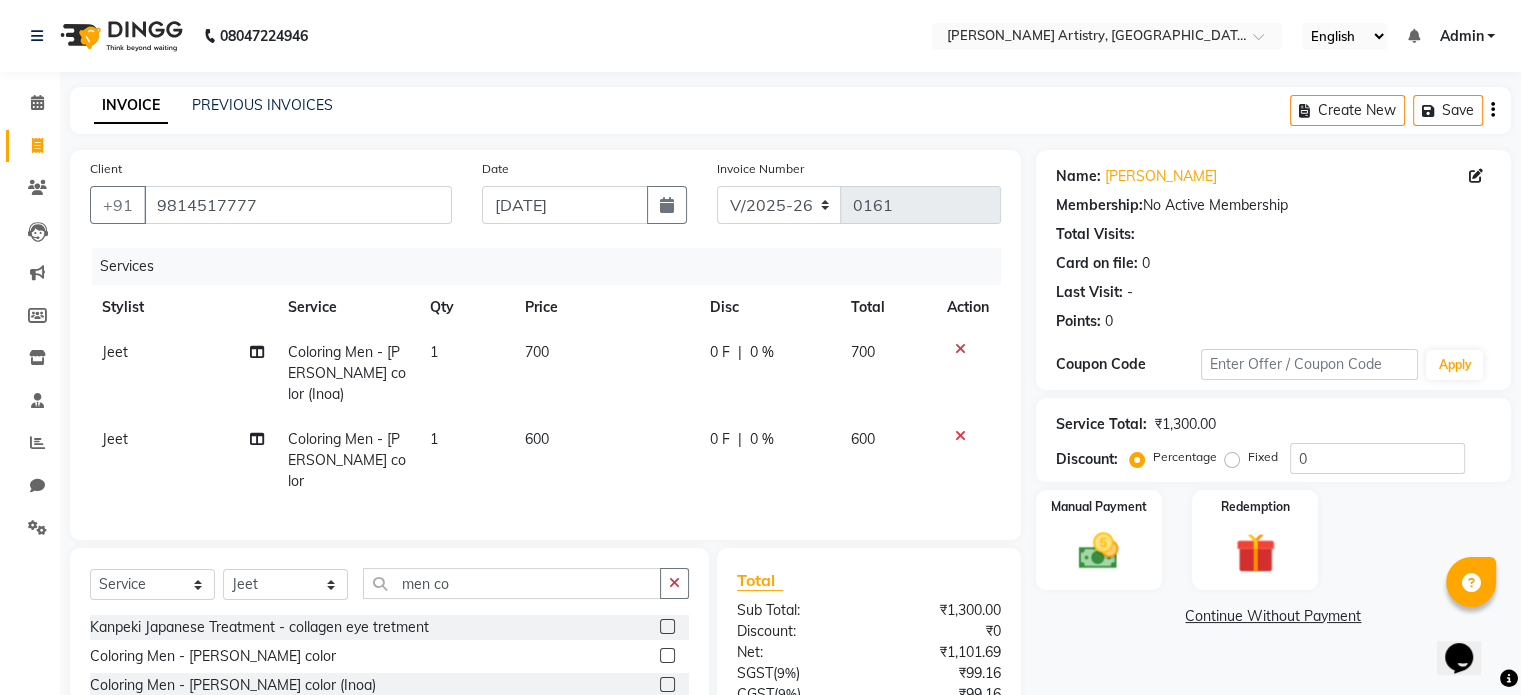 click 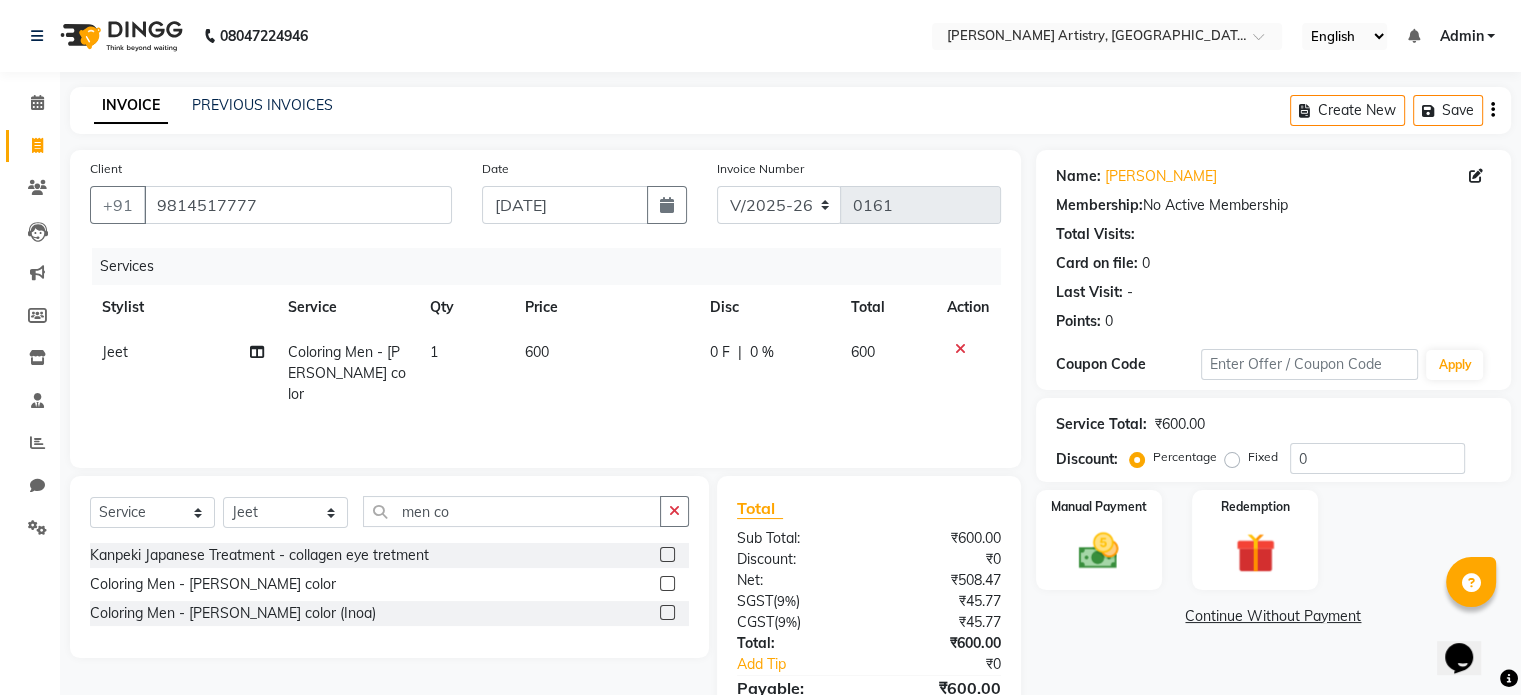 click 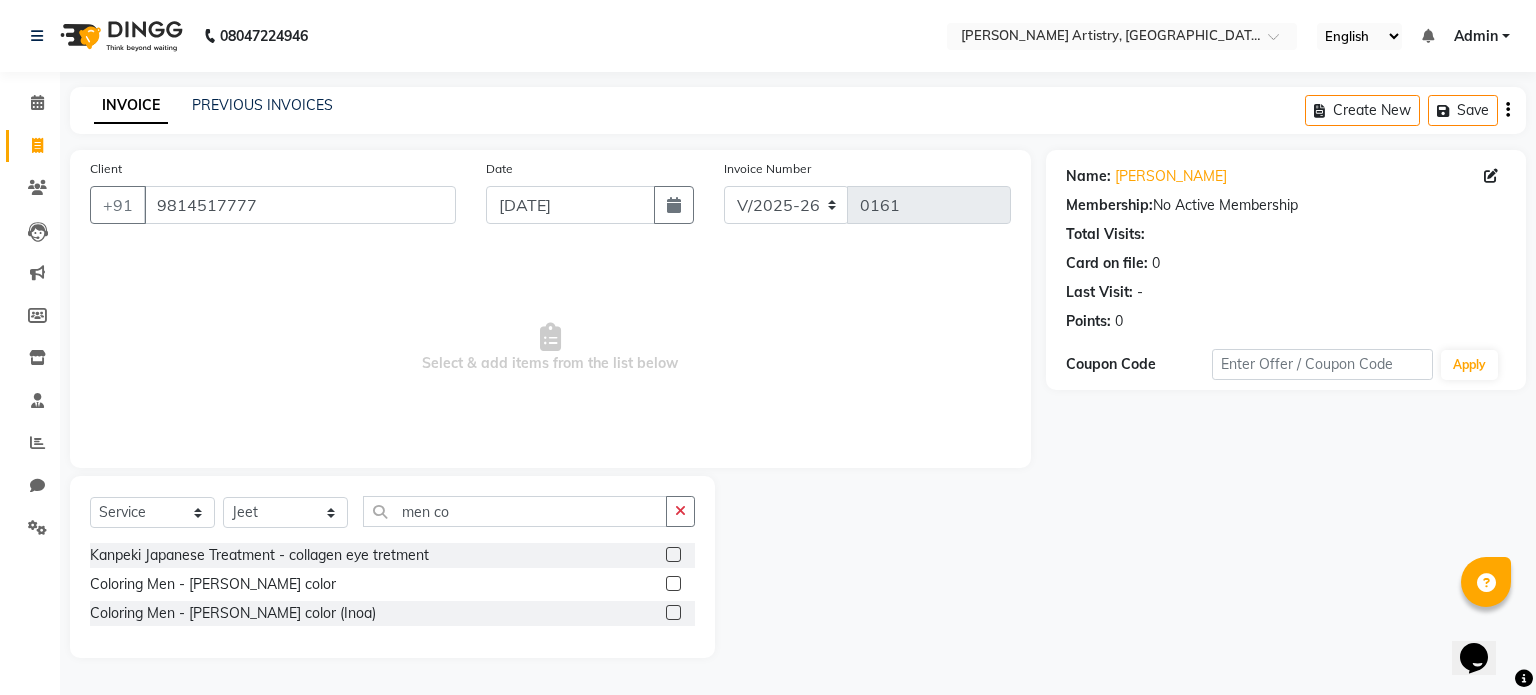 click 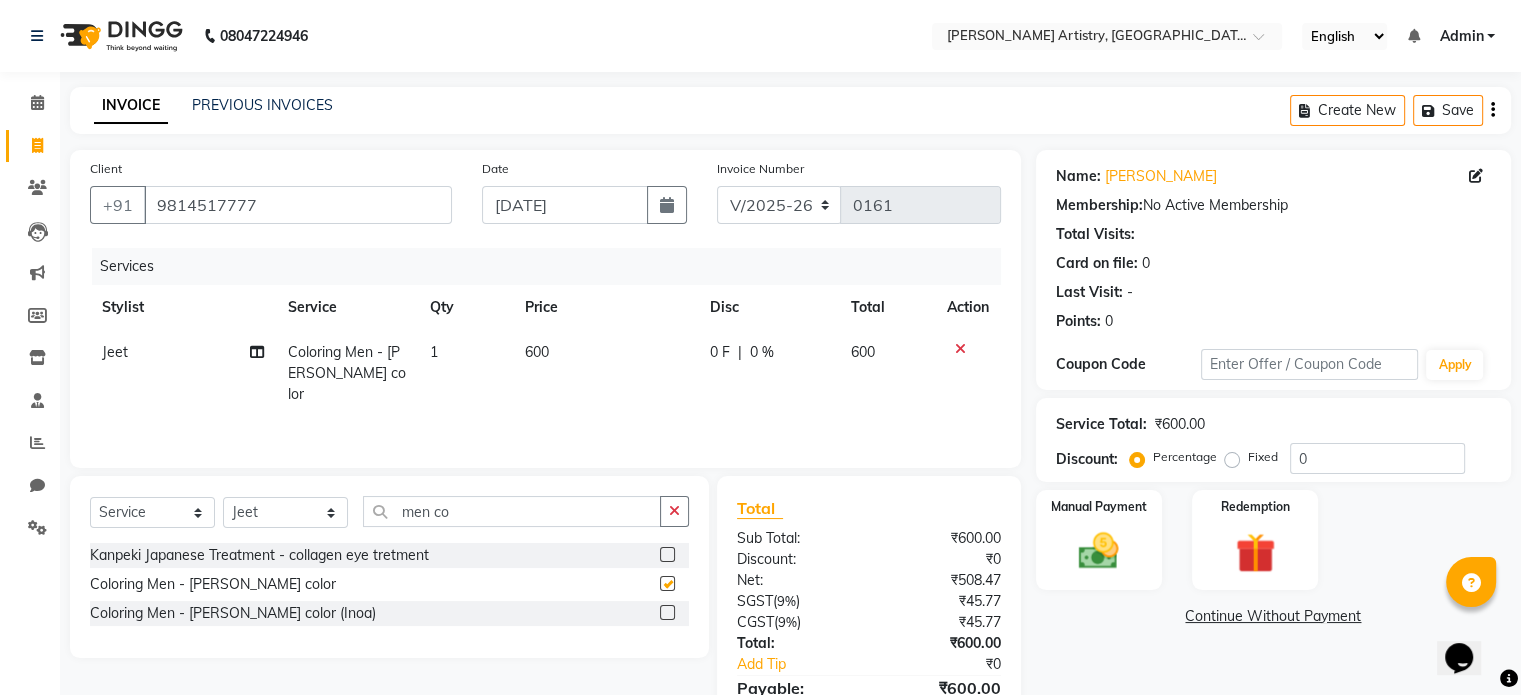 checkbox on "false" 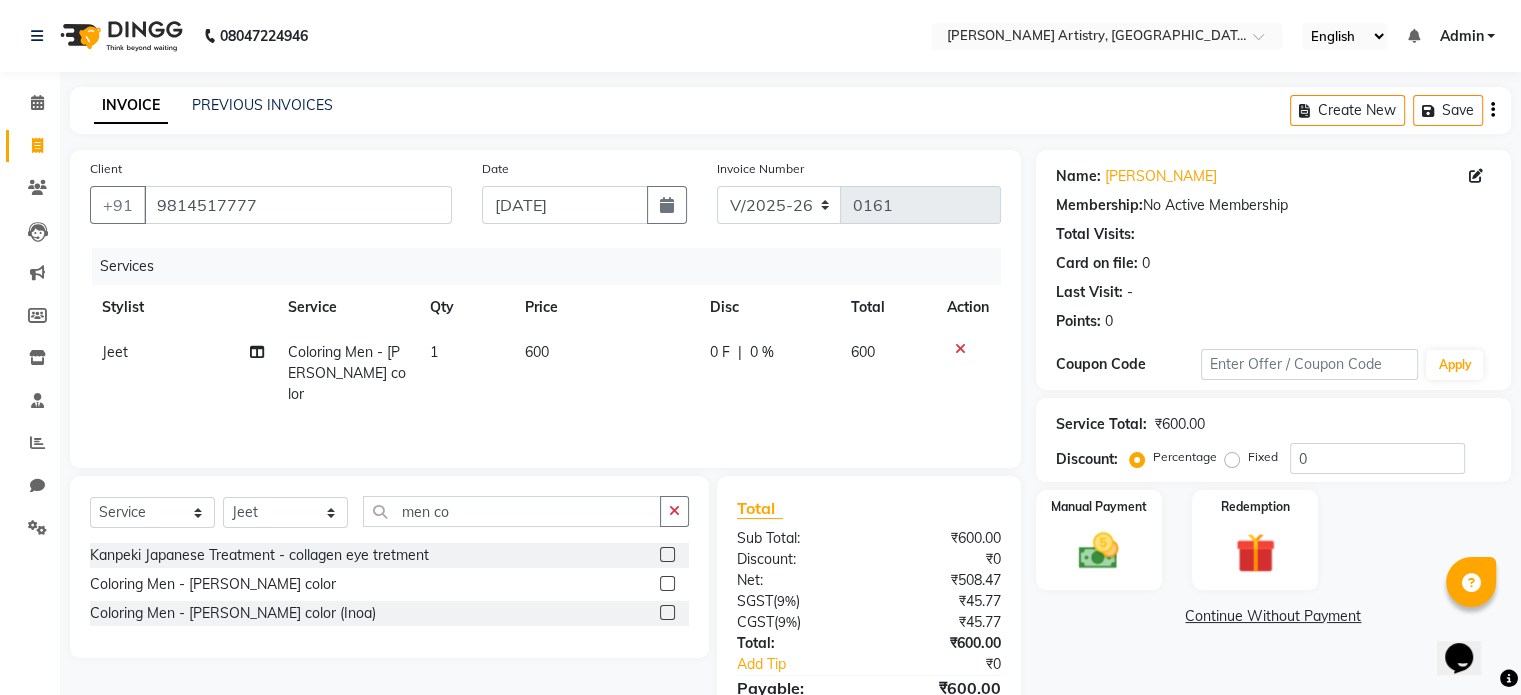 click on "600" 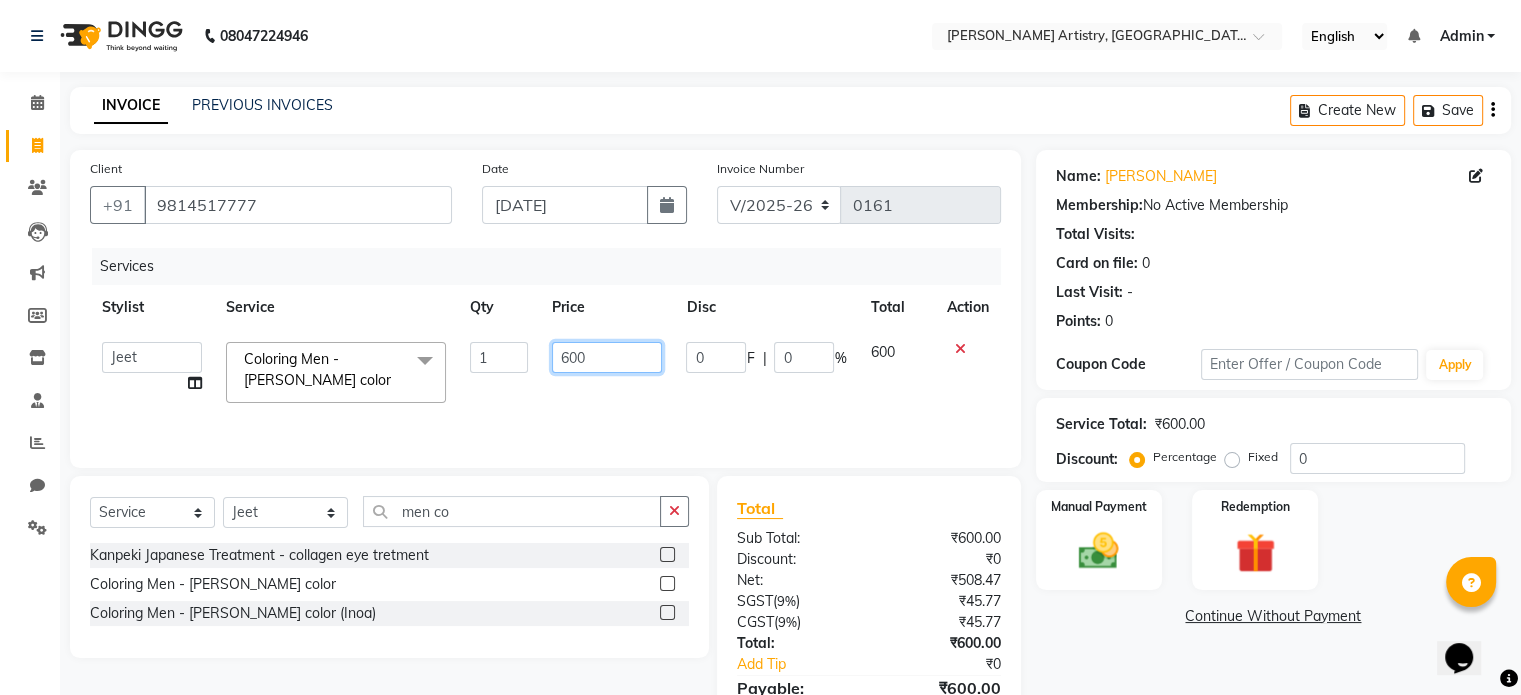 click on "600" 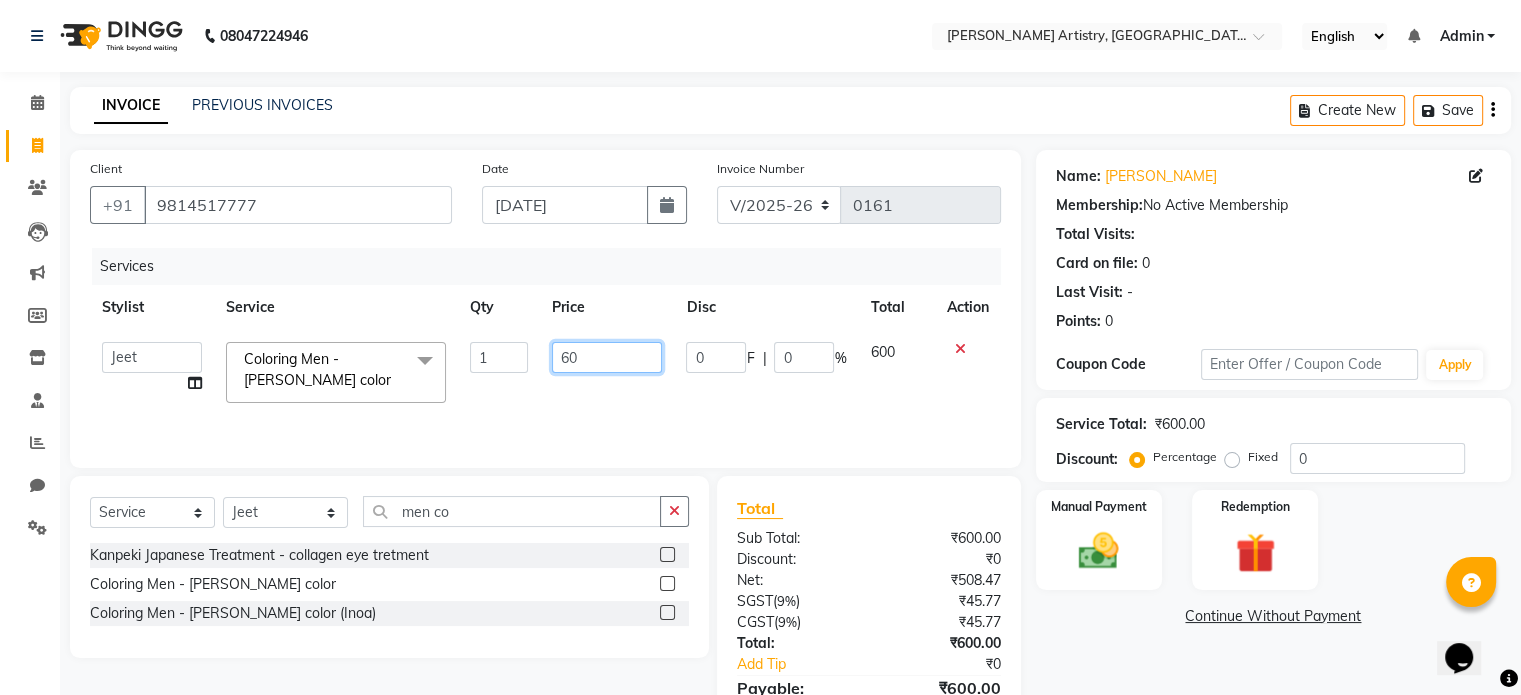 type on "6" 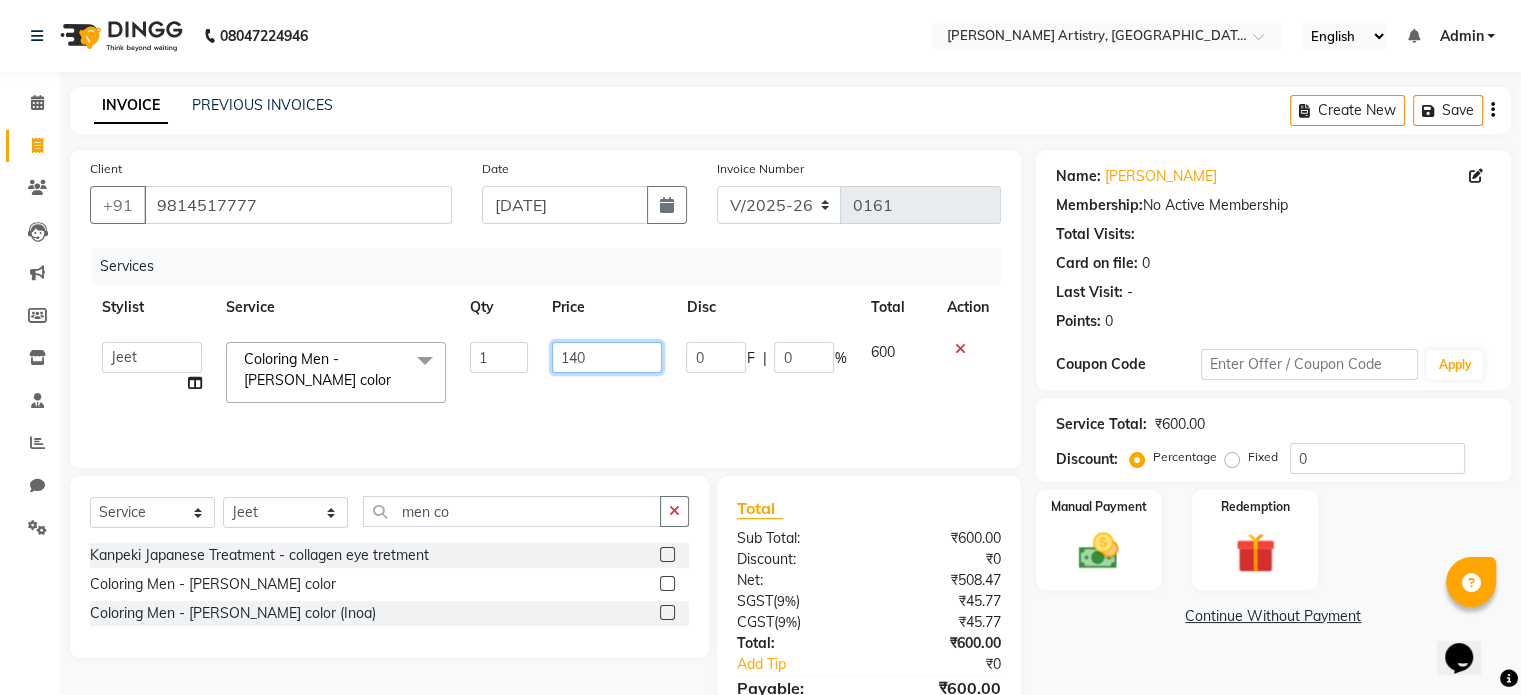 type on "1400" 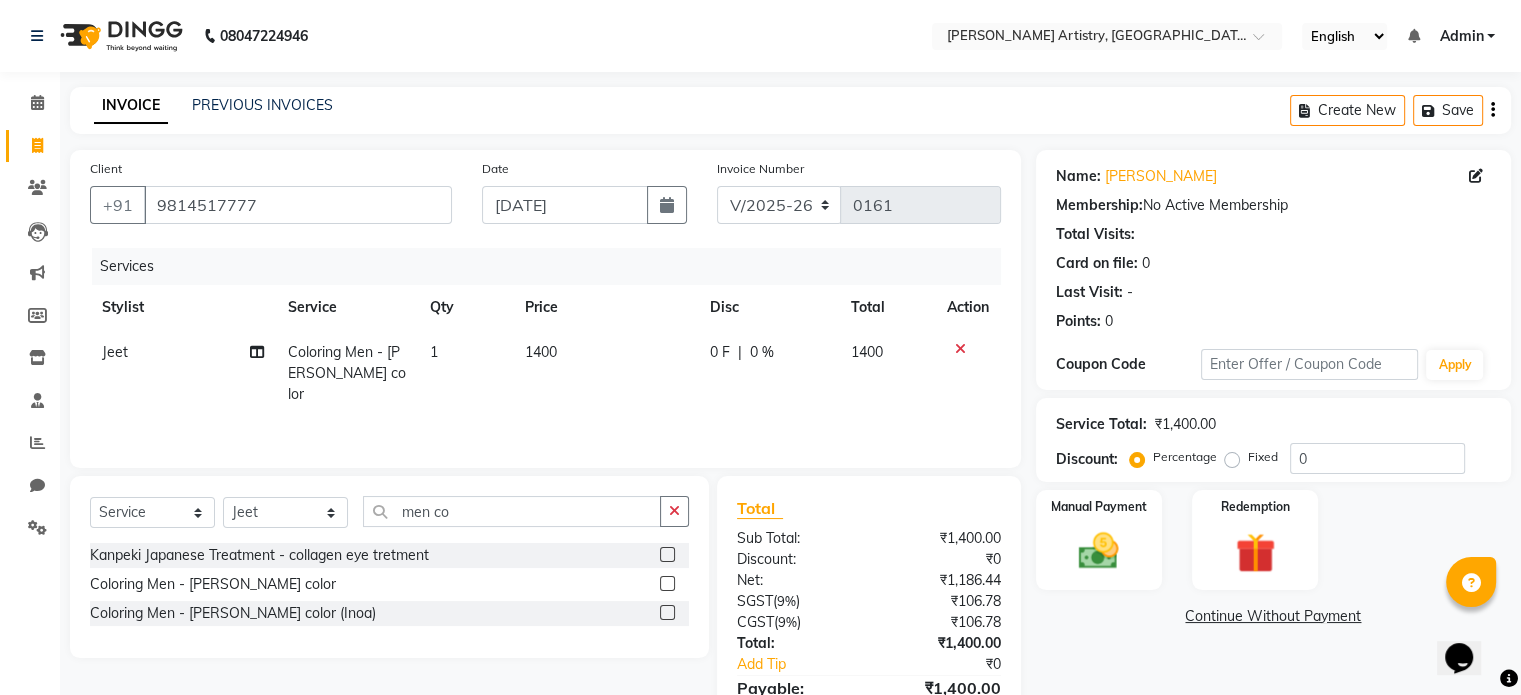 click on "Services Stylist Service Qty Price Disc Total Action Jeet Coloring Men - beard color 1 1400 0 F | 0 % 1400" 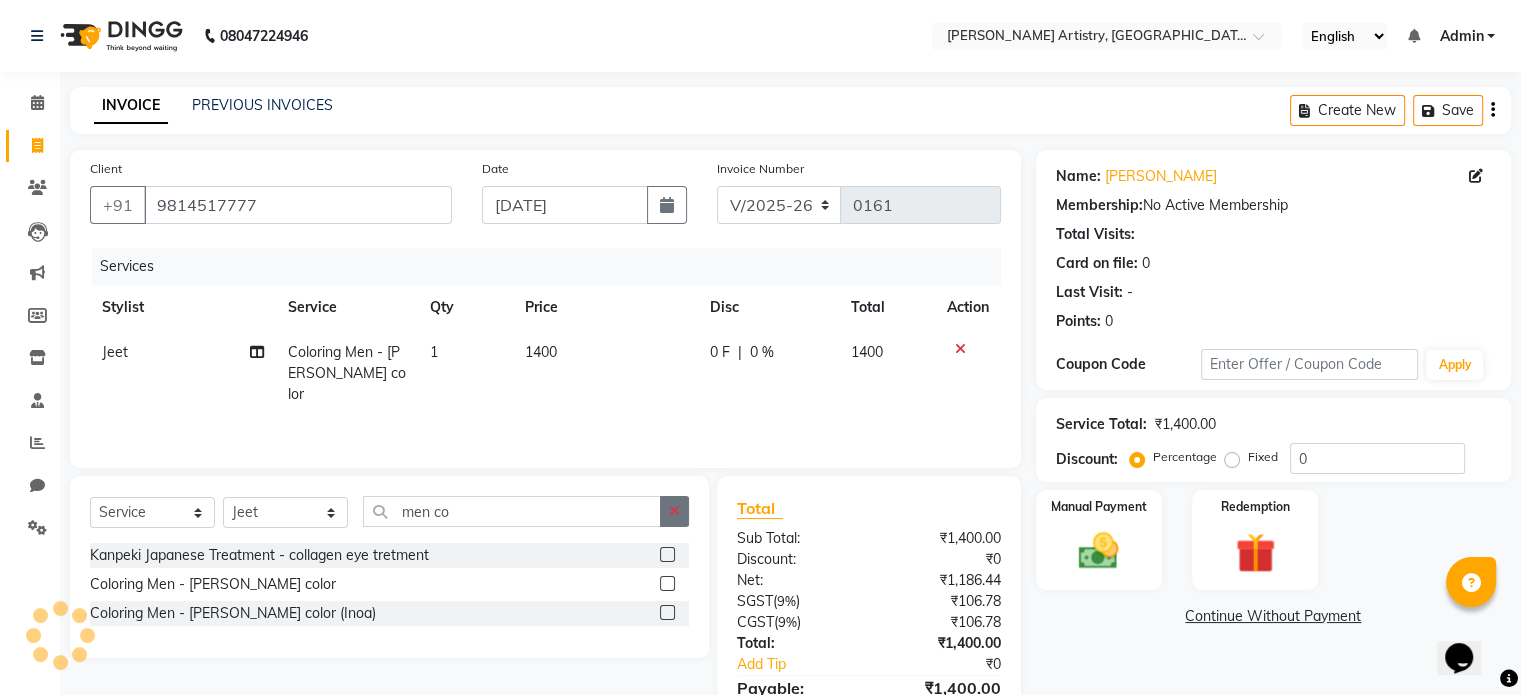 click 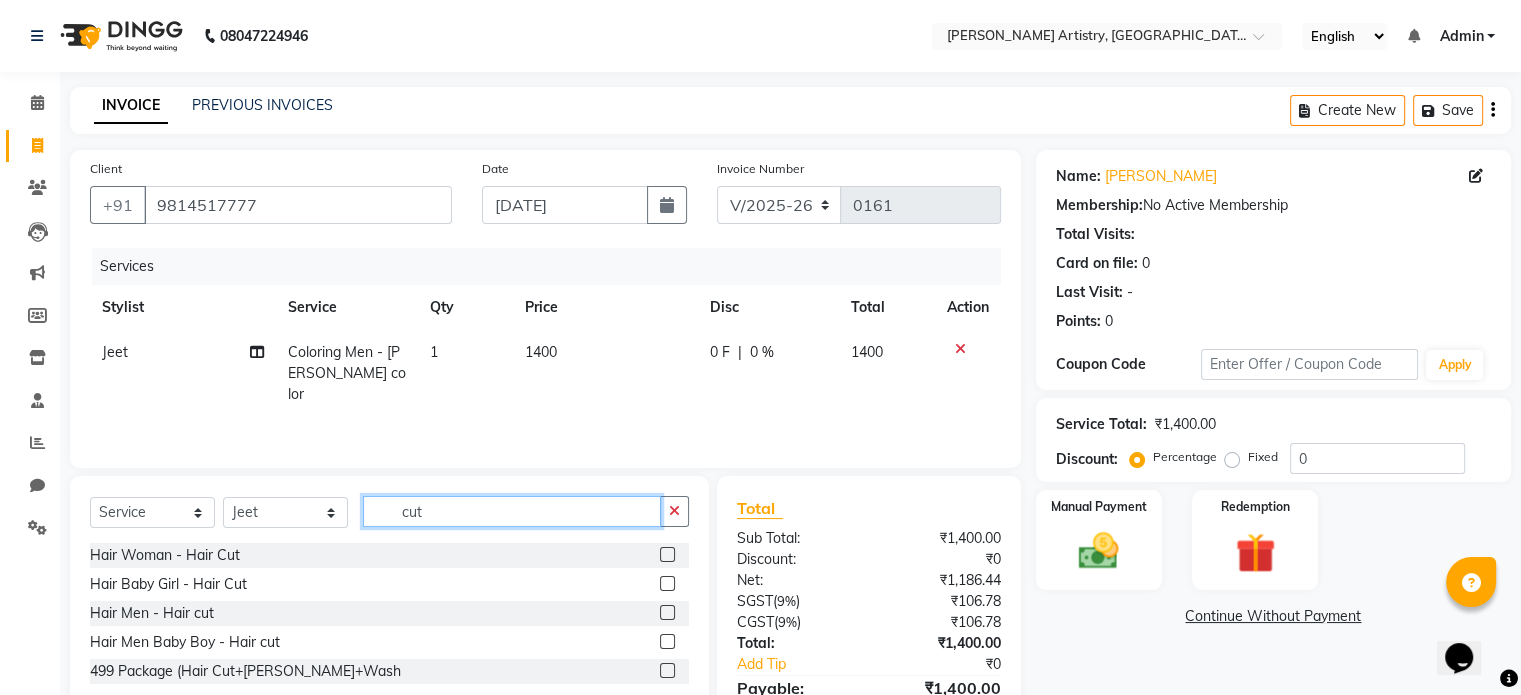 type on "cut" 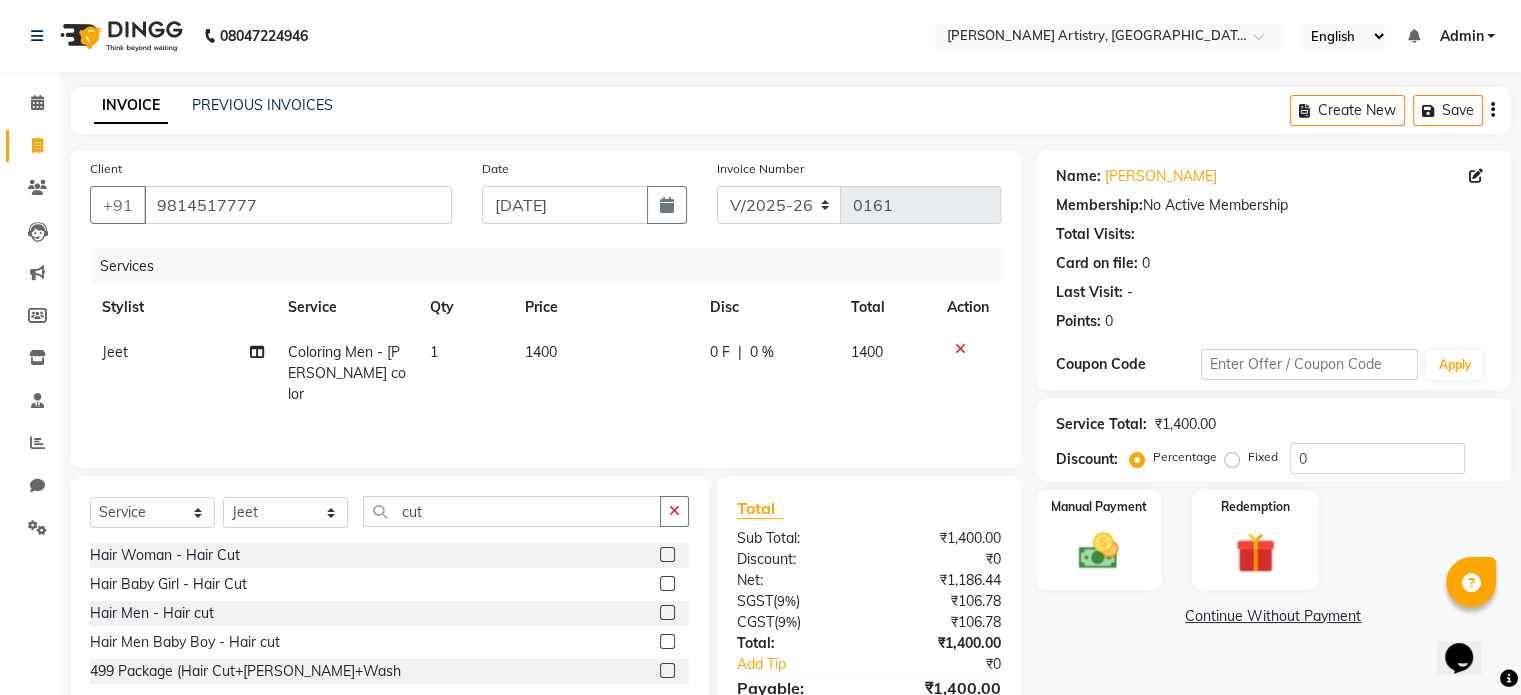 click 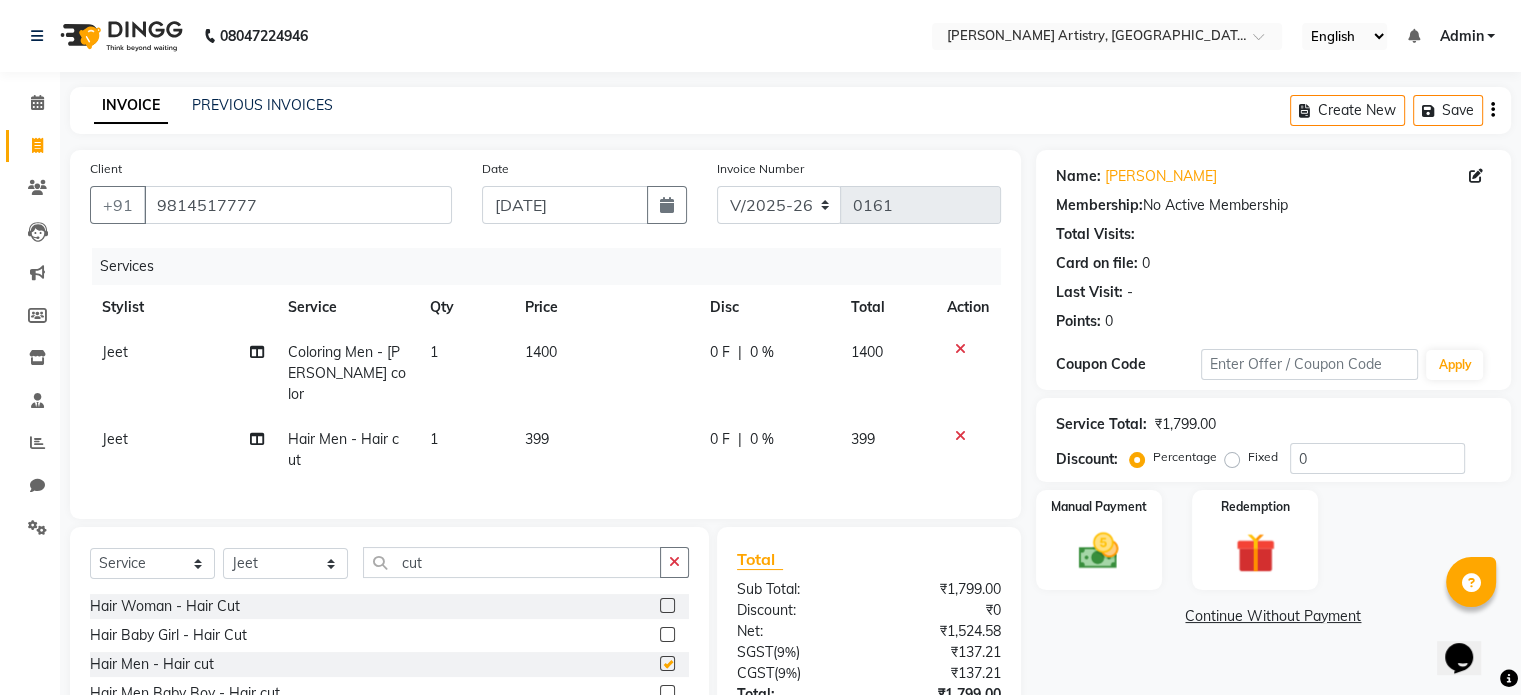 checkbox on "false" 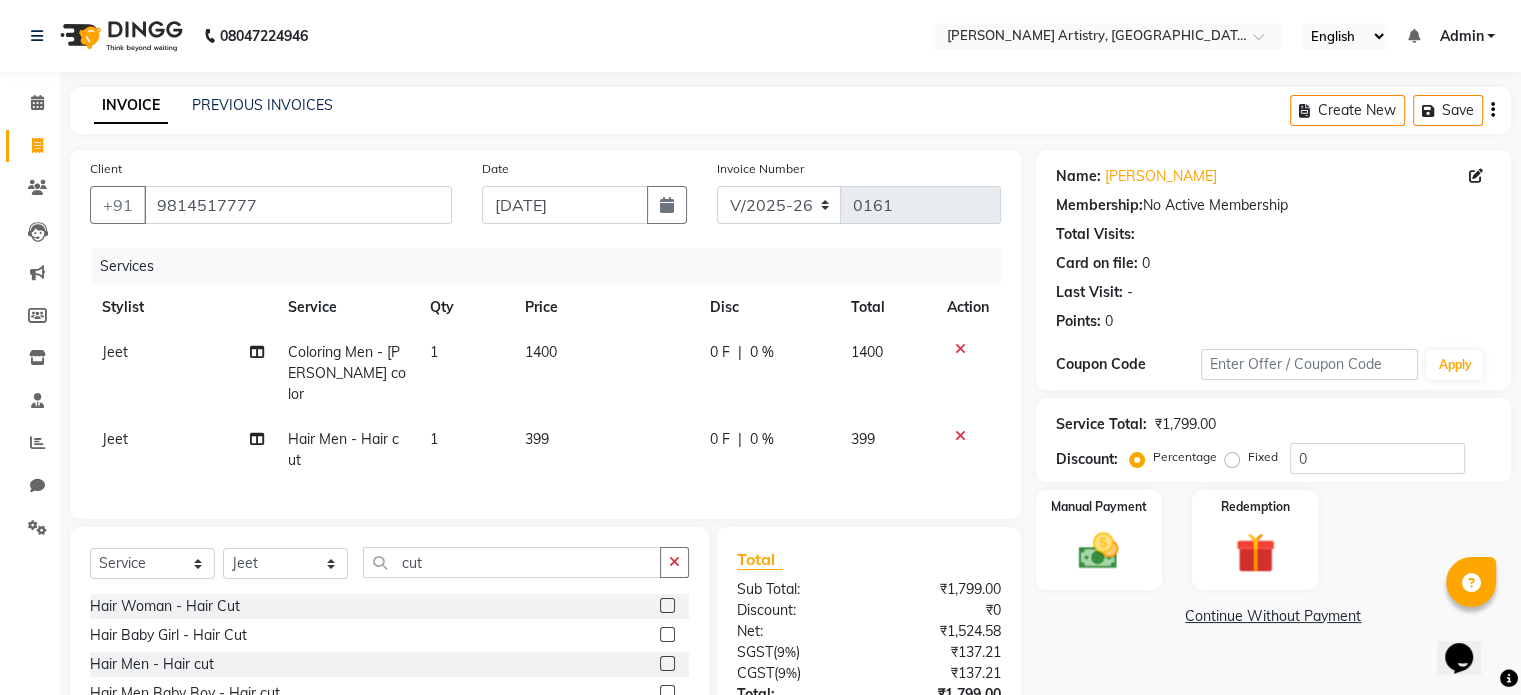 click on "399" 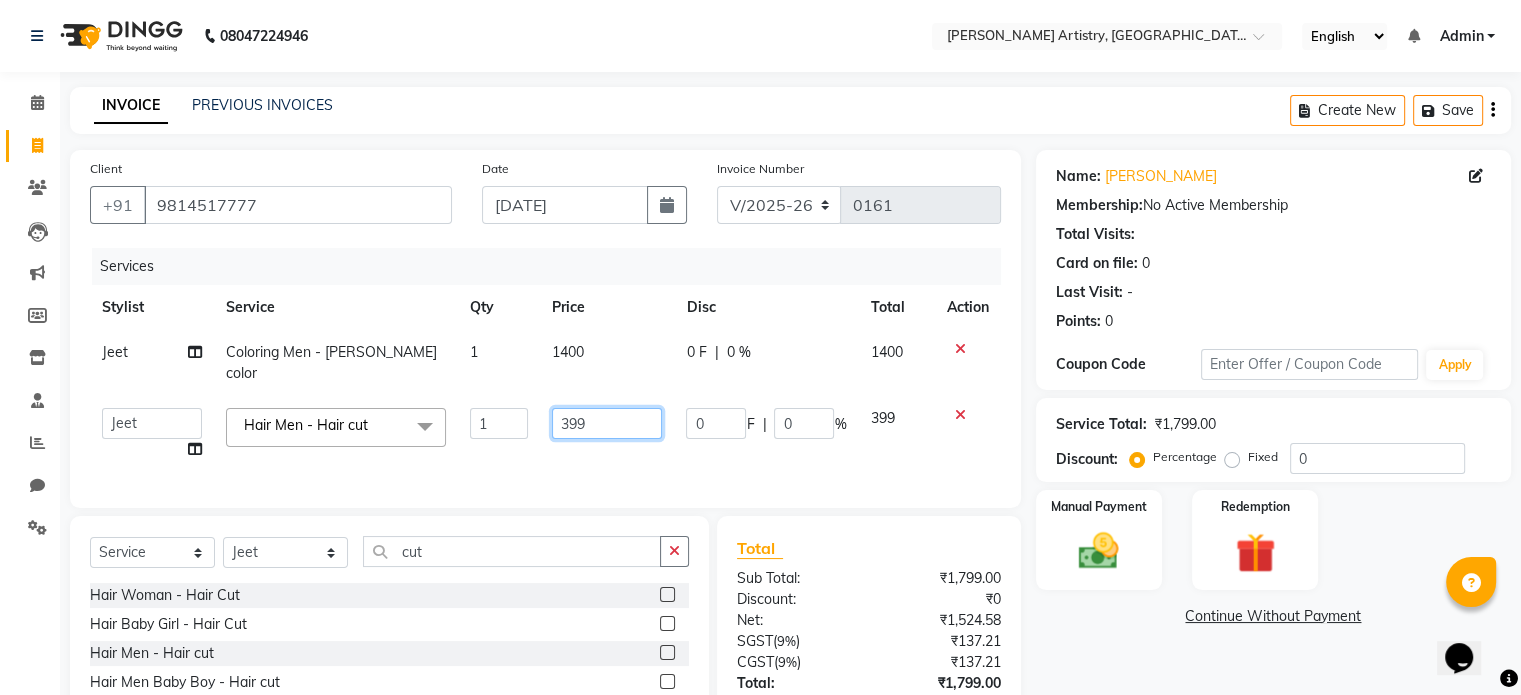 click on "399" 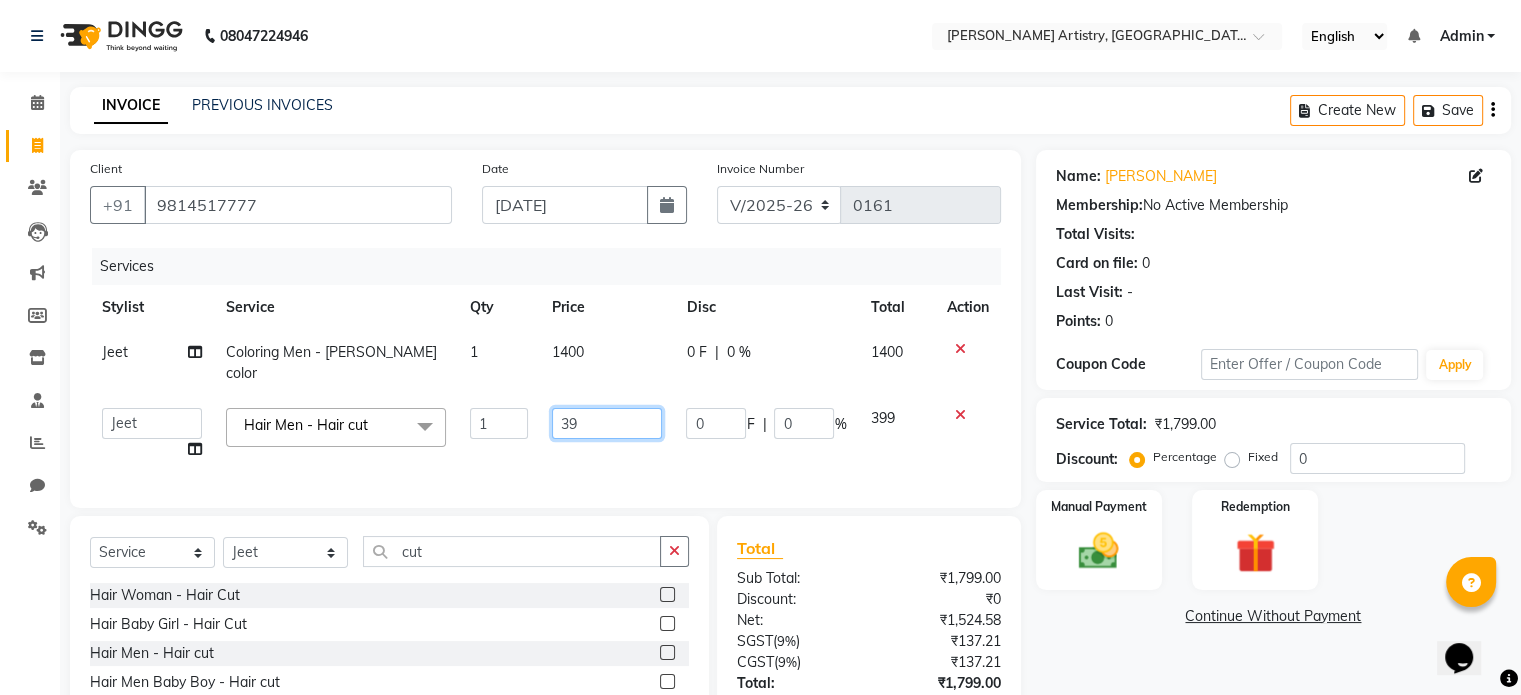 type on "3" 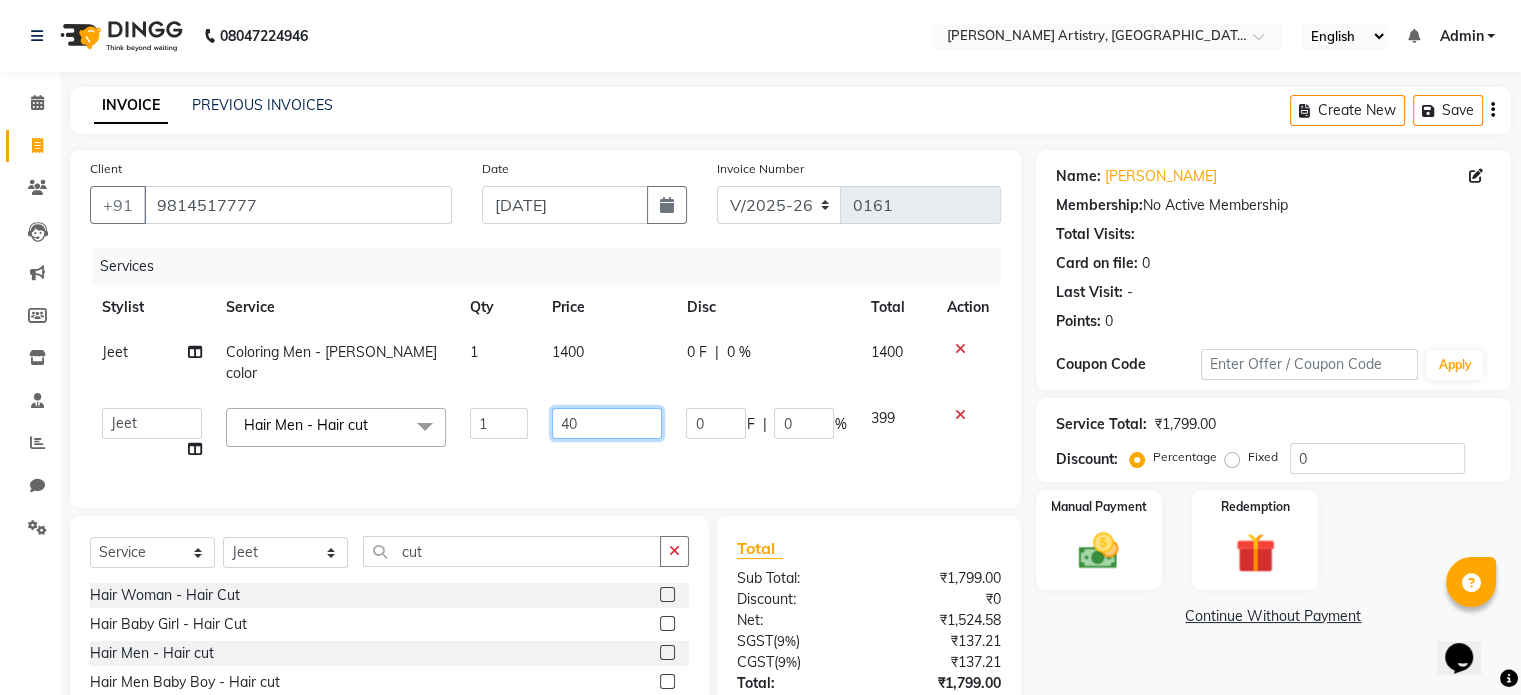 type on "400" 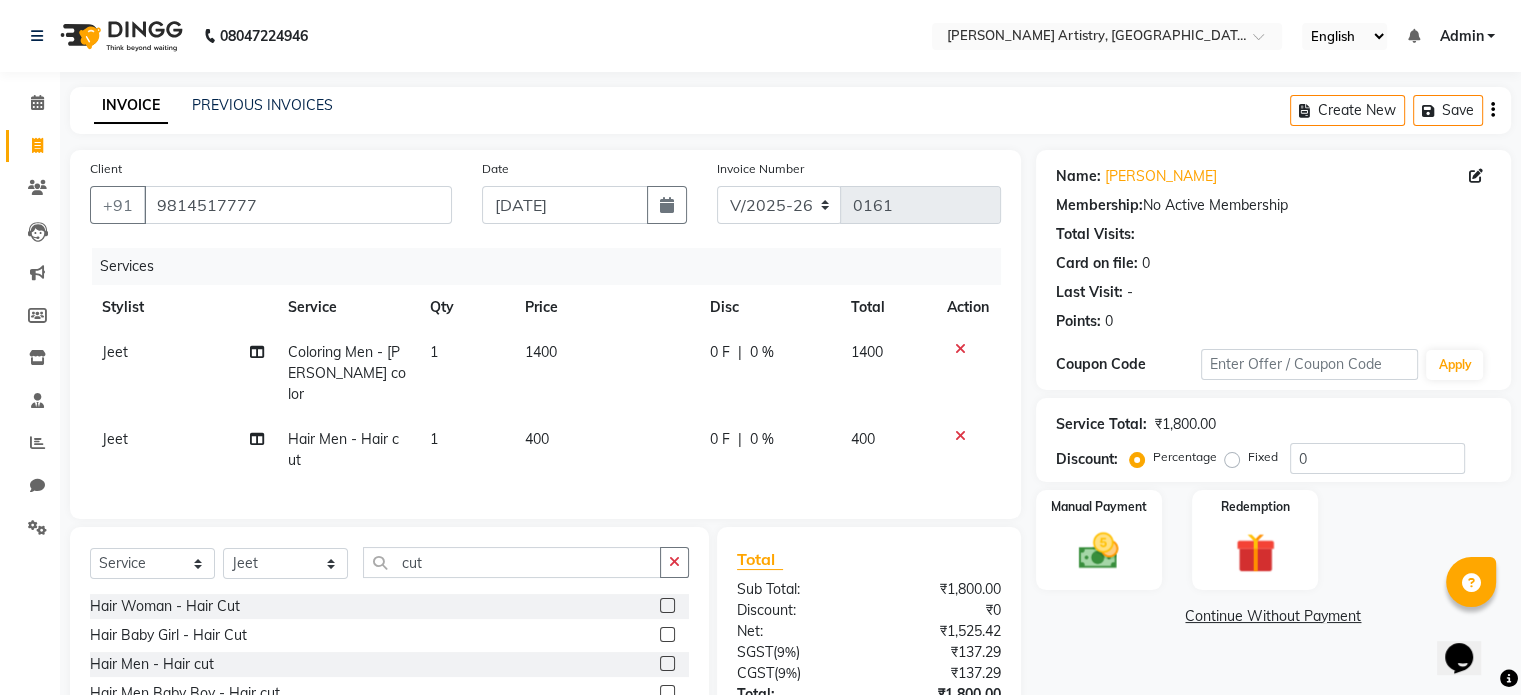 click on "Services Stylist Service Qty Price Disc Total Action Jeet Coloring Men - beard color 1 1400 0 F | 0 % 1400 Jeet Hair Men - Hair cut 1 400 0 F | 0 % 400" 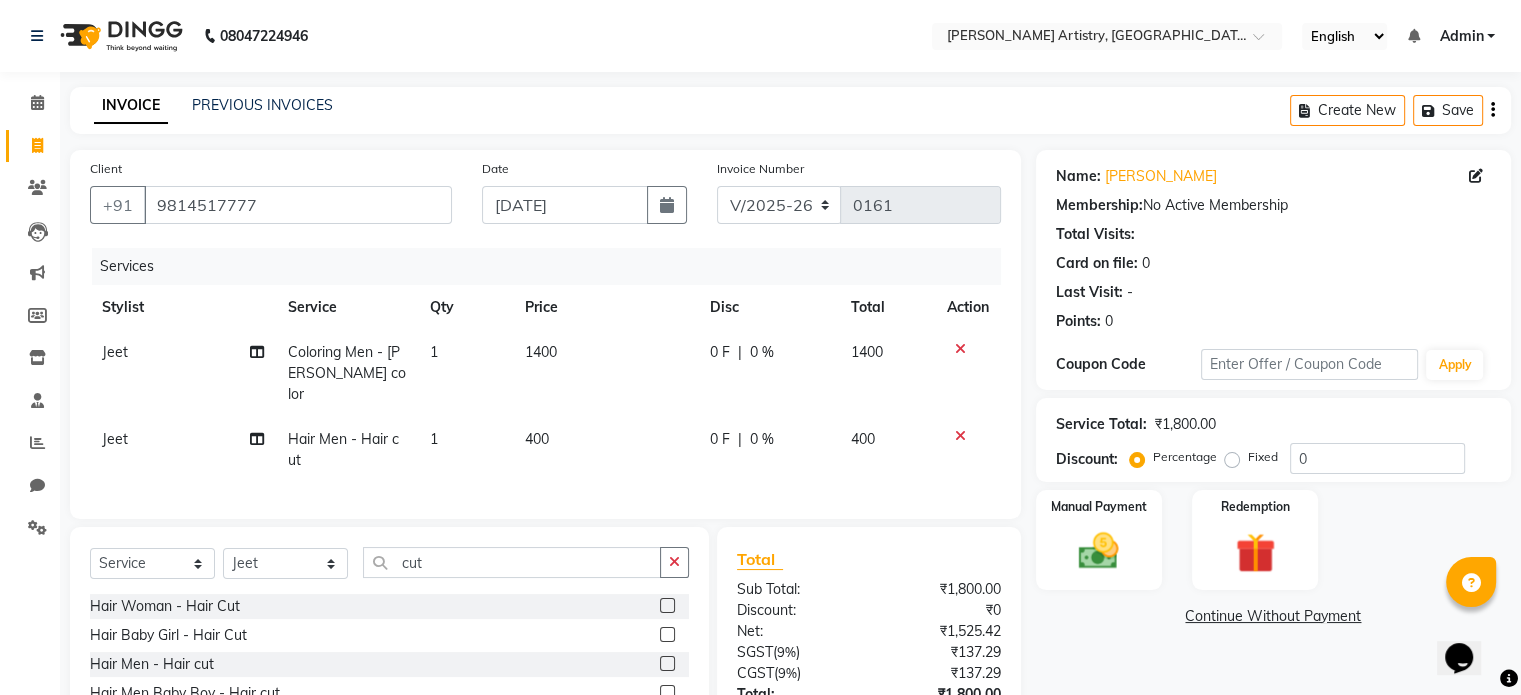 scroll, scrollTop: 150, scrollLeft: 0, axis: vertical 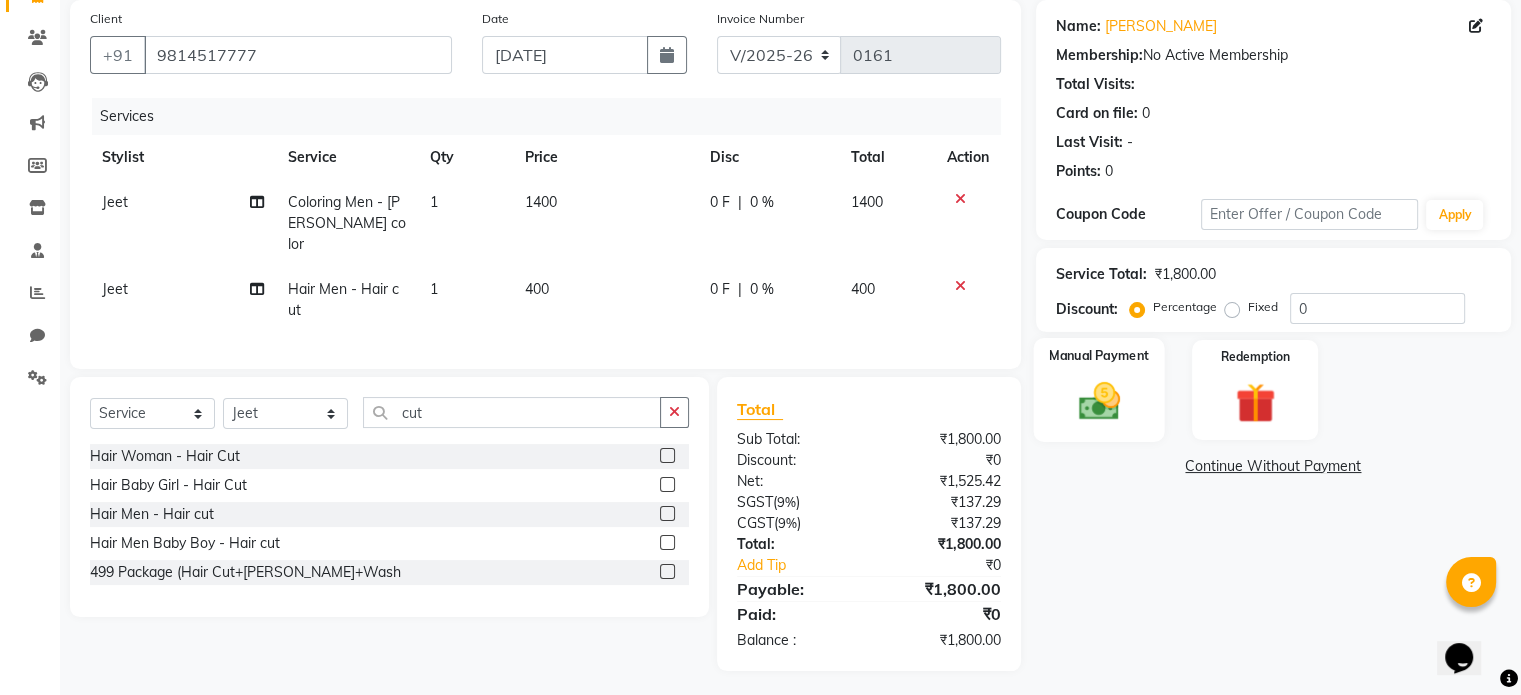click 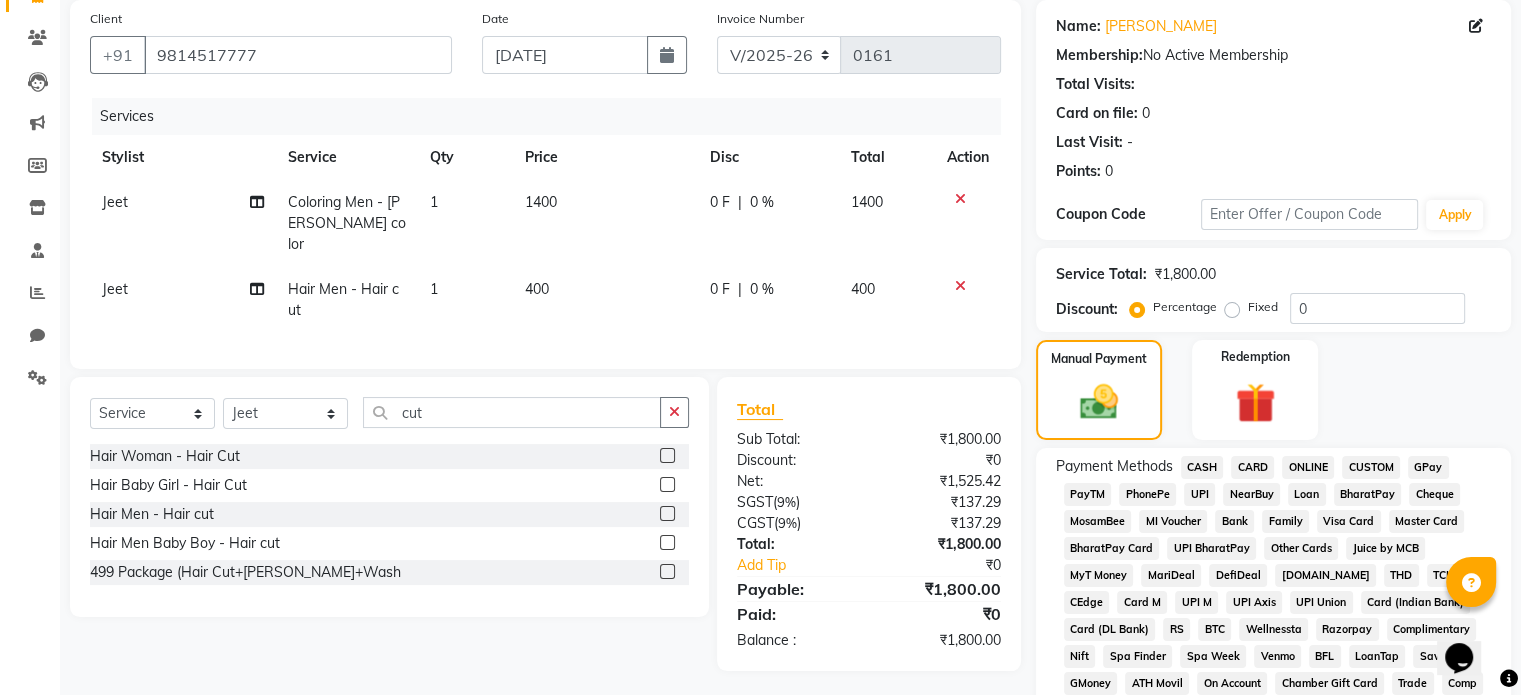 click on "CASH" 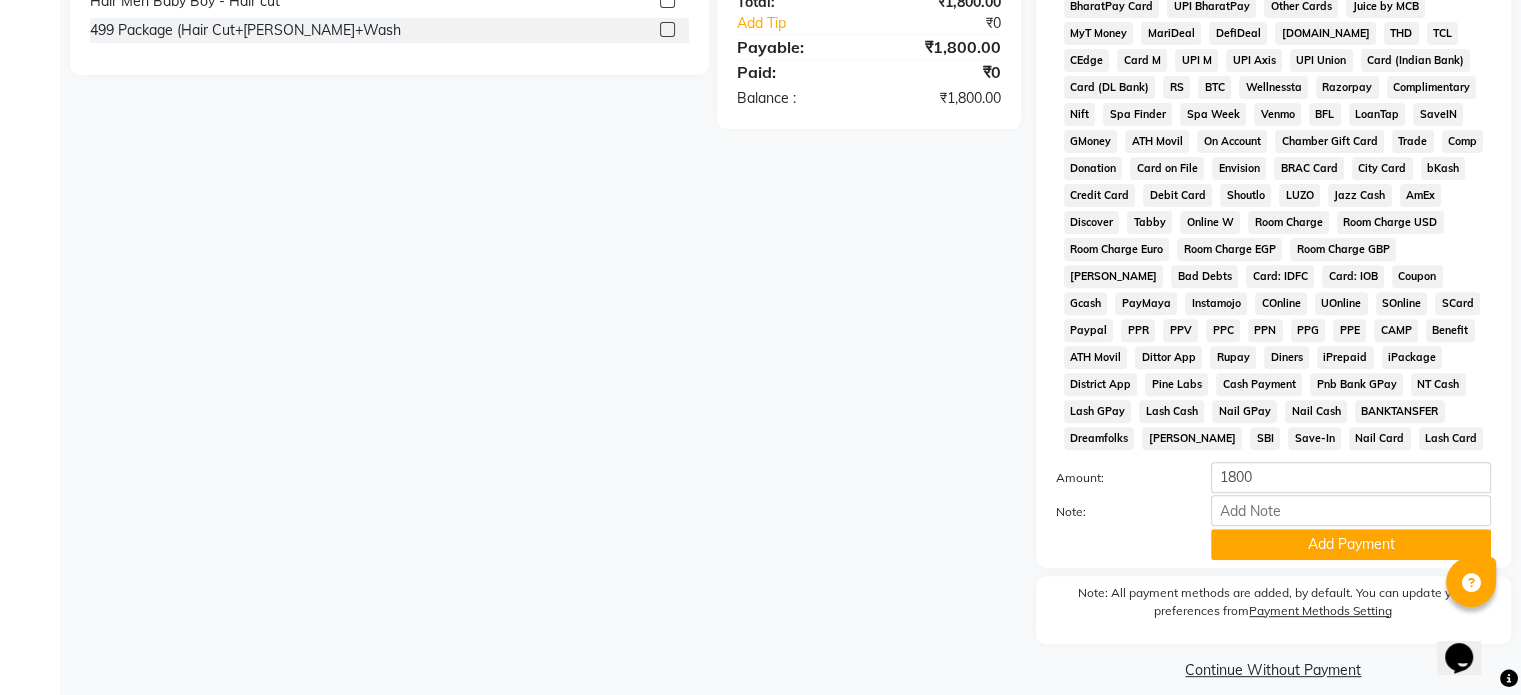 scroll, scrollTop: 696, scrollLeft: 0, axis: vertical 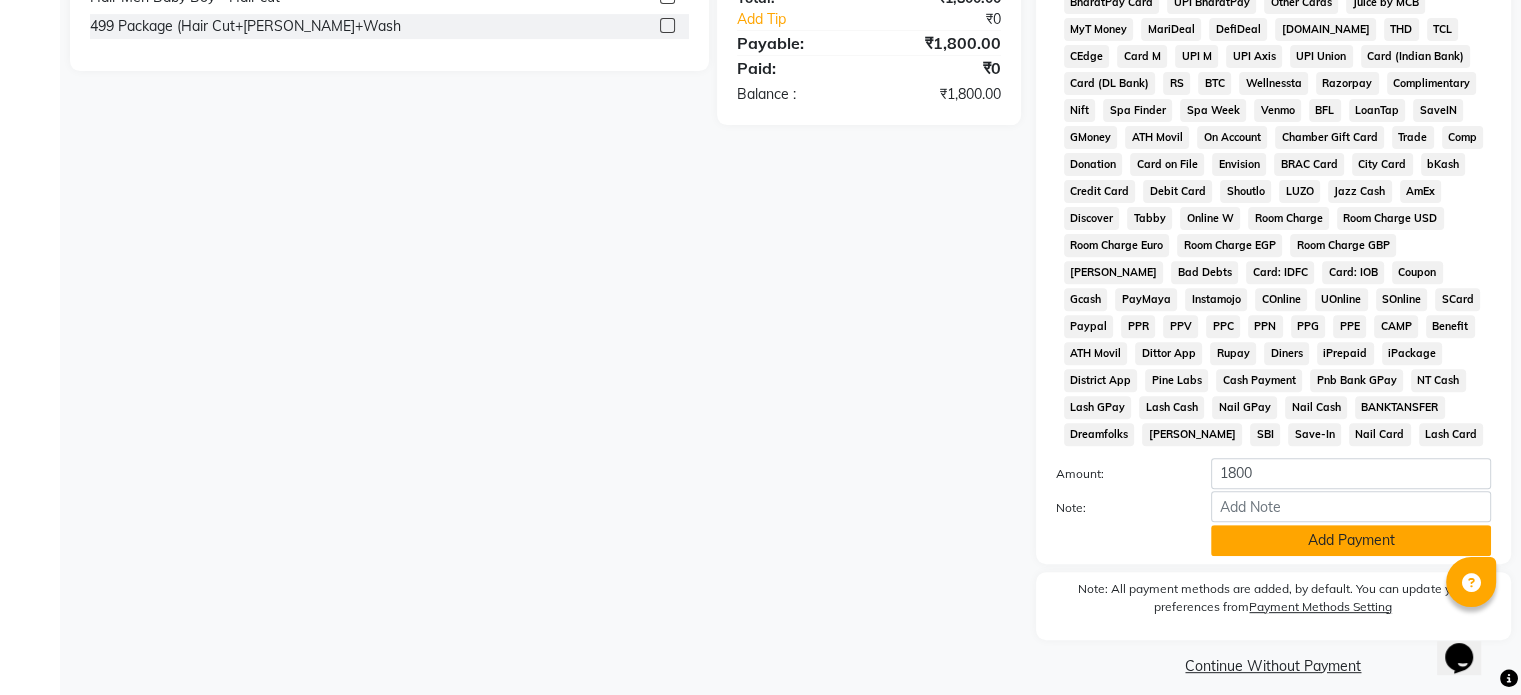 click on "Add Payment" 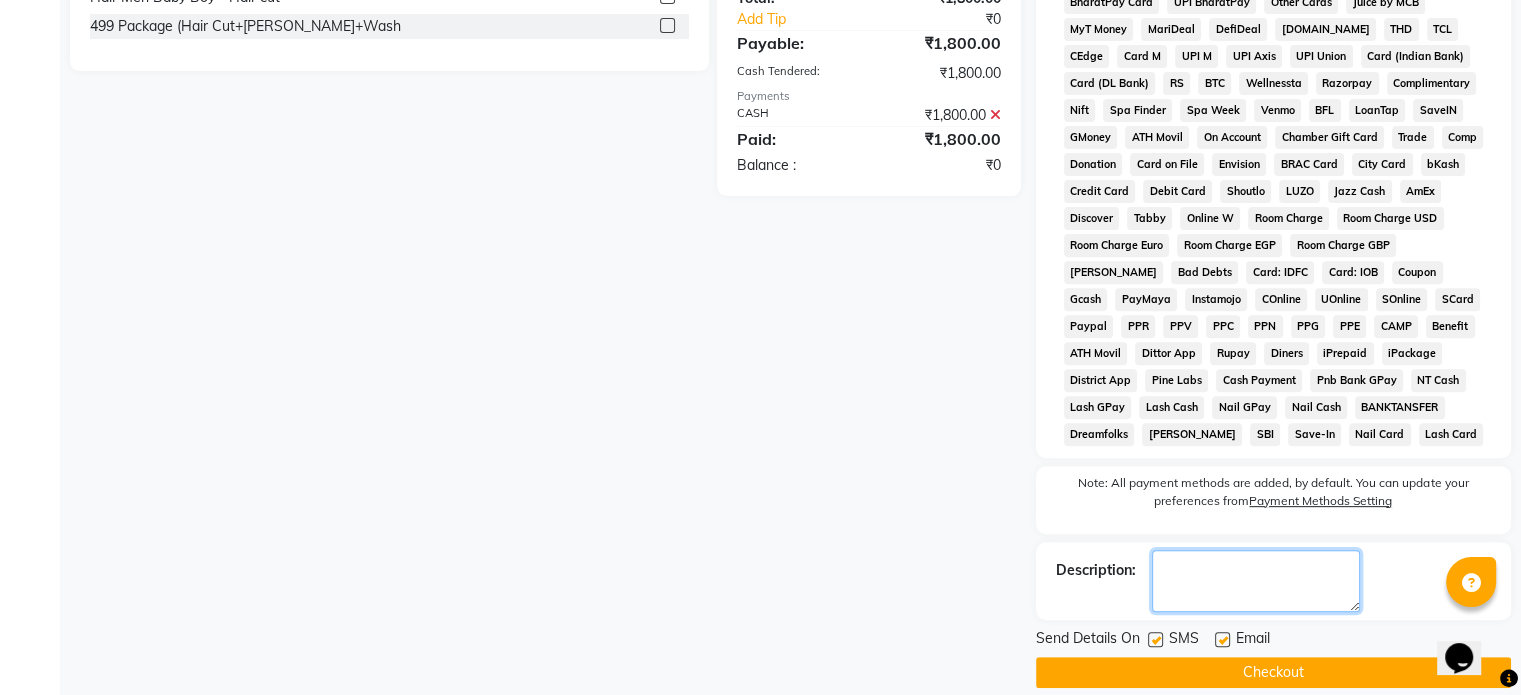 click 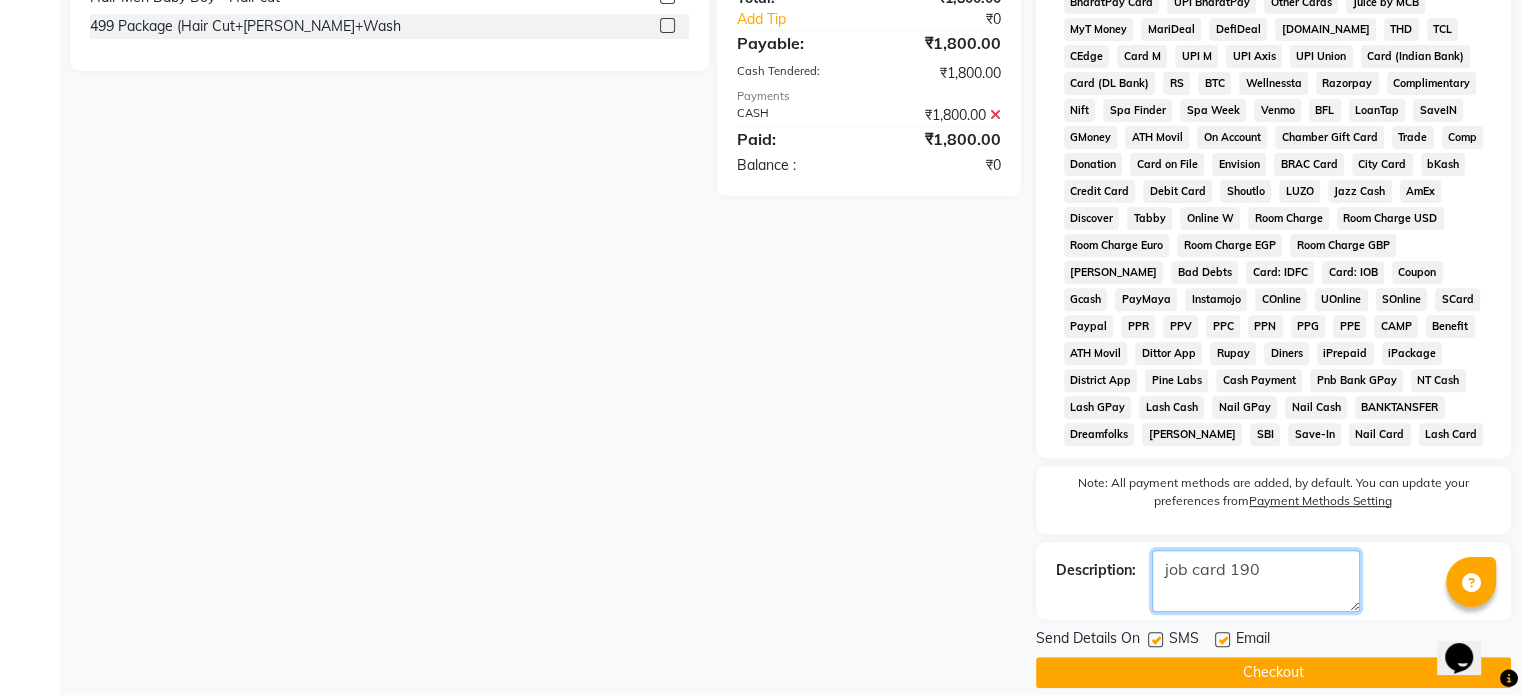 type on "job card 190" 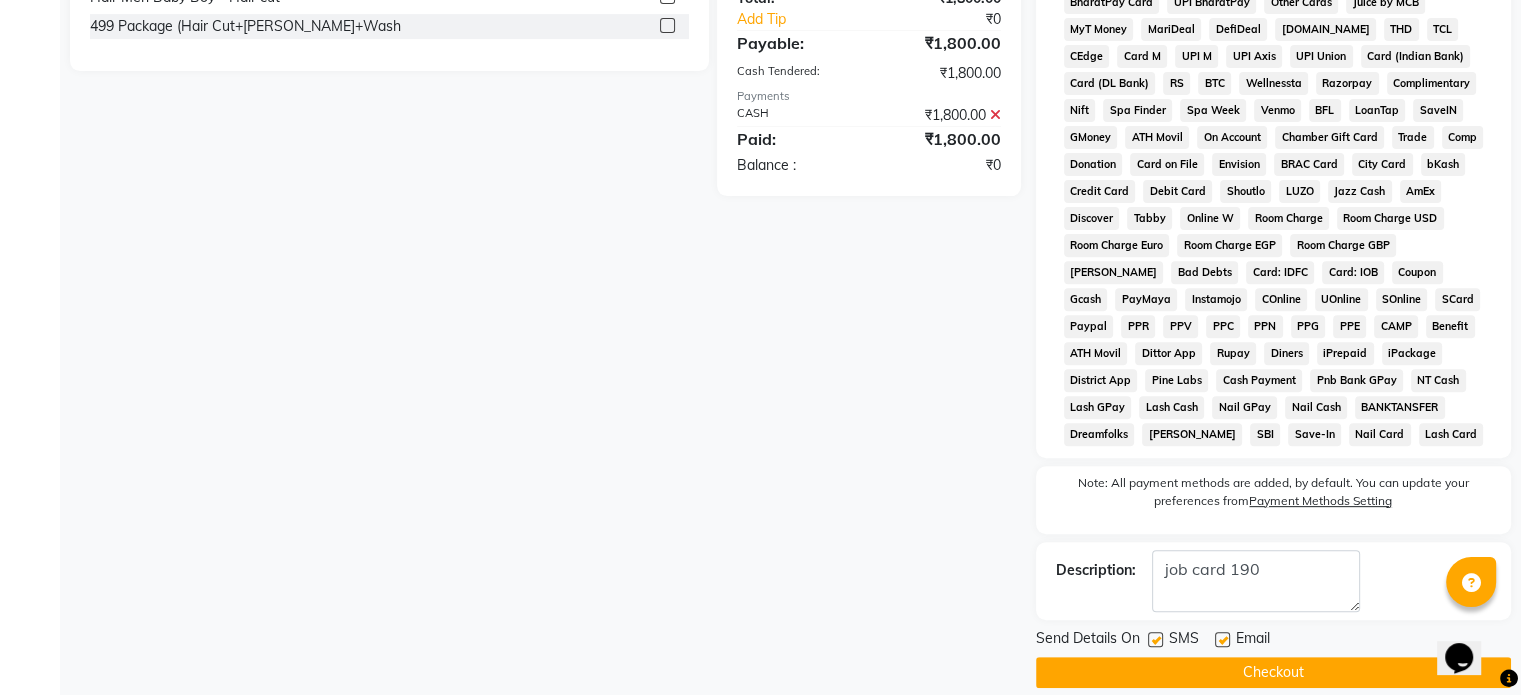 click on "Checkout" 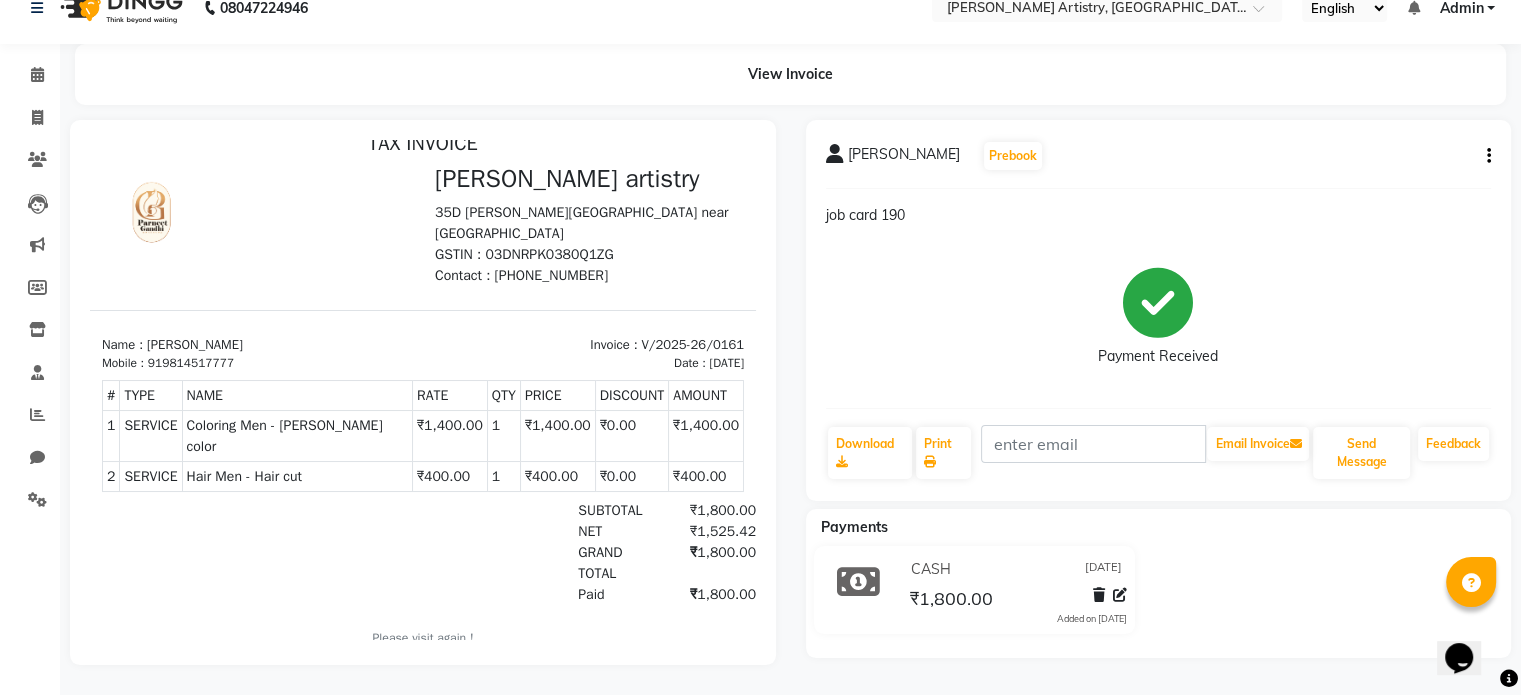 scroll, scrollTop: 0, scrollLeft: 0, axis: both 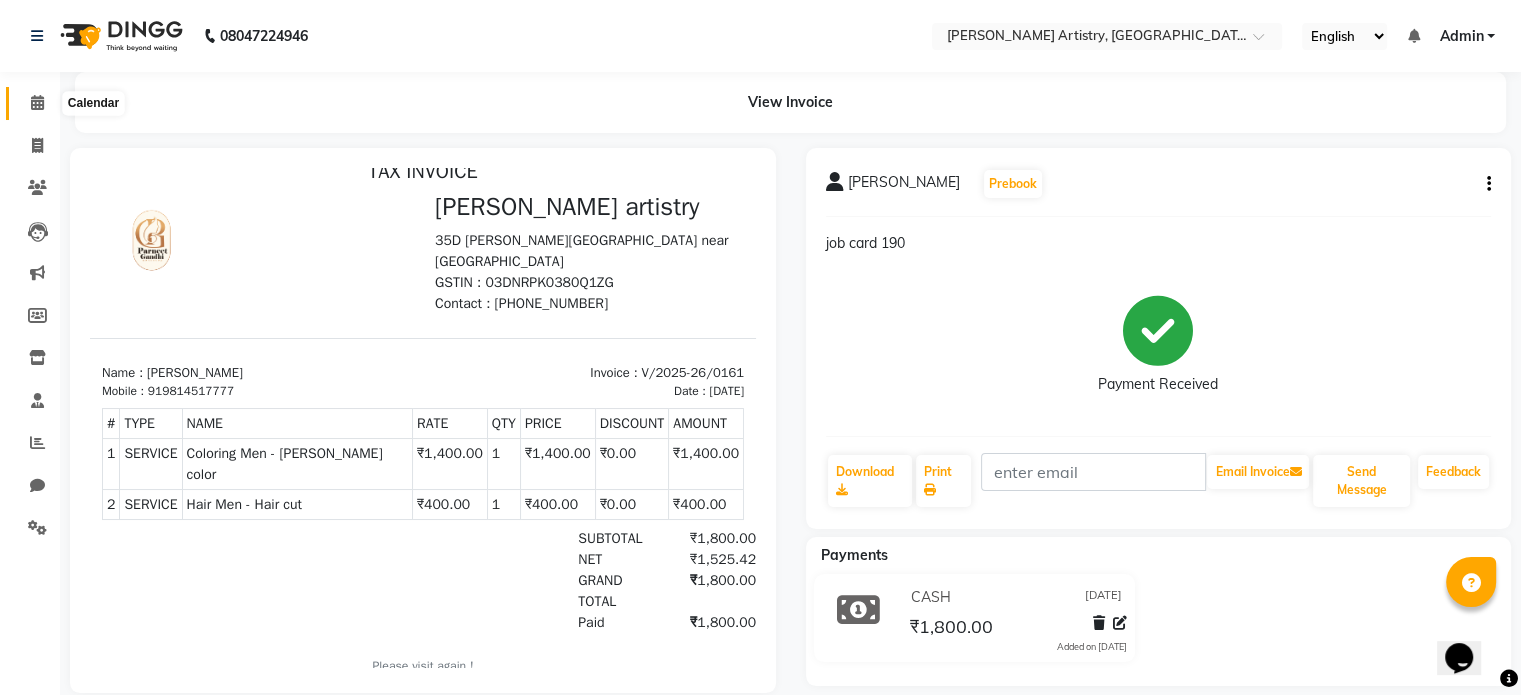 click 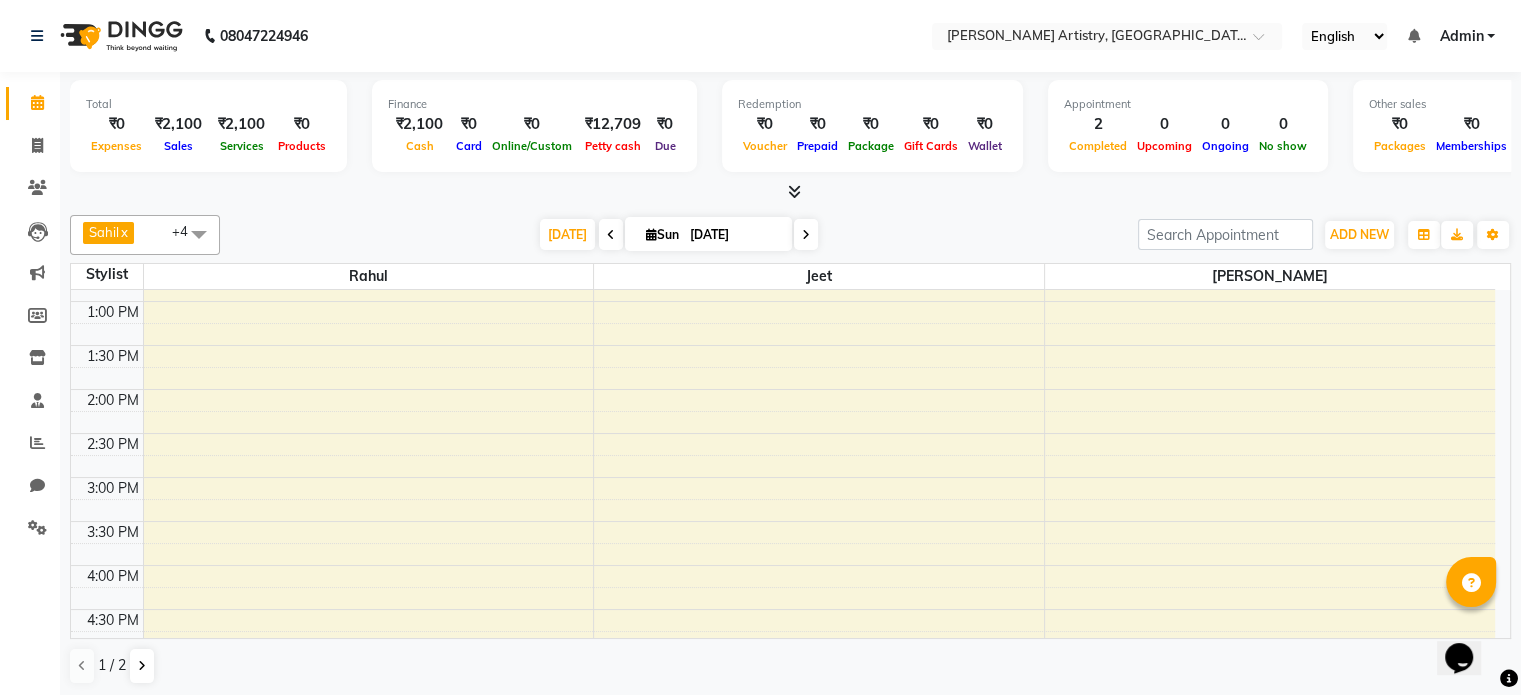 scroll, scrollTop: 0, scrollLeft: 0, axis: both 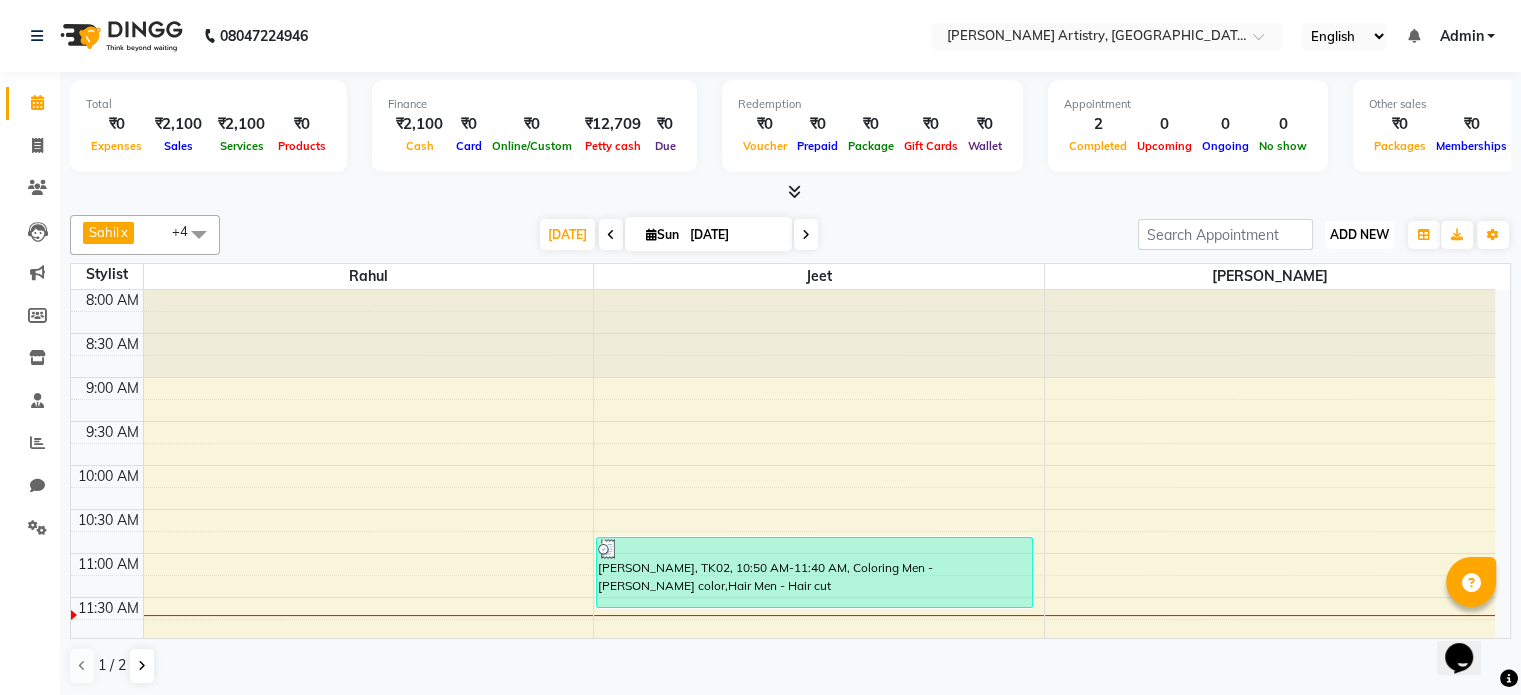 click on "ADD NEW" at bounding box center [1359, 234] 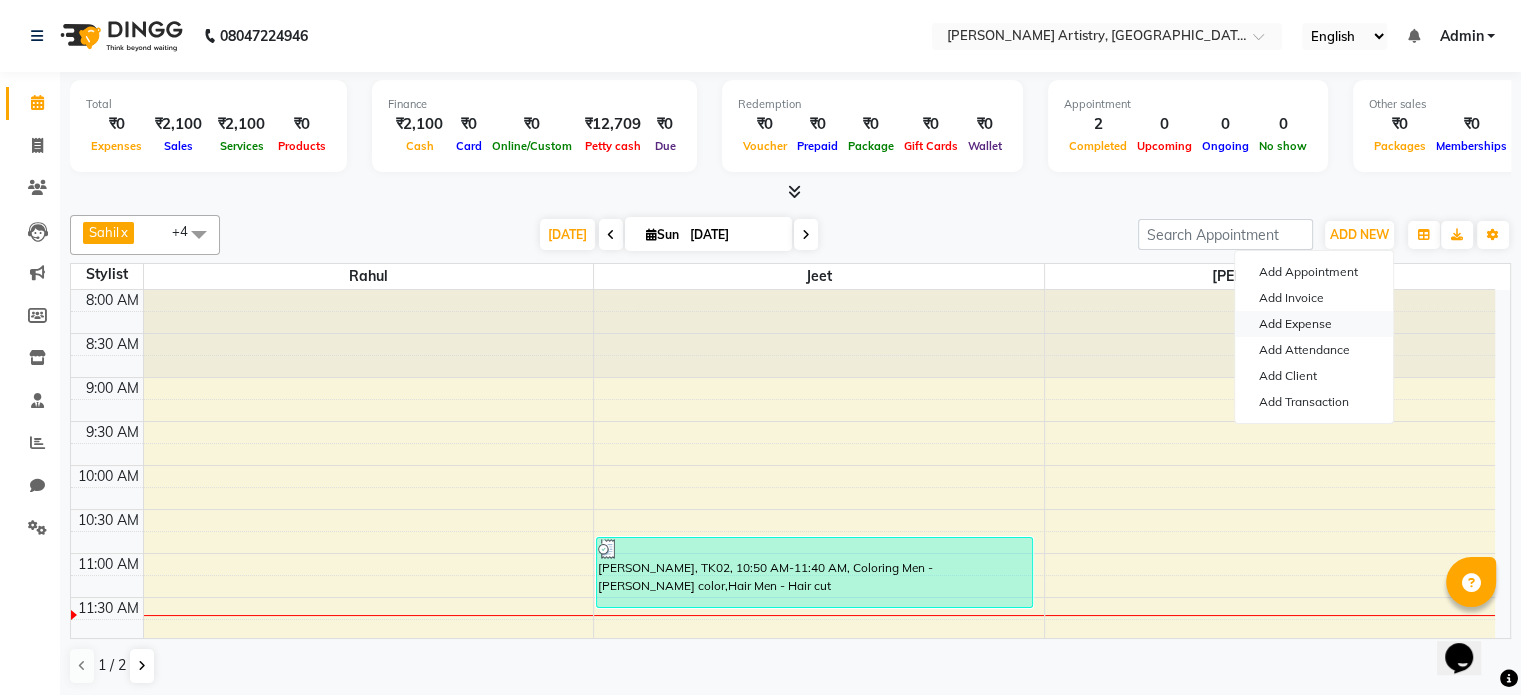 click on "Add Expense" at bounding box center (1314, 324) 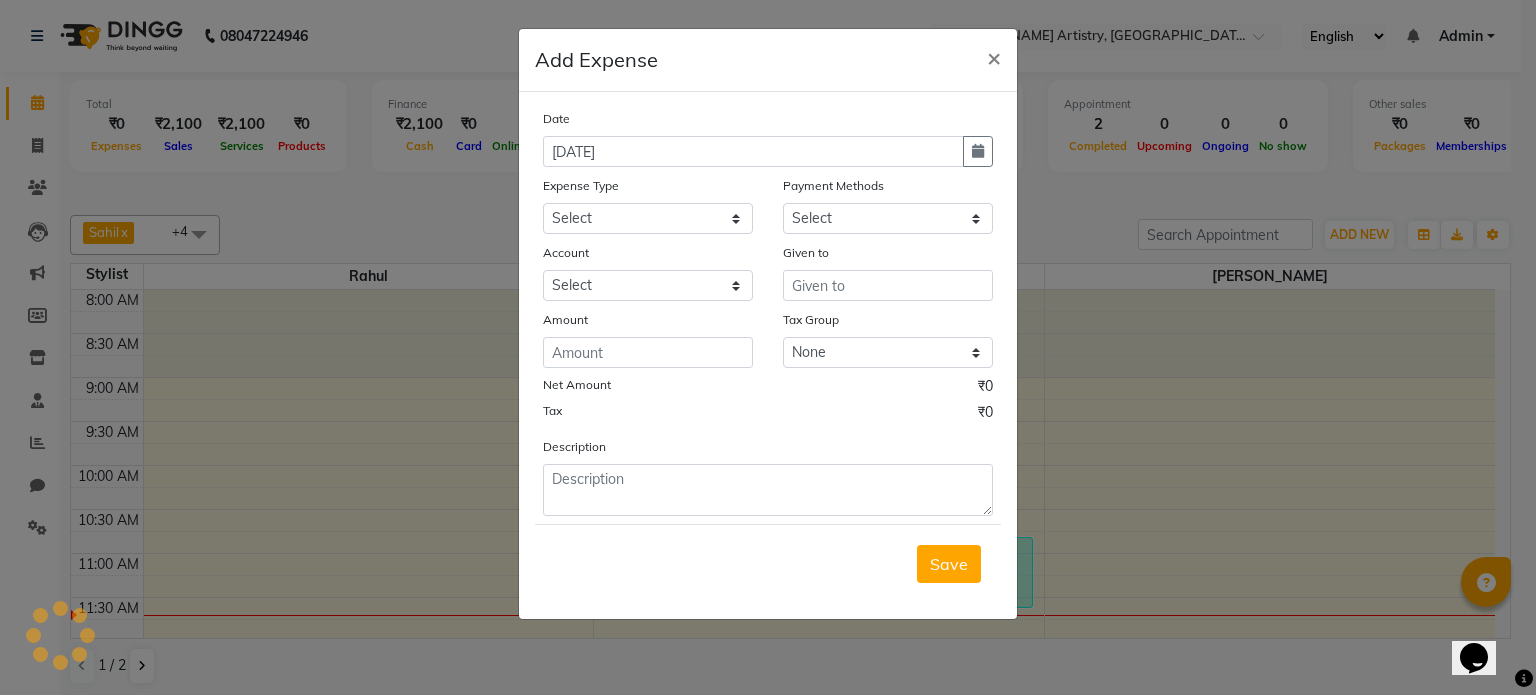 select on "1" 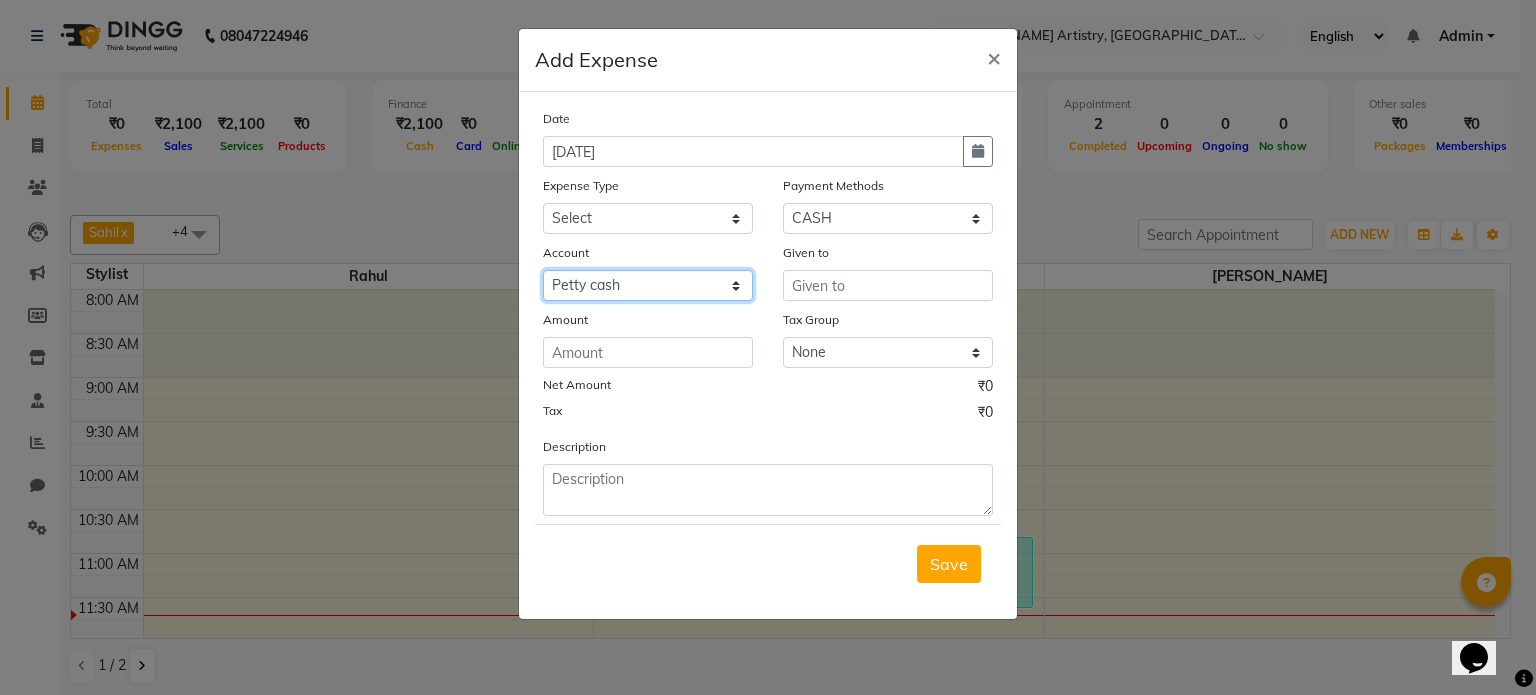 click on "Select Petty cash Default account" 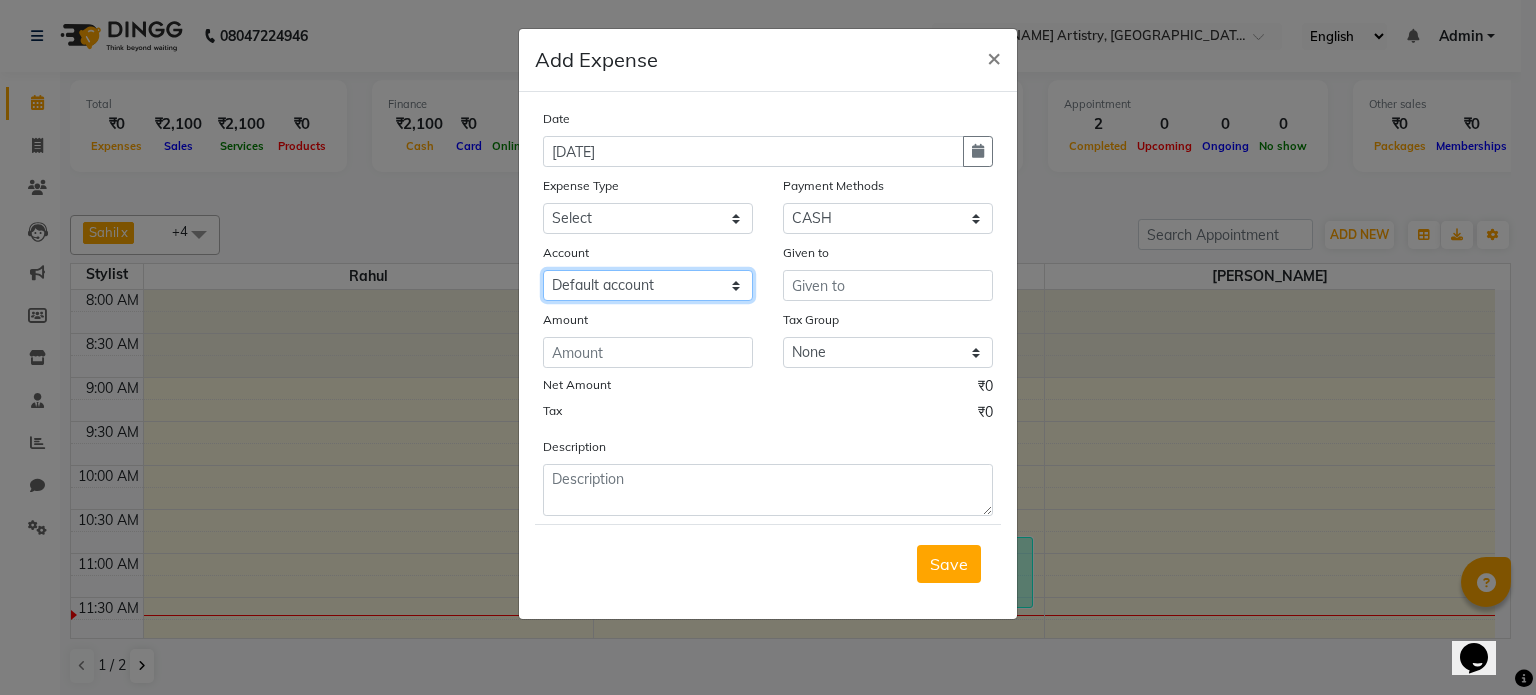 click on "Select Petty cash Default account" 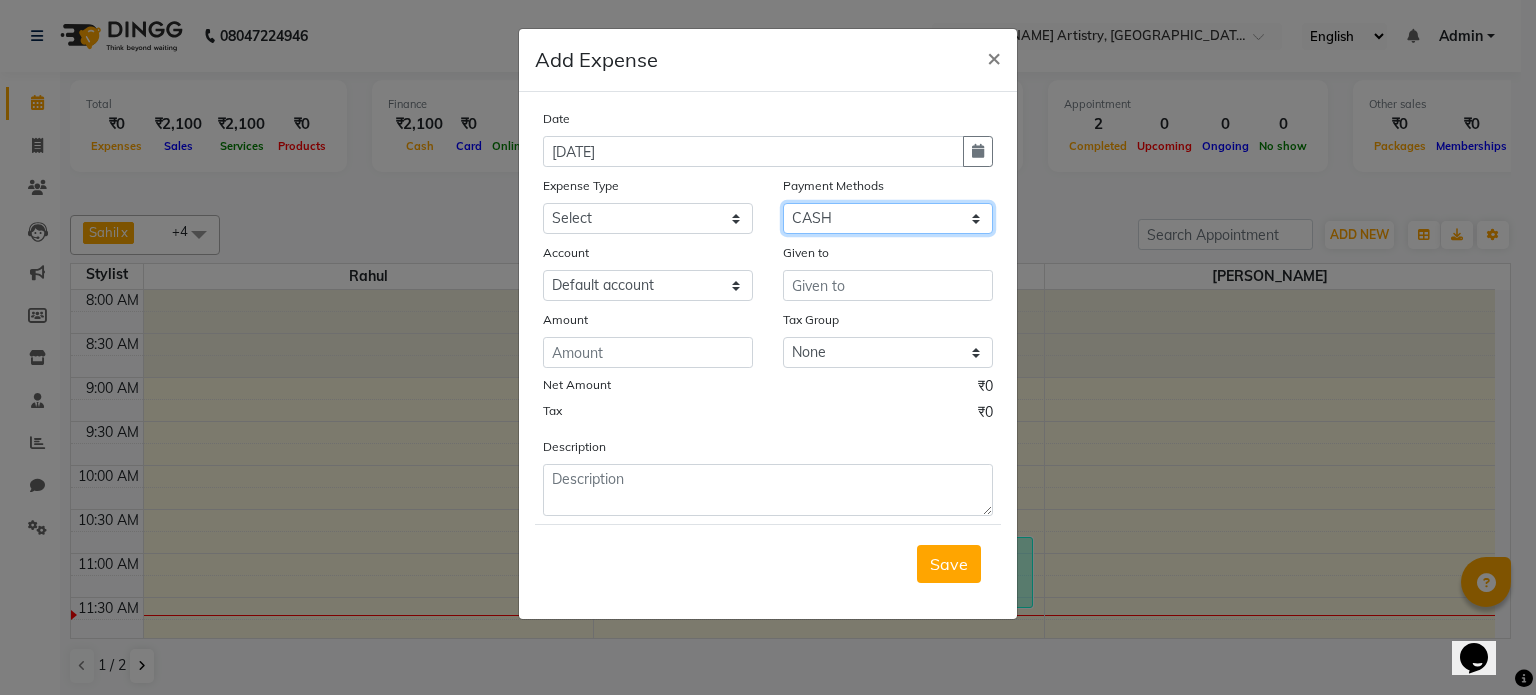 drag, startPoint x: 876, startPoint y: 220, endPoint x: 870, endPoint y: 341, distance: 121.14867 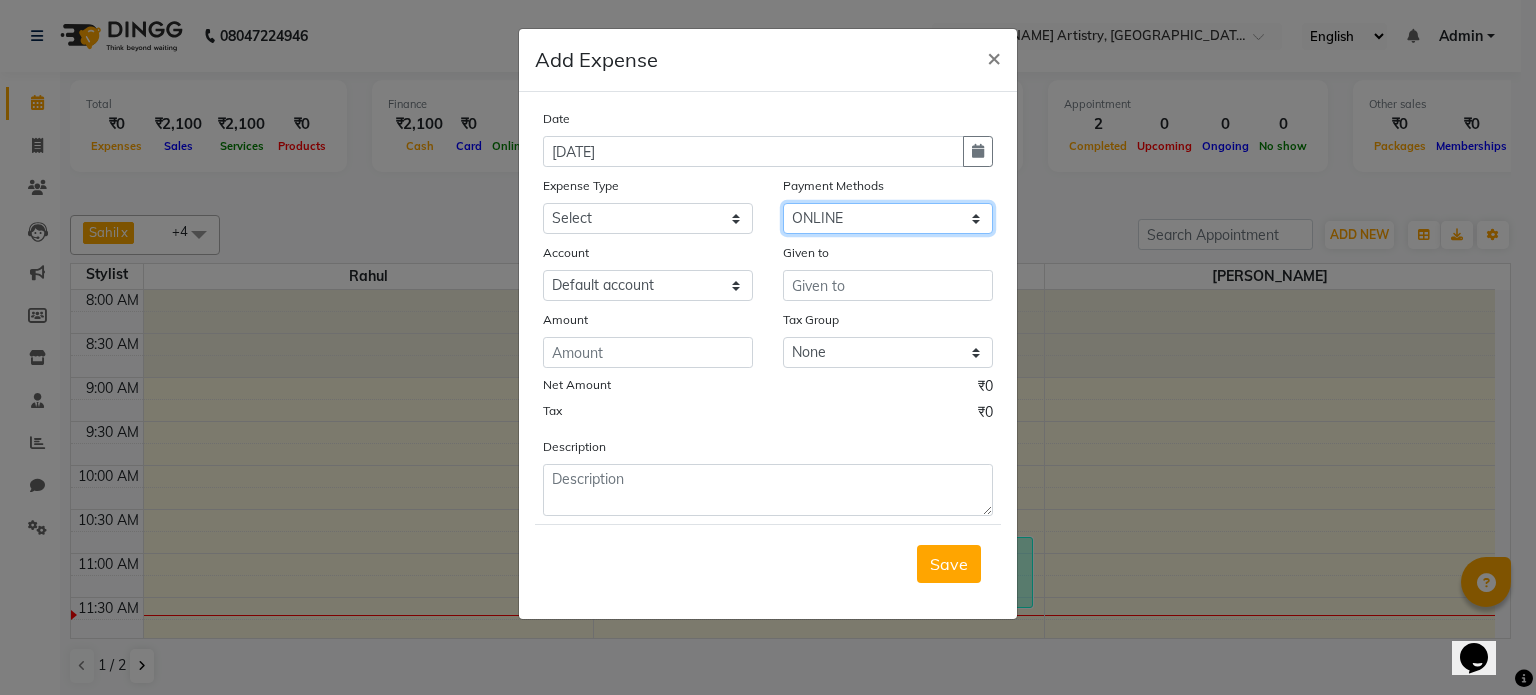 click on "Select CASH CARD ONLINE CUSTOM GPay PayTM PhonePe UPI NearBuy Points Wallet Loan BharatPay Cheque MosamBee MI Voucher Bank Family Visa Card Master Card Prepaid Package Voucher Gift Card BharatPay Card UPI BharatPay Other Cards Juice by MCB MyT Money MariDeal DefiDeal Deal.mu THD TCL CEdge Card M UPI M UPI Axis UPI Union Card (Indian Bank) Card (DL Bank) RS BTC Wellnessta Razorpay Complimentary Nift Spa Finder Spa Week Venmo BFL LoanTap SaveIN GMoney ATH Movil On Account Chamber Gift Card Trade Comp Donation Card on File Envision BRAC Card City Card bKash Credit Card Debit Card Shoutlo LUZO Jazz Cash AmEx Discover Tabby Online W Room Charge Room Charge USD Room Charge Euro Room Charge EGP Room Charge GBP Bajaj Finserv Bad Debts Card: IDFC Card: IOB Coupon Gcash PayMaya Instamojo COnline UOnline SOnline SCard Paypal PPR PPV PPC PPN PPG PPE CAMP Benefit ATH Movil Dittor App Rupay Diners iPrepaid iPackage District App Pine Labs Cash Payment Pnb Bank GPay NT Cash Lash GPay Lash Cash Nail GPay Nail Cash BANKTANSFER" 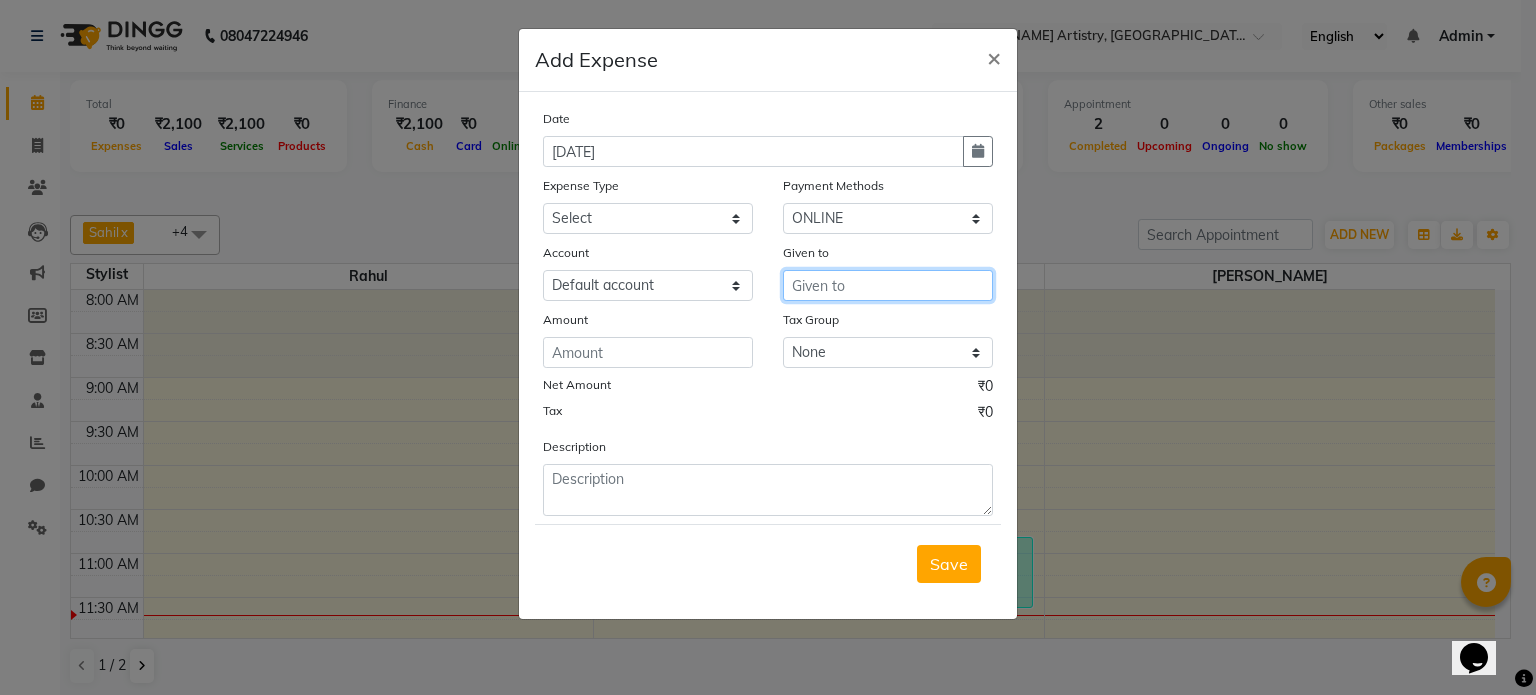 click at bounding box center (888, 285) 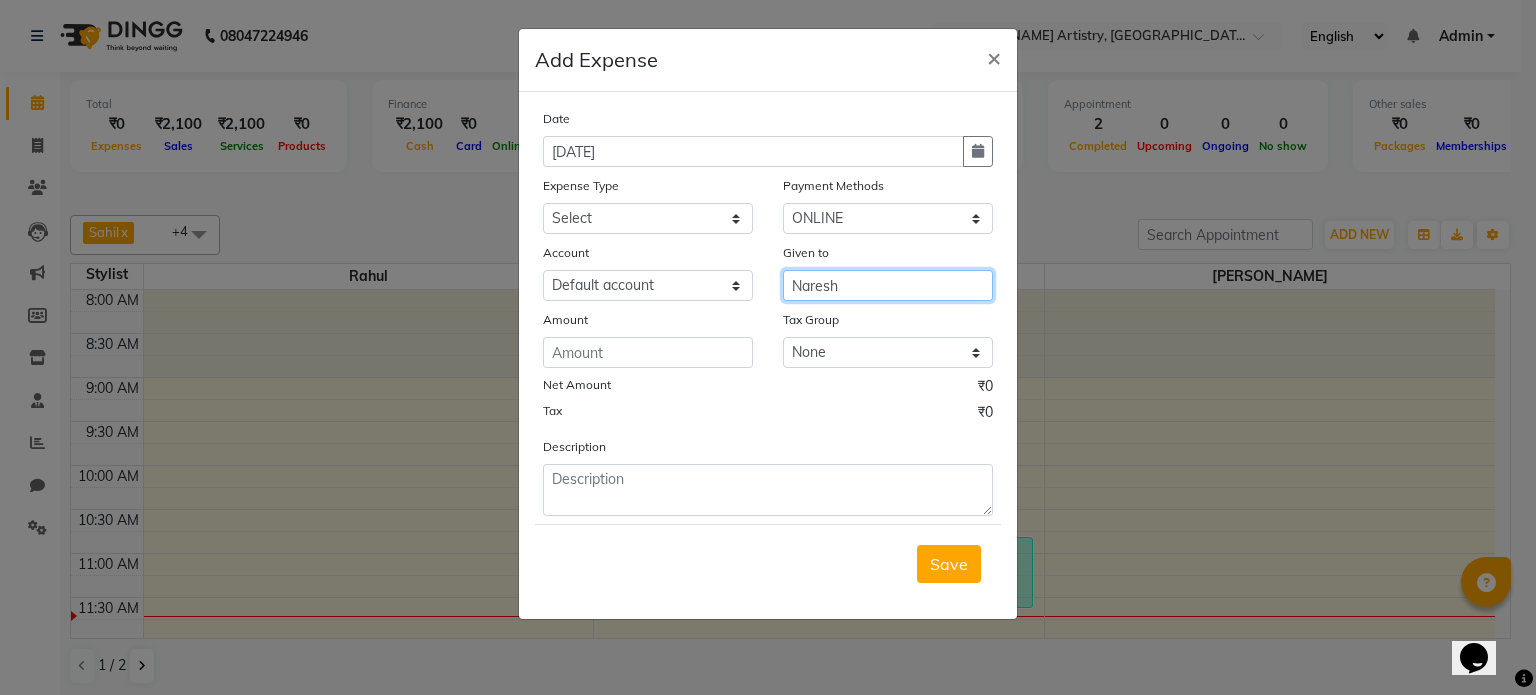 type on "Naresh" 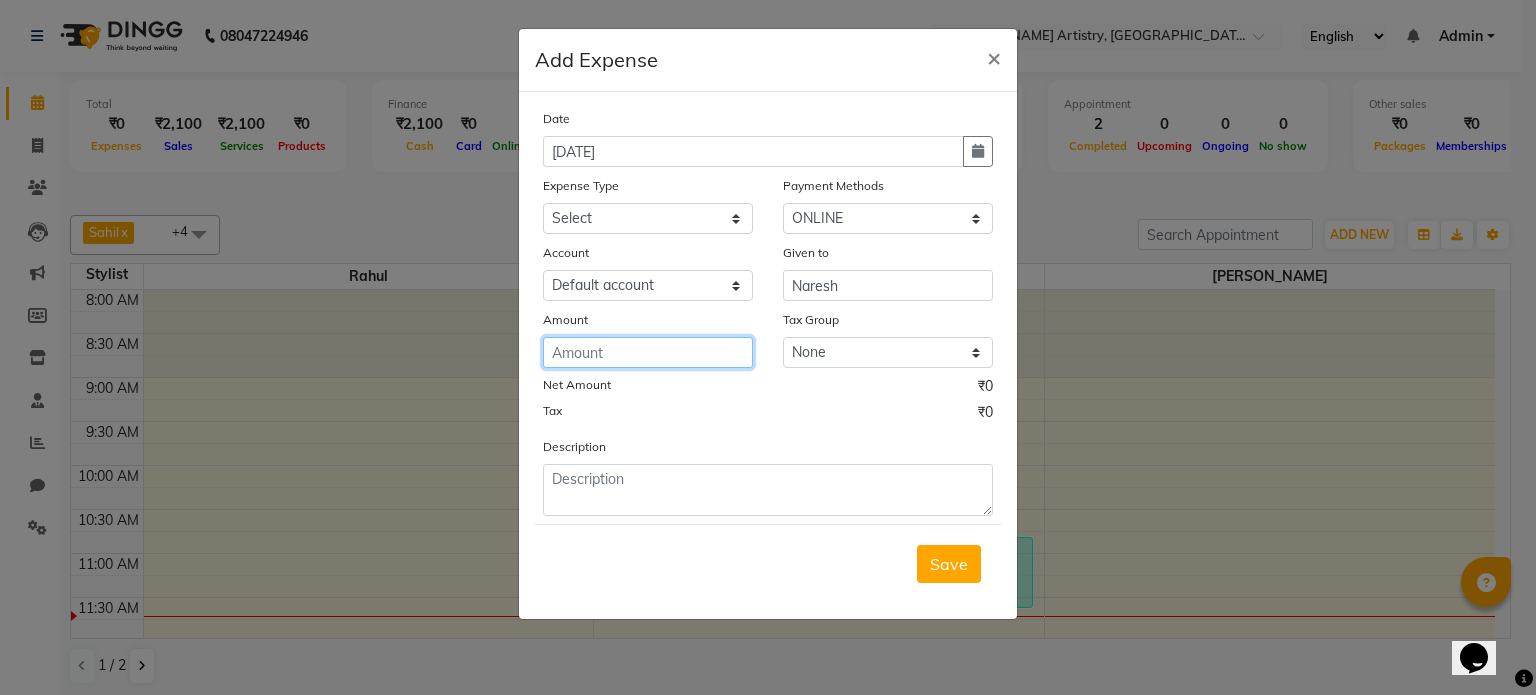 click 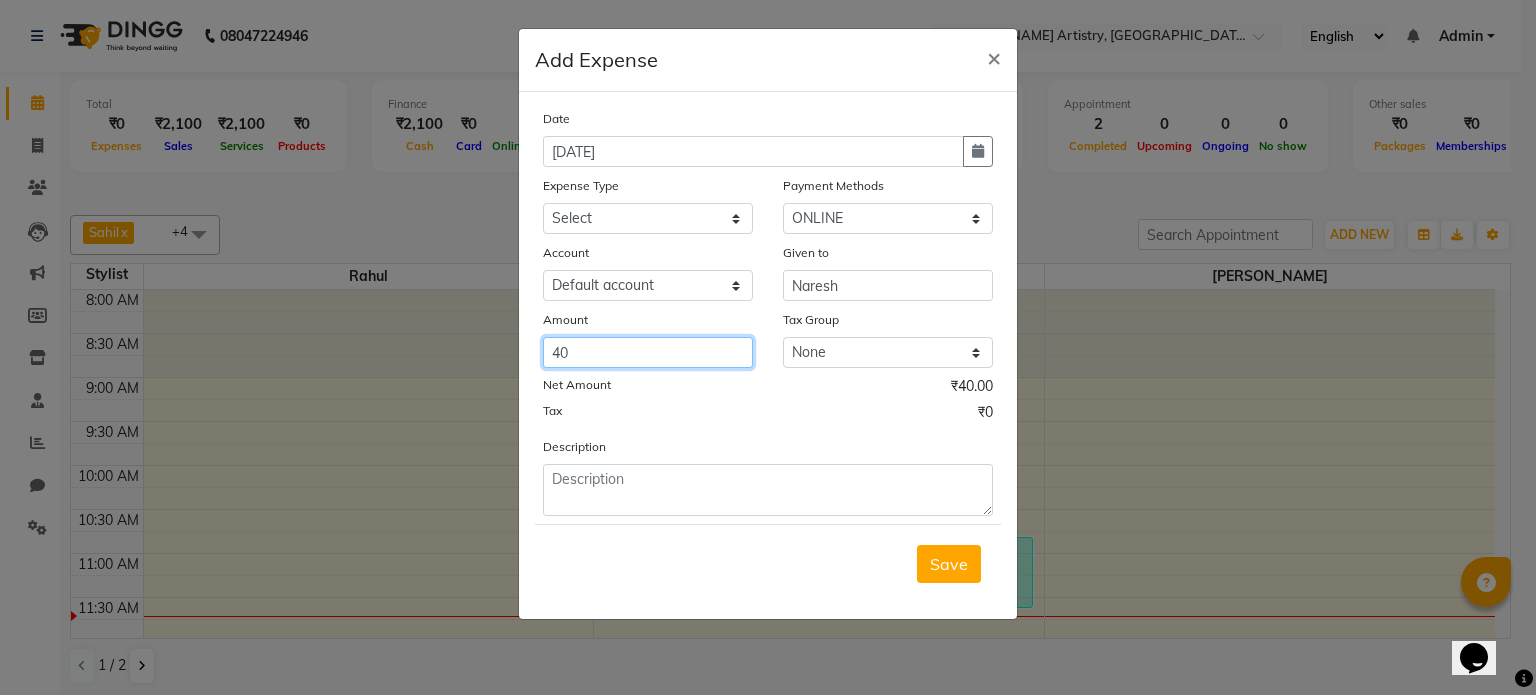 type on "4" 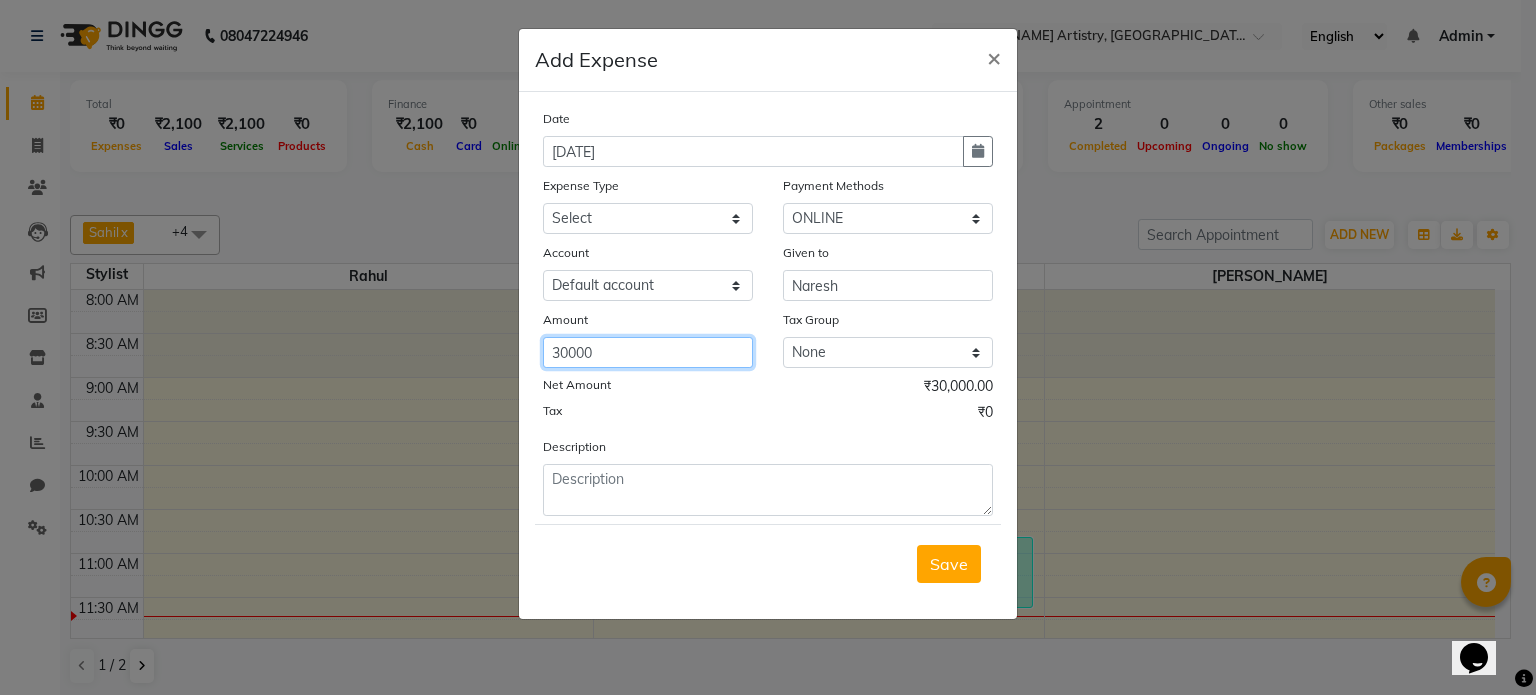 type on "30000" 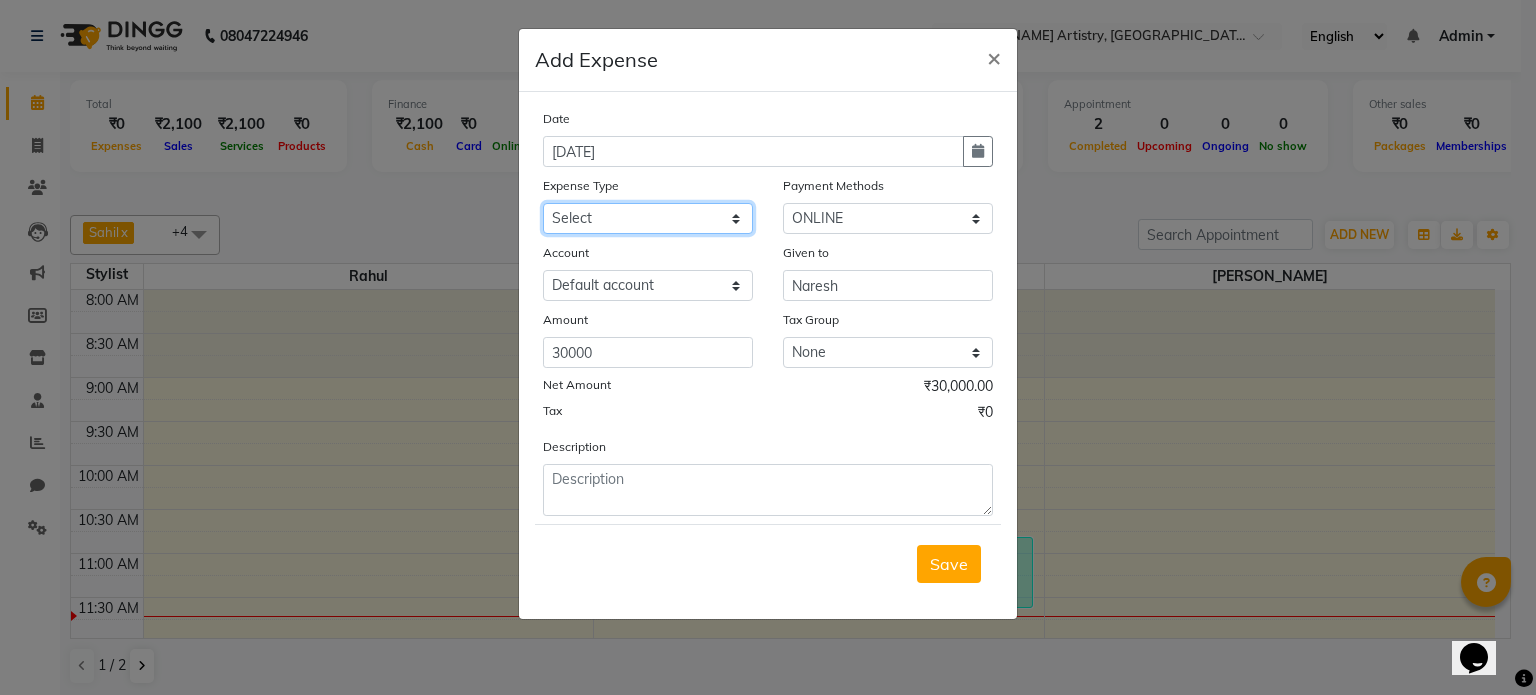 click on "Select Advance Salary Bank charges Car maintenance  Cash transfer to bank Cash transfer to hub Client Snacks Clinical charges Equipment Fuel Govt fee Incentive Insurance International purchase Loan Repayment Maintenance Marketing Miscellaneous MRA Other Pantry Product Rent Salary Staff Snacks Tax Tea & Refreshment Utilities" 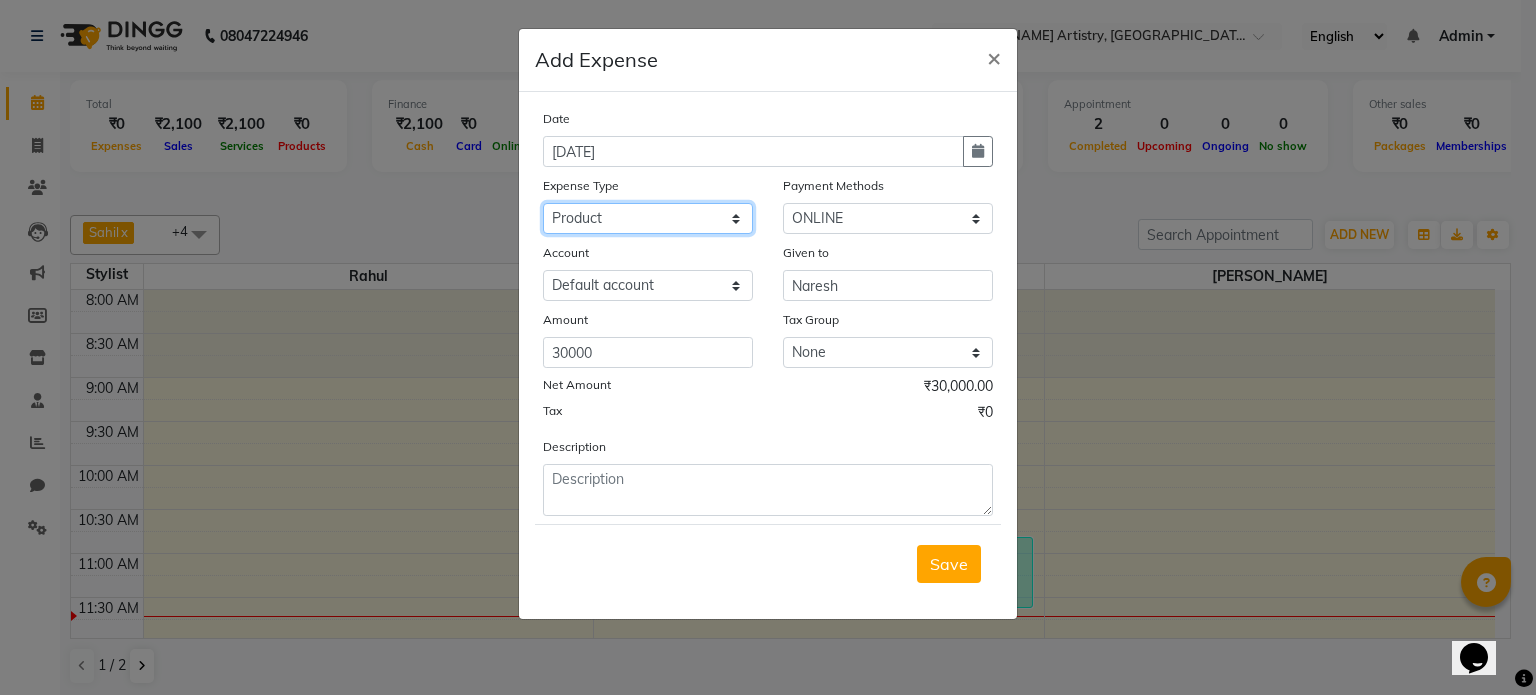 click on "Select Advance Salary Bank charges Car maintenance  Cash transfer to bank Cash transfer to hub Client Snacks Clinical charges Equipment Fuel Govt fee Incentive Insurance International purchase Loan Repayment Maintenance Marketing Miscellaneous MRA Other Pantry Product Rent Salary Staff Snacks Tax Tea & Refreshment Utilities" 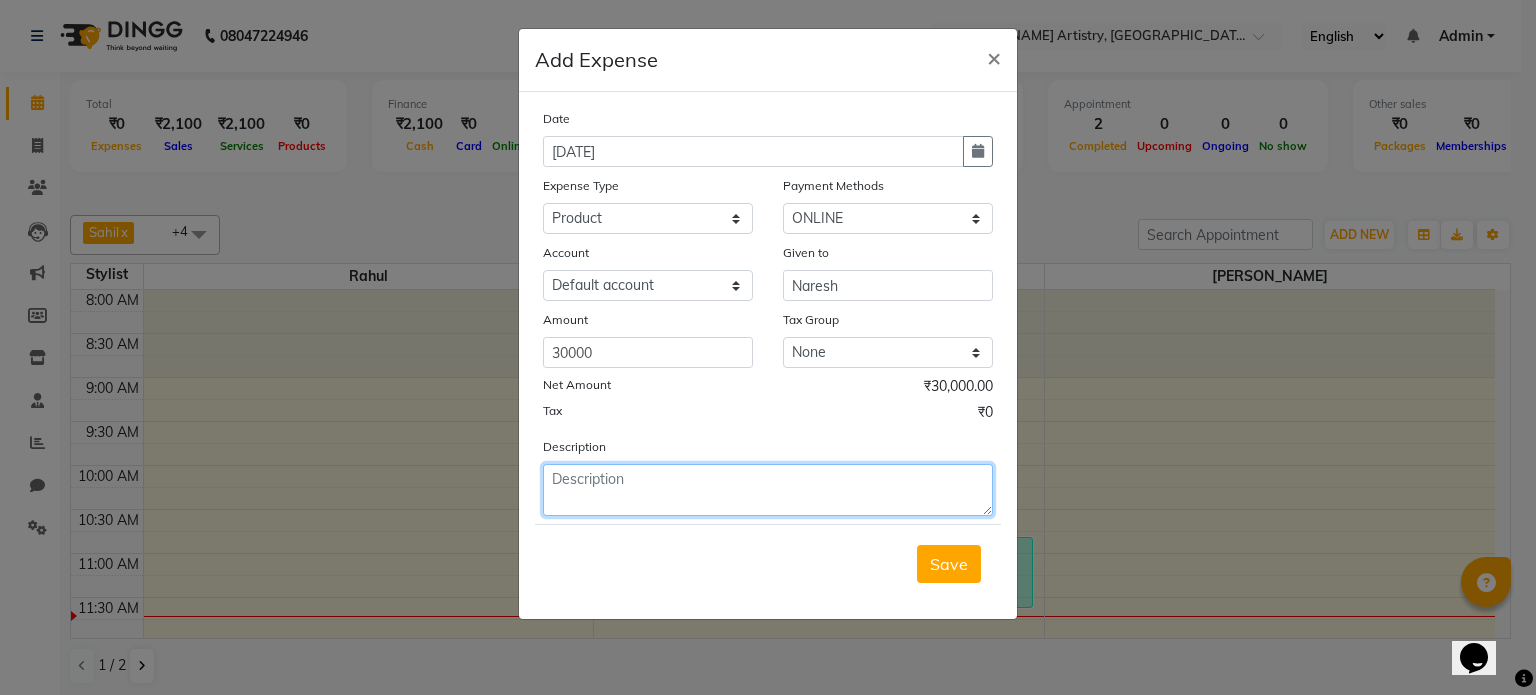 click 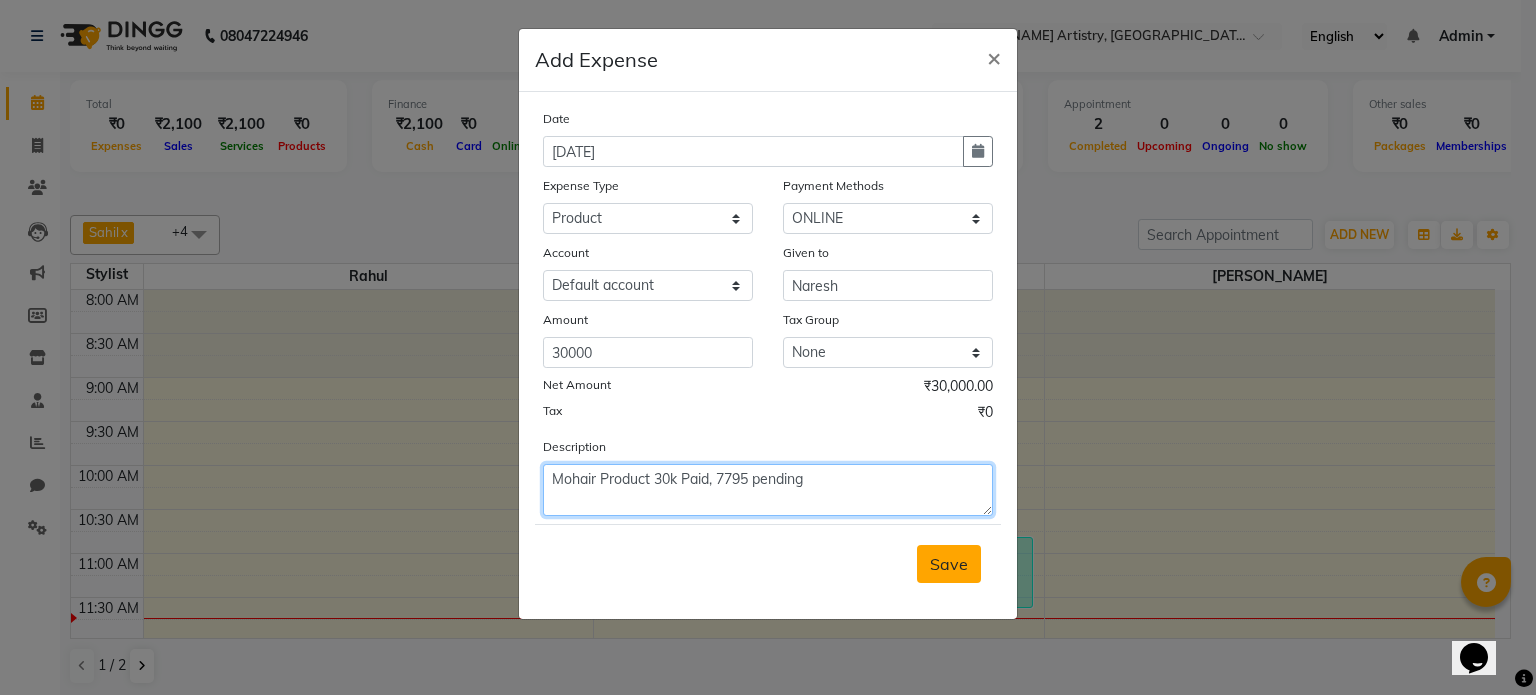 type on "Mohair Product 30k Paid, 7795 pending" 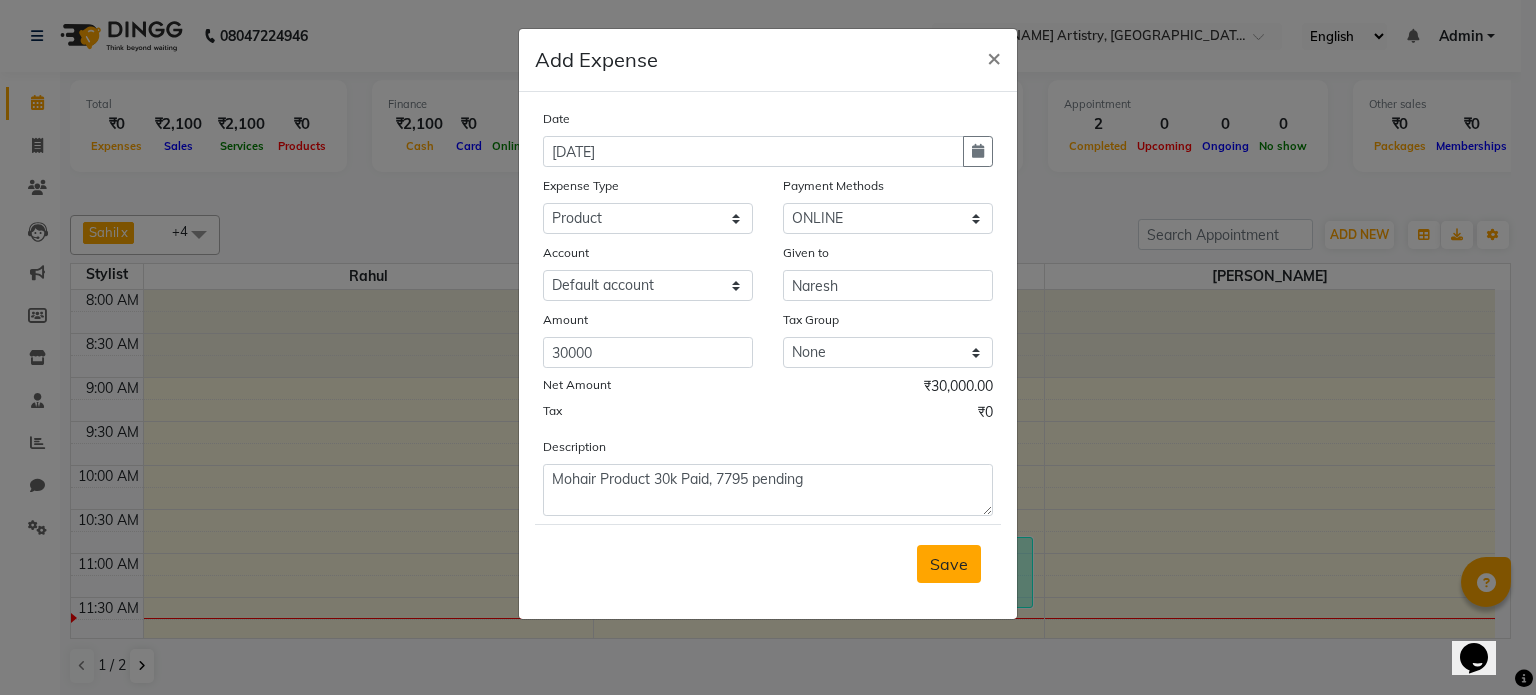 click on "Save" at bounding box center (949, 564) 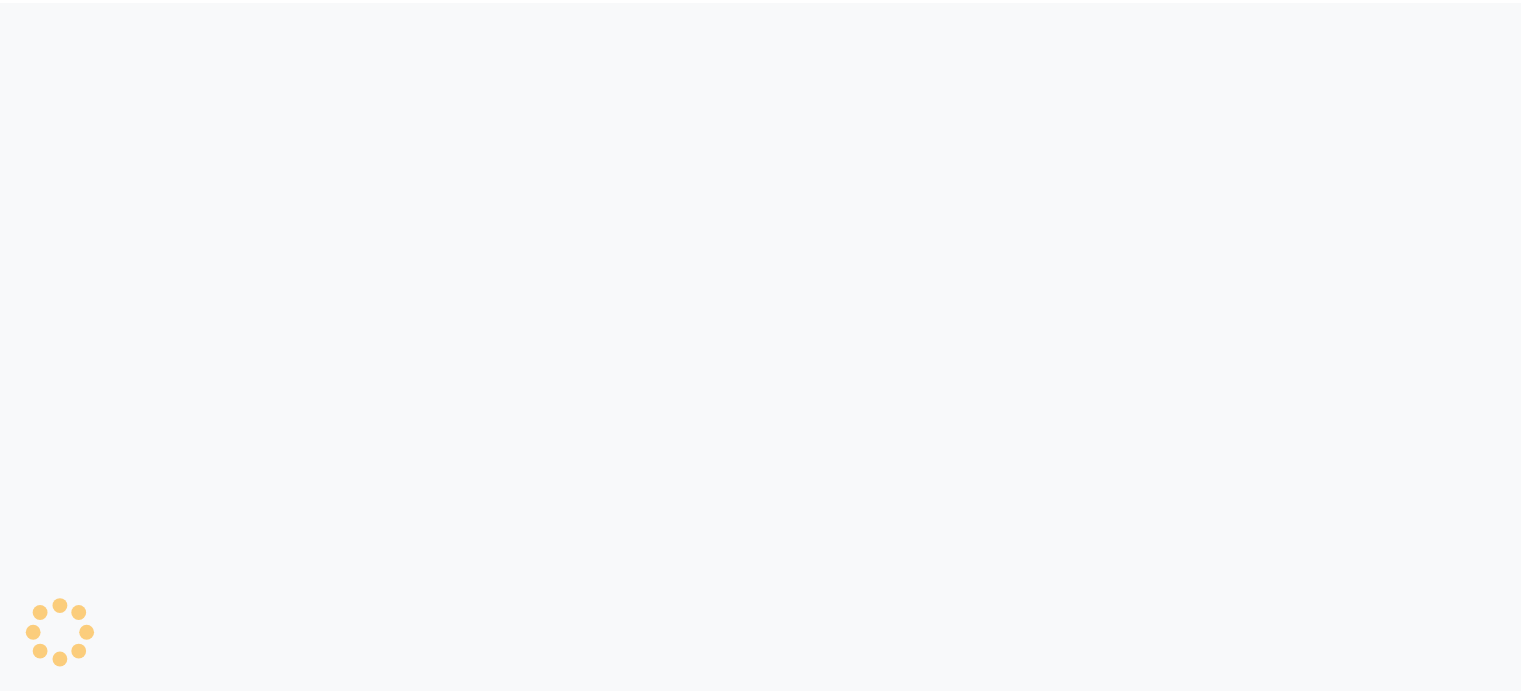 scroll, scrollTop: 0, scrollLeft: 0, axis: both 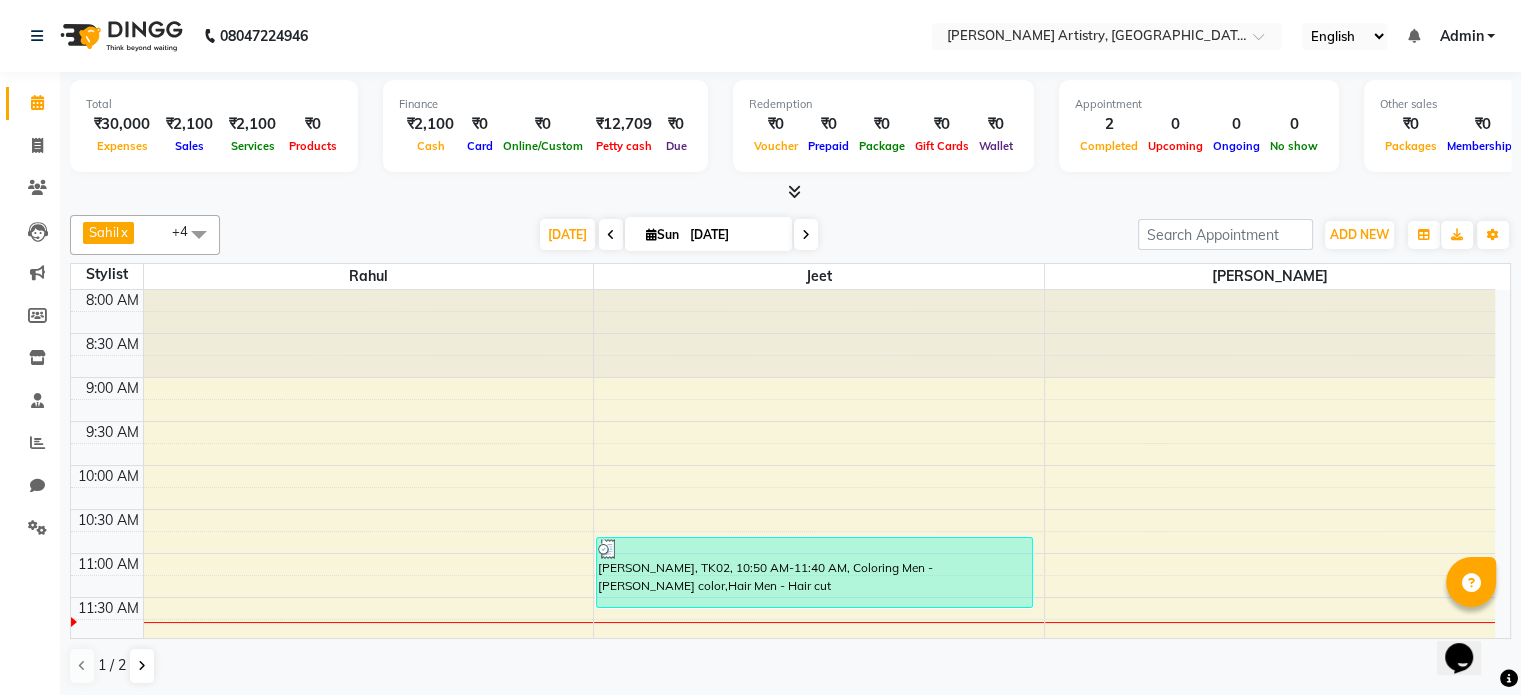 click at bounding box center (790, 192) 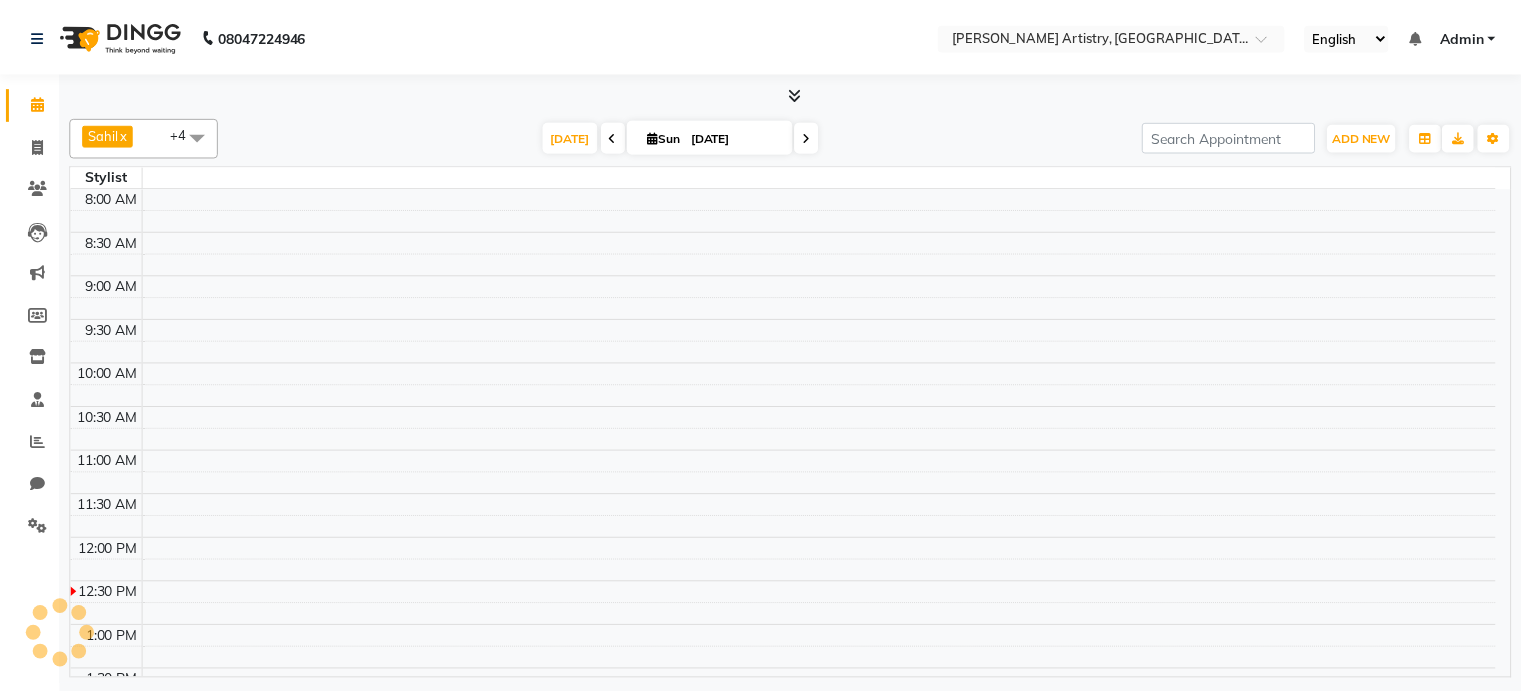scroll, scrollTop: 0, scrollLeft: 0, axis: both 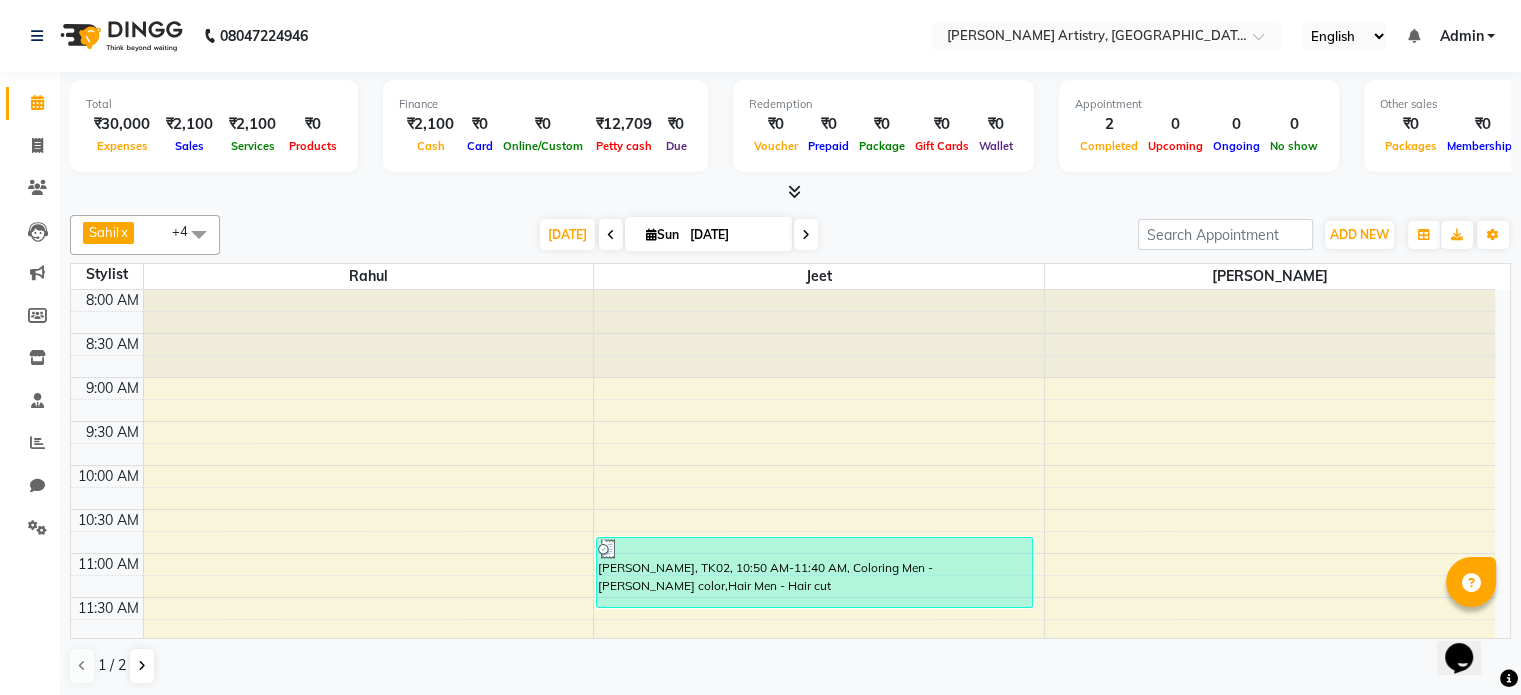 click at bounding box center [790, 192] 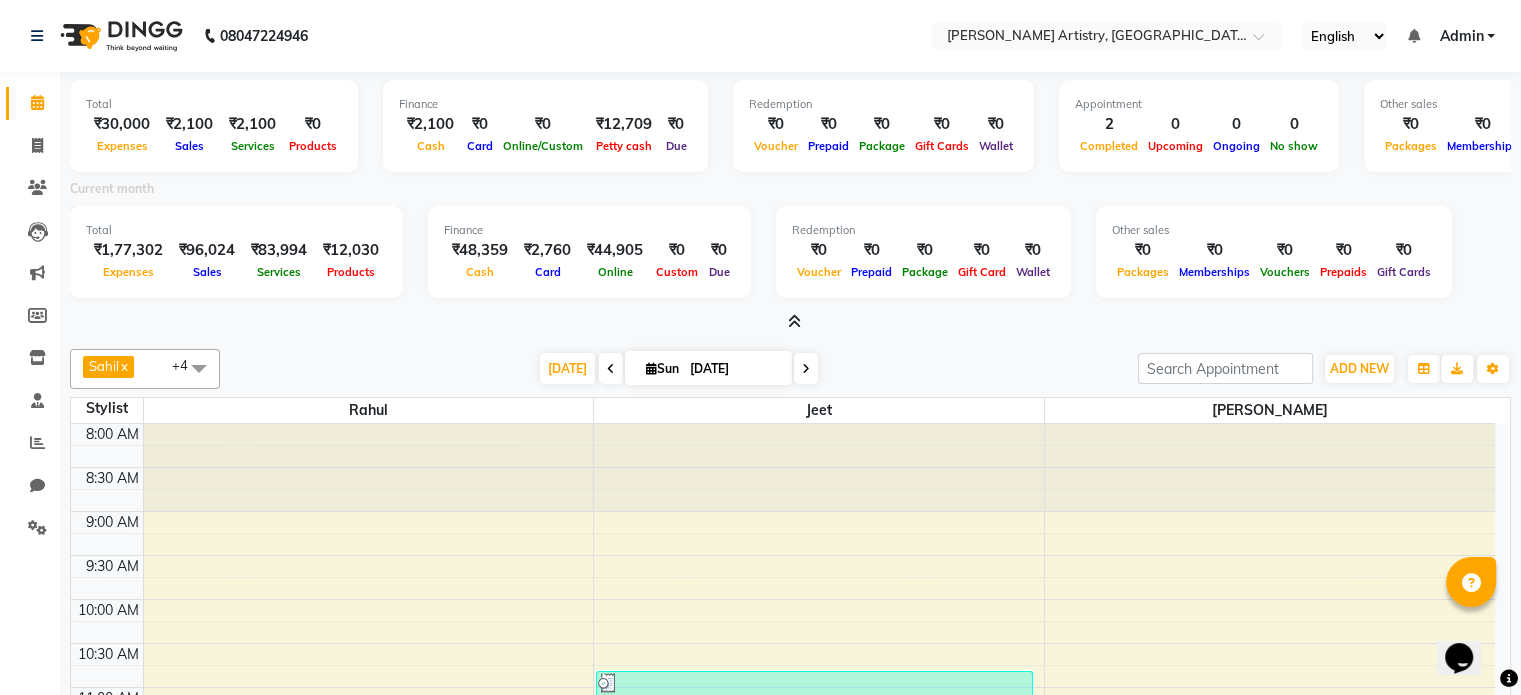 click at bounding box center (790, 322) 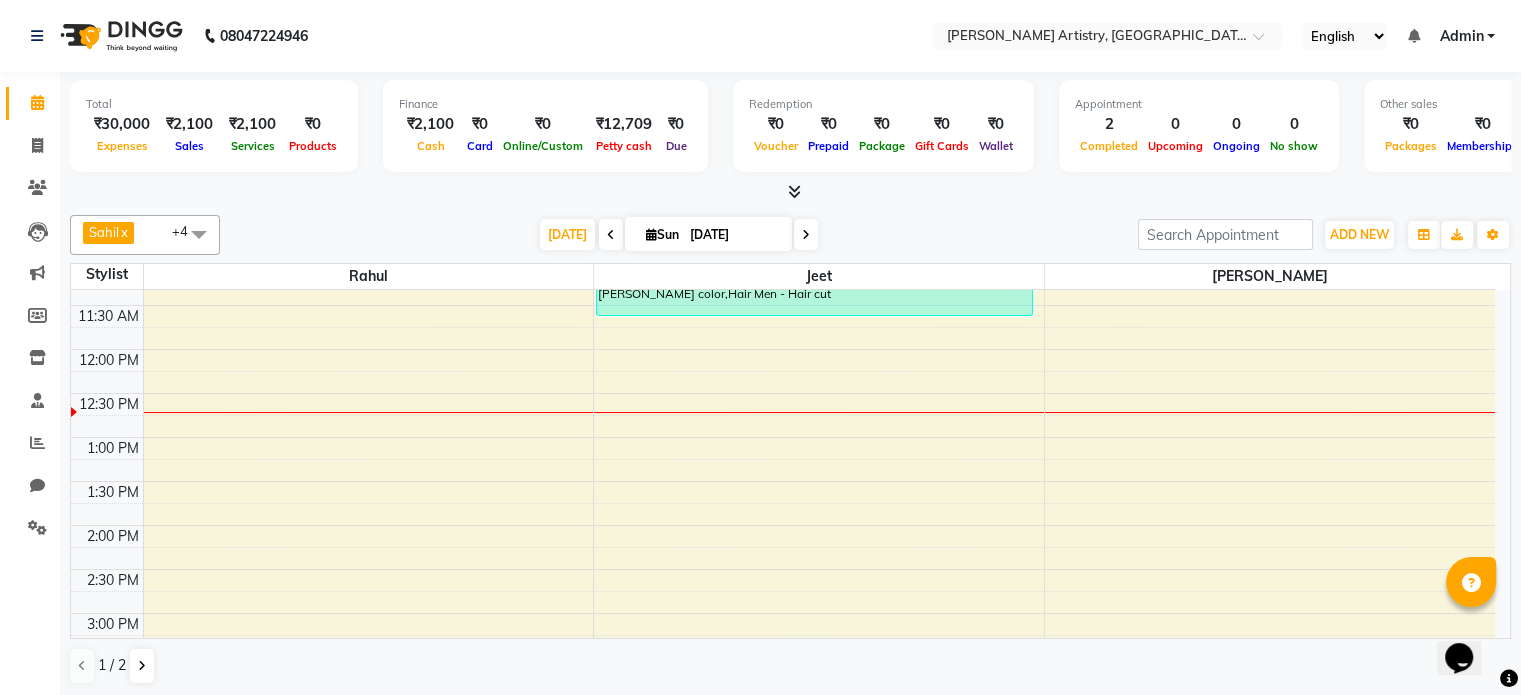 scroll, scrollTop: 0, scrollLeft: 0, axis: both 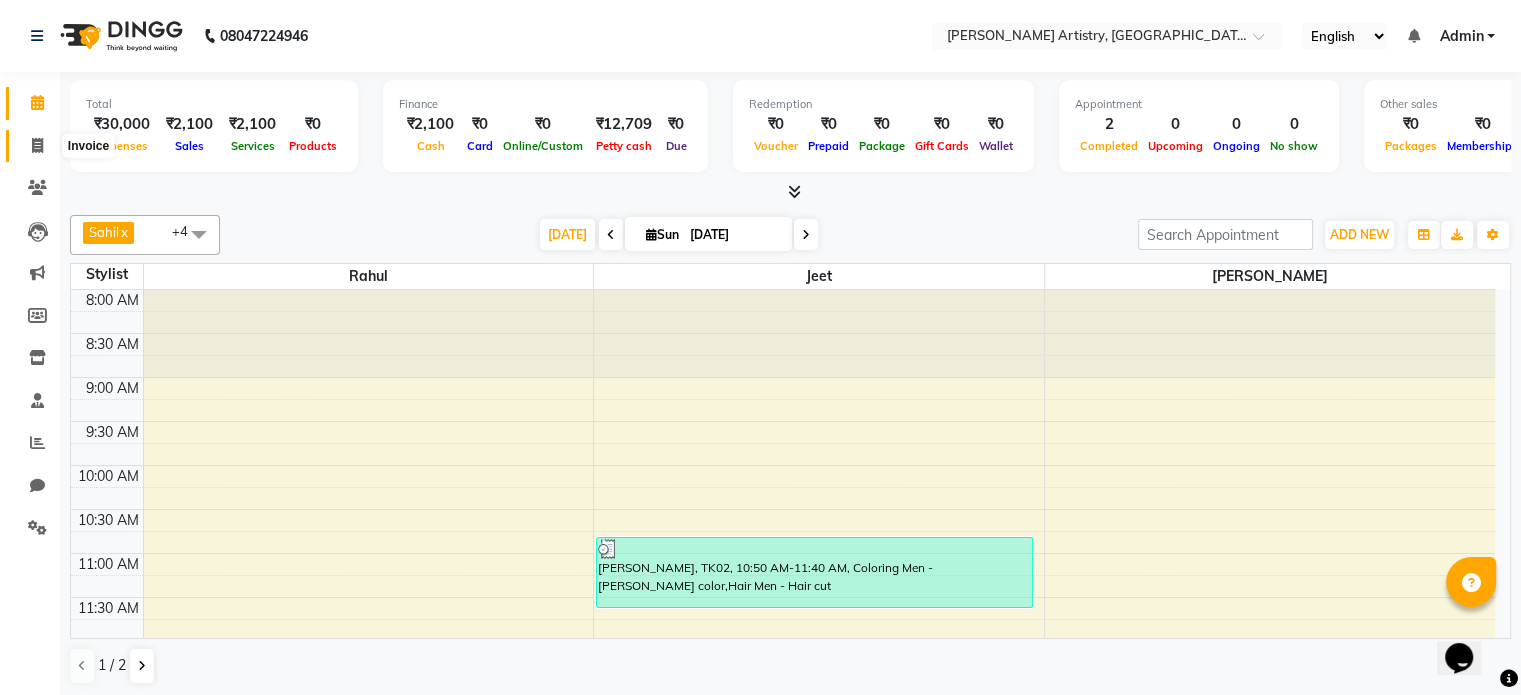 click 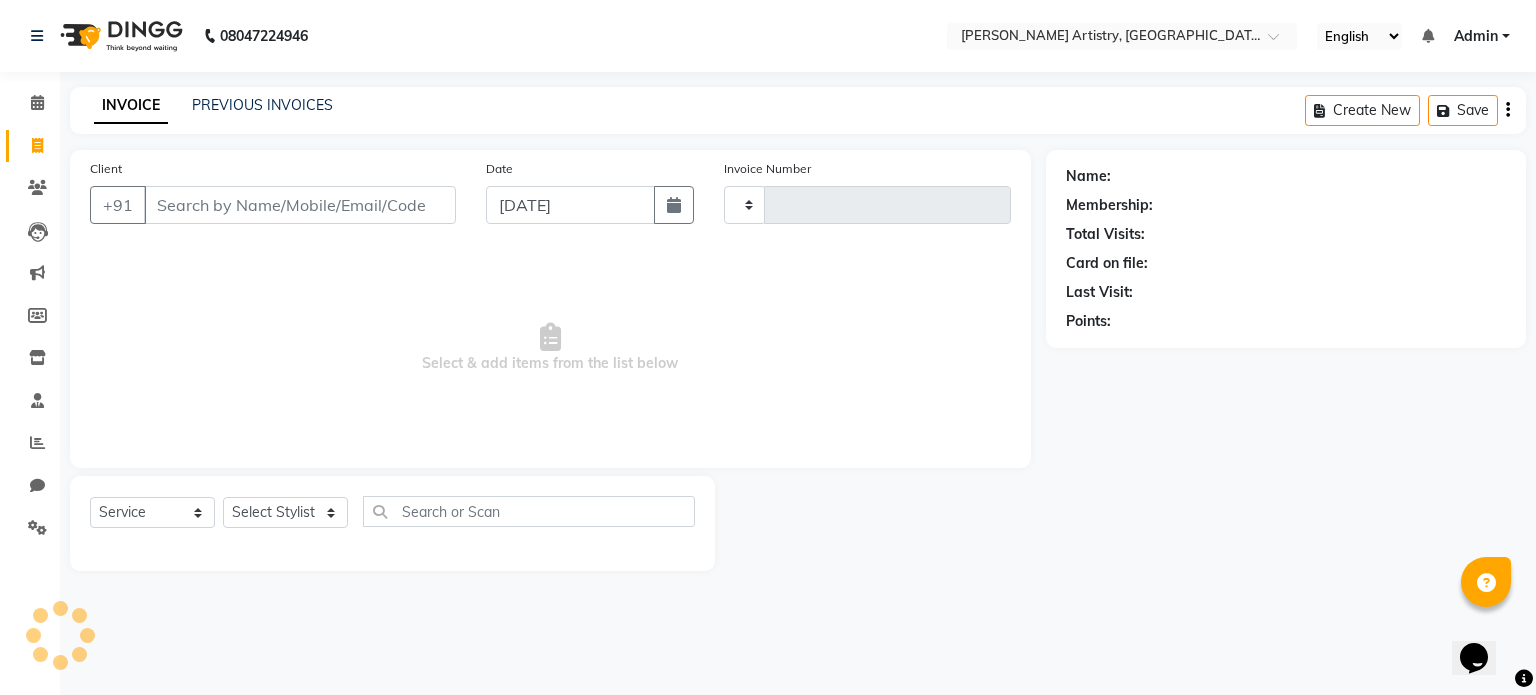 type on "0162" 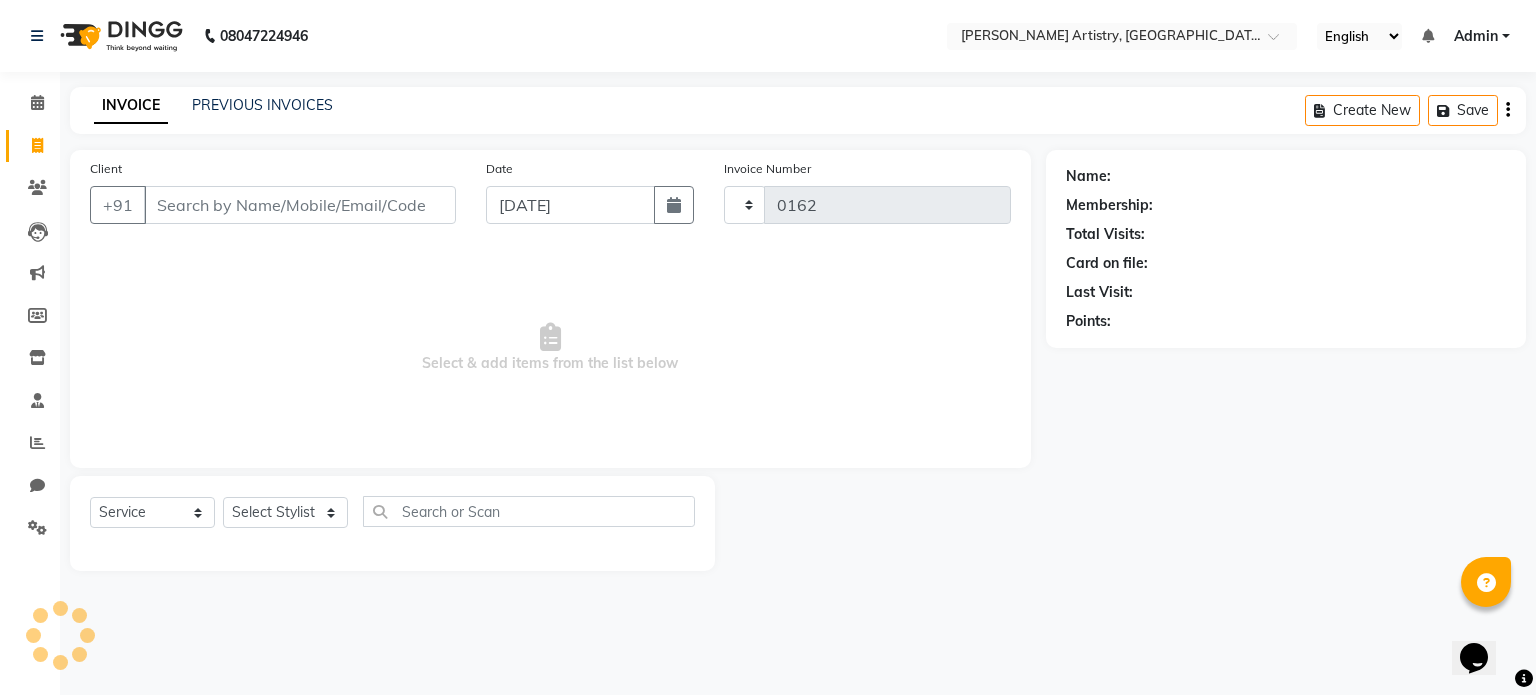 select on "8322" 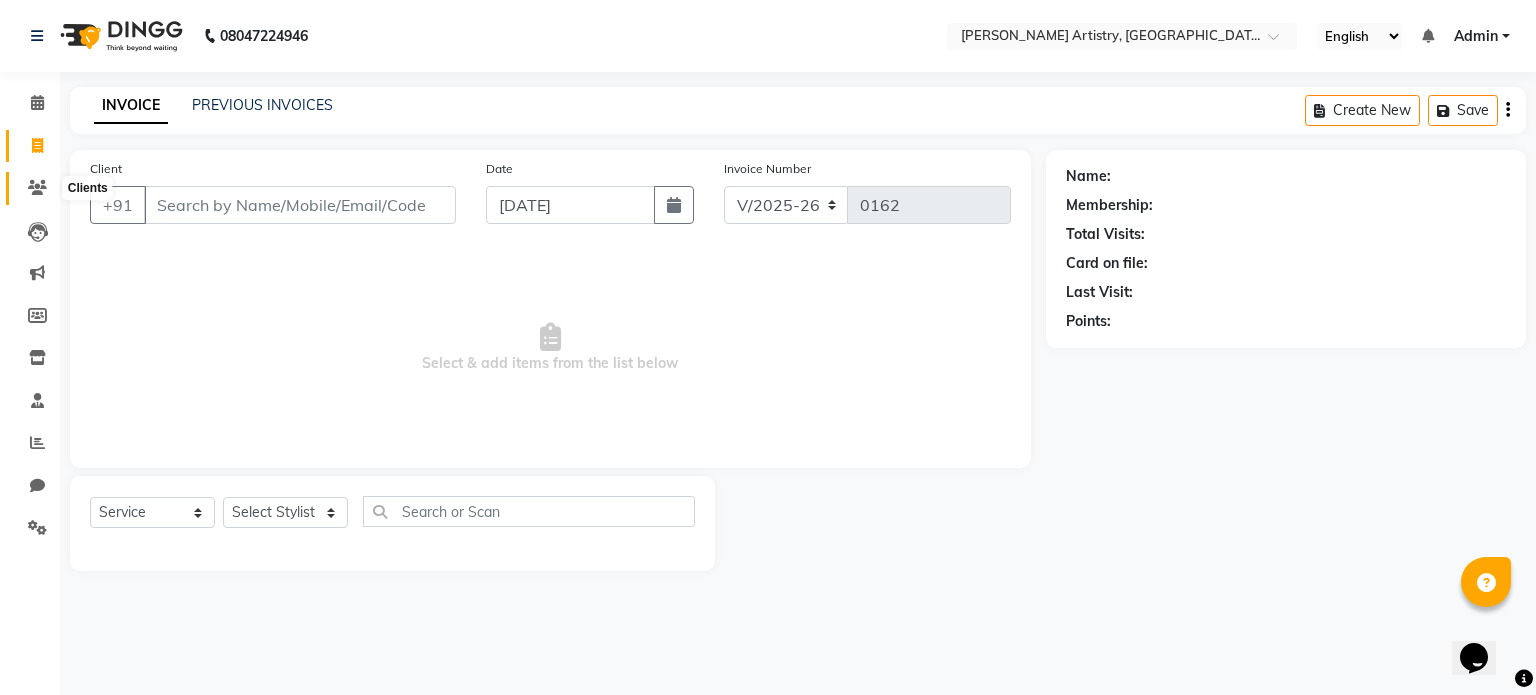 click 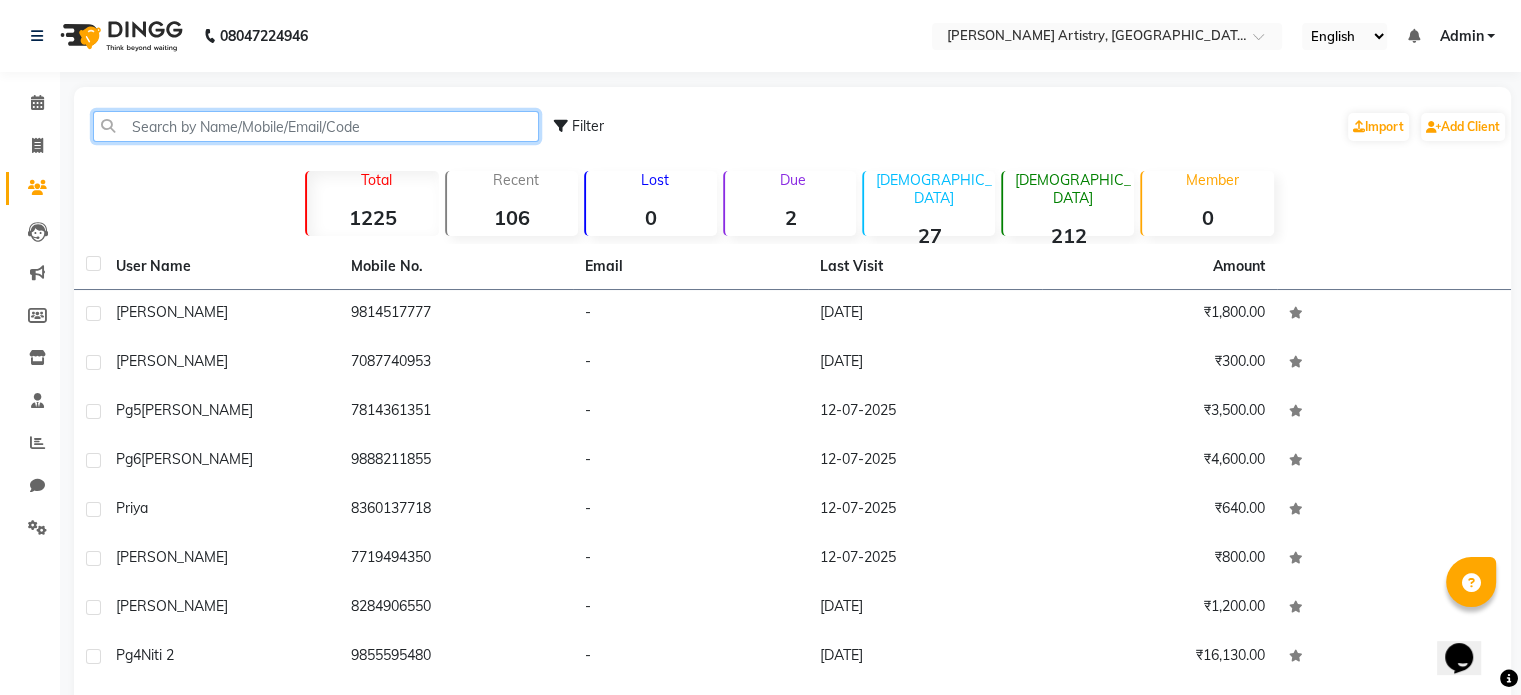 click 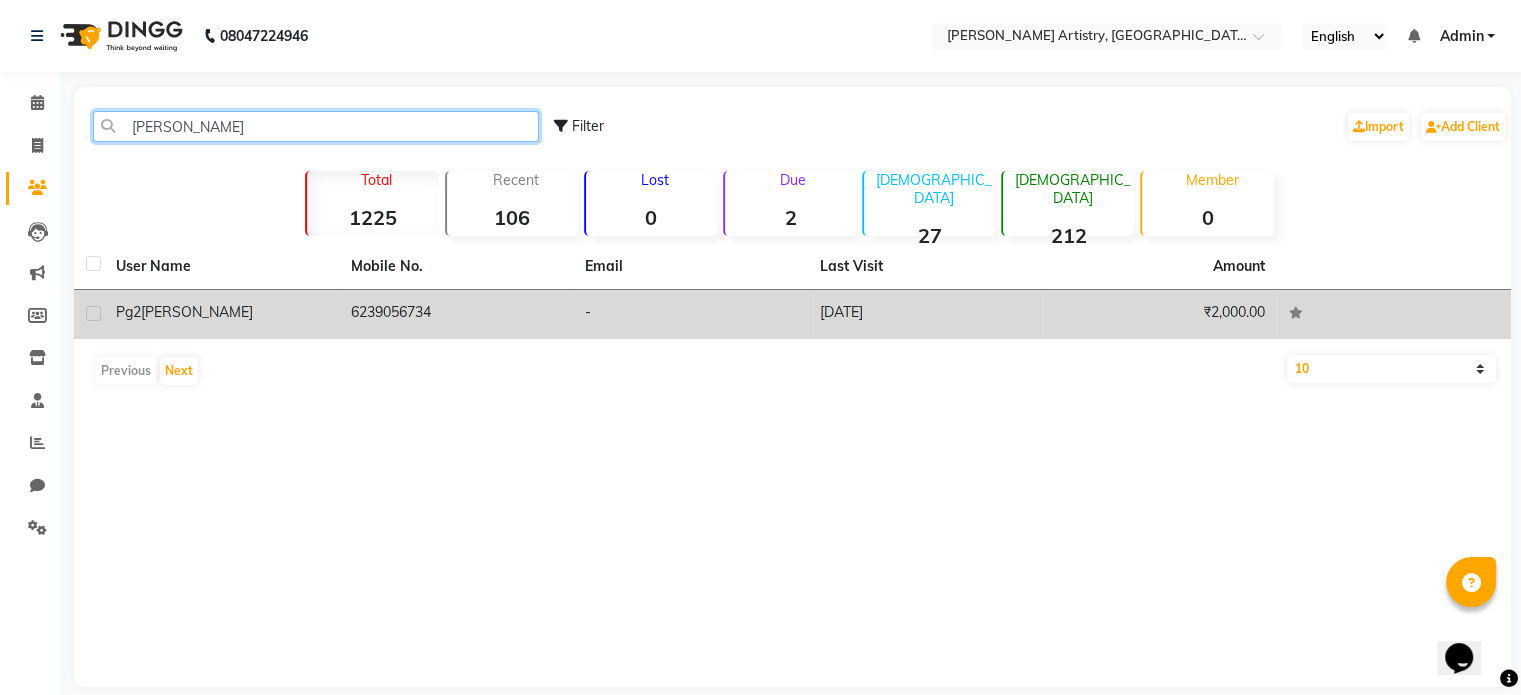 type on "[PERSON_NAME]" 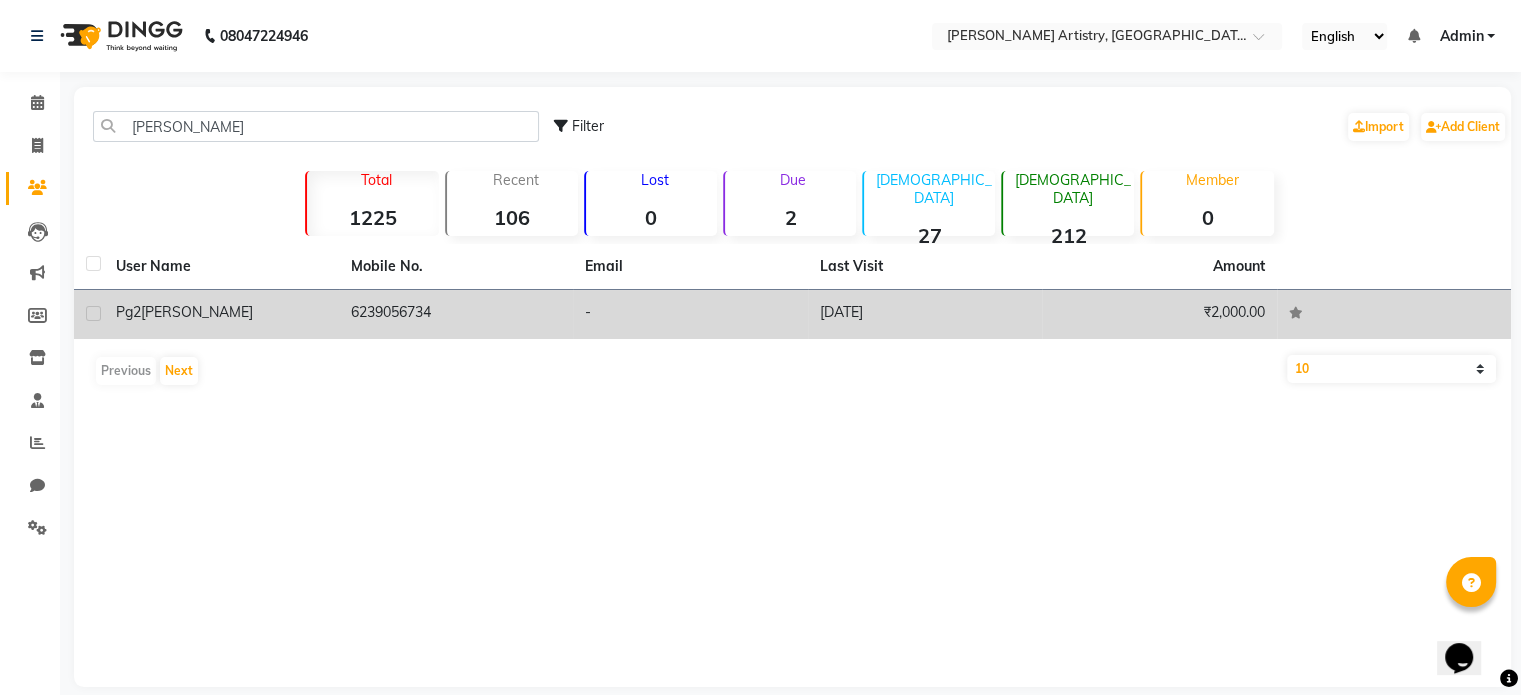 click on "[PERSON_NAME]" 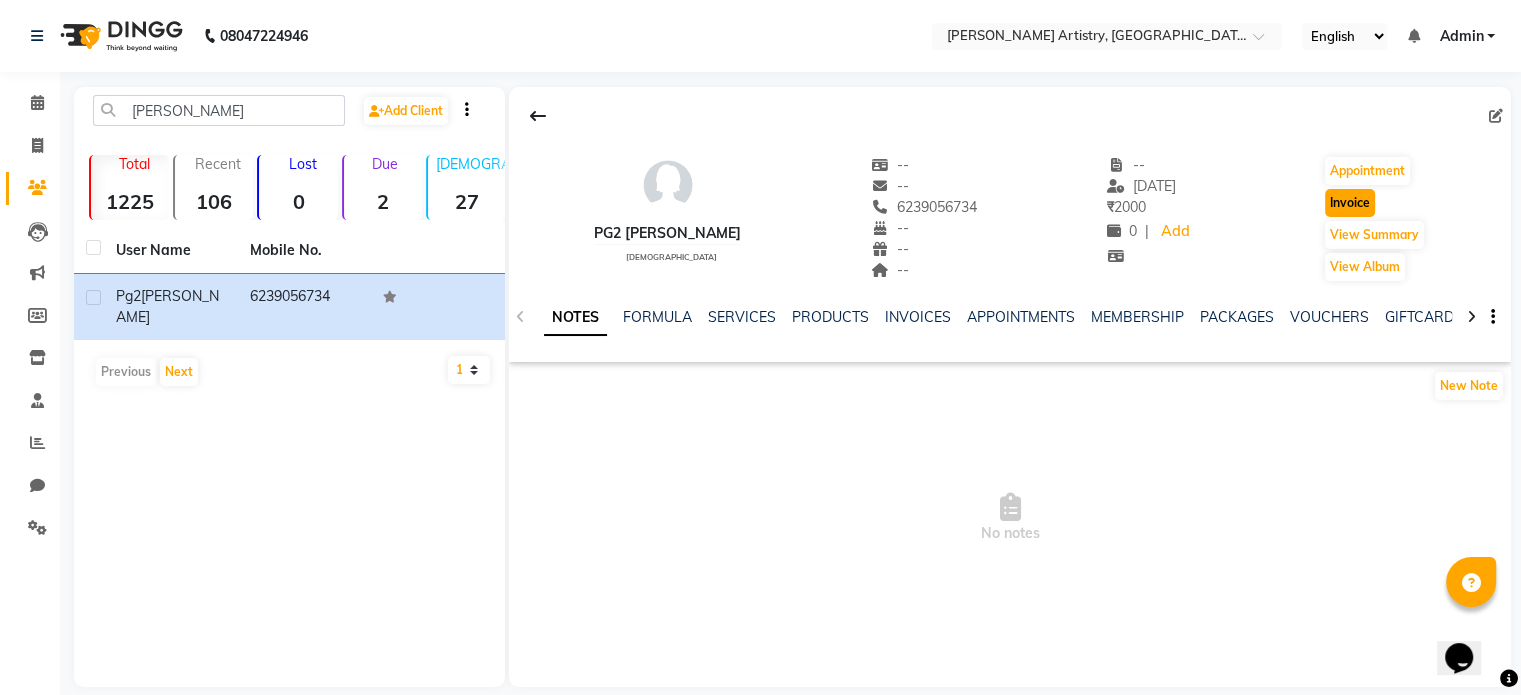 click on "Invoice" 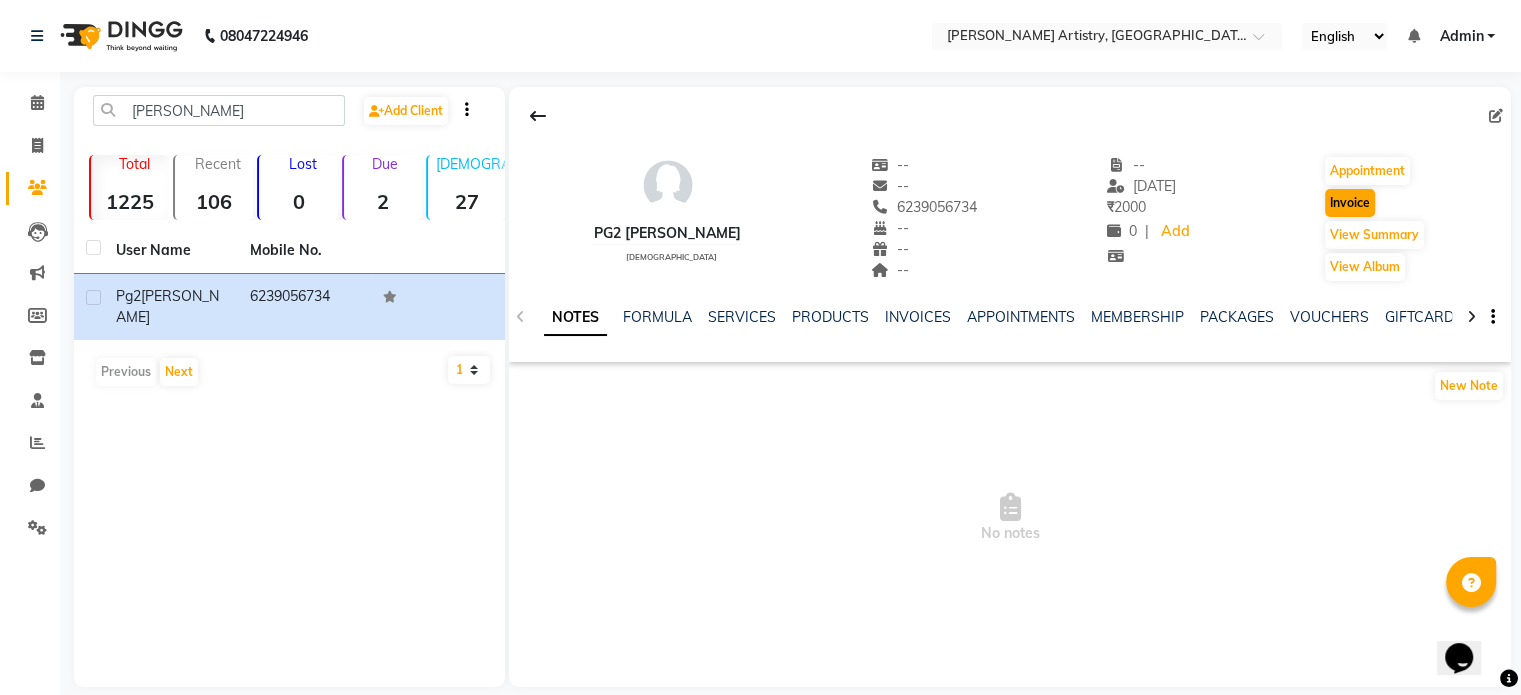select on "service" 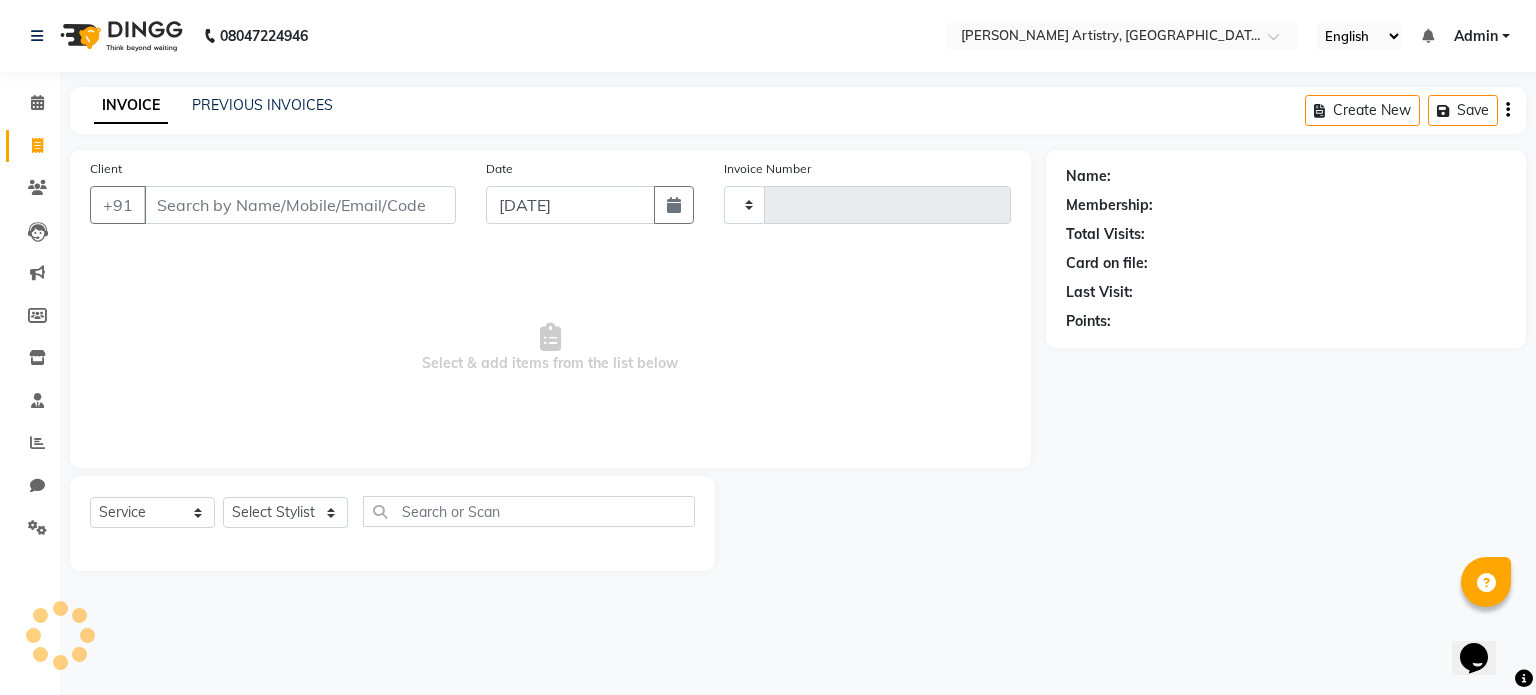 type on "0162" 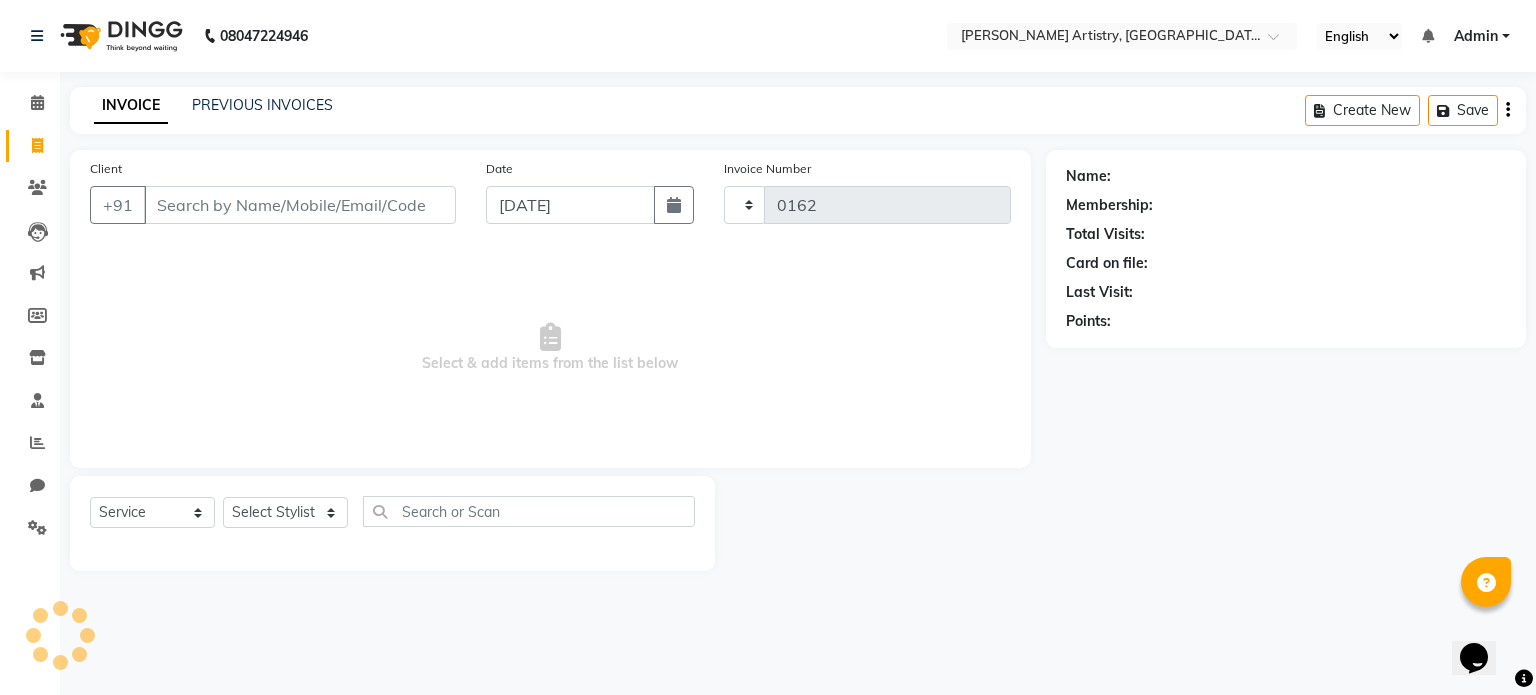 select on "8322" 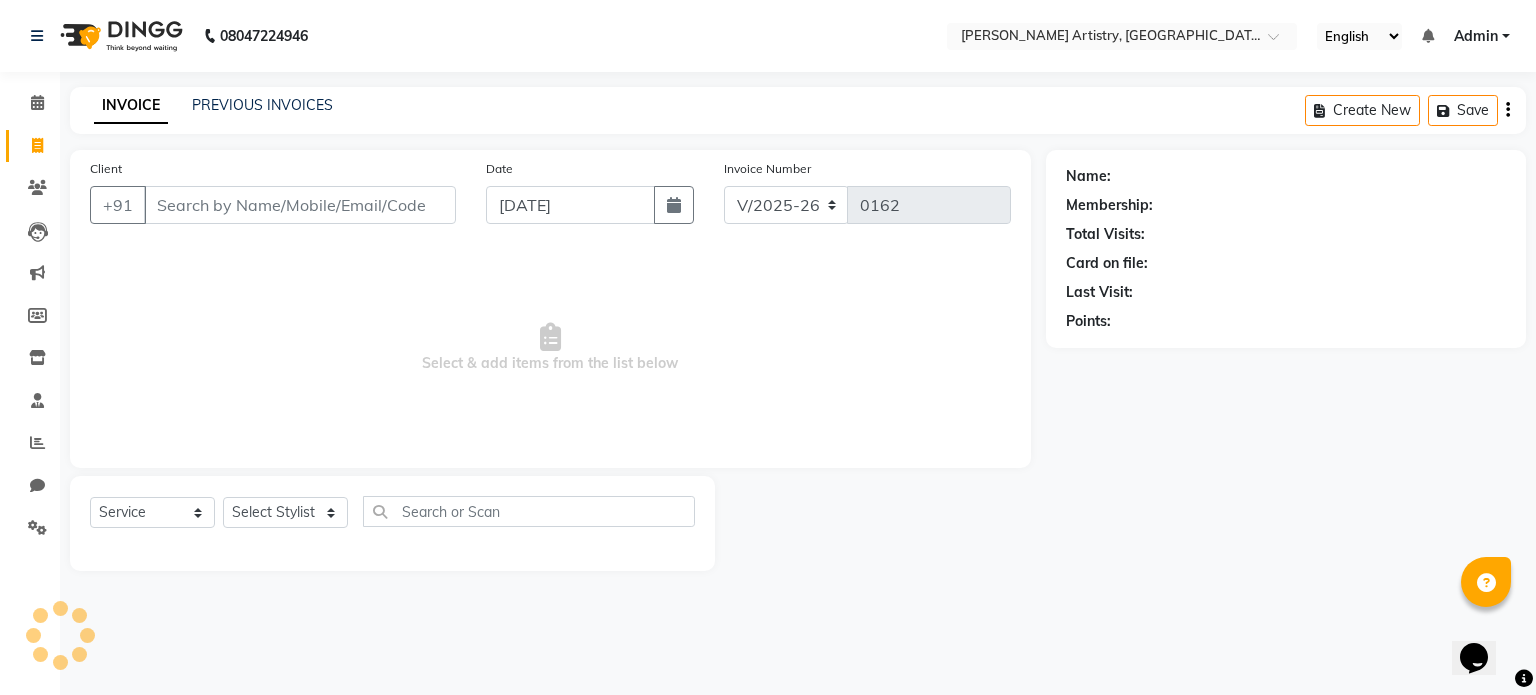 type on "6239056734" 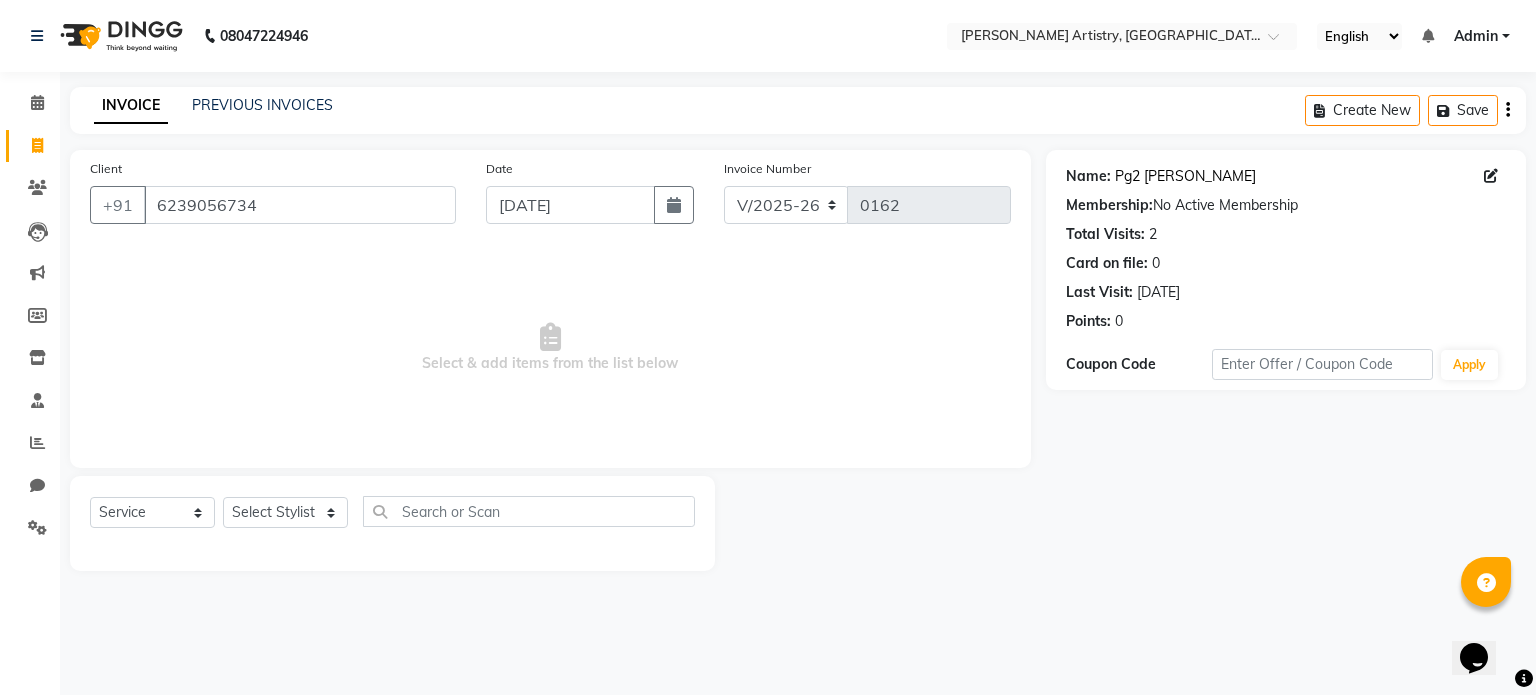 click on "Pg2 [PERSON_NAME]" 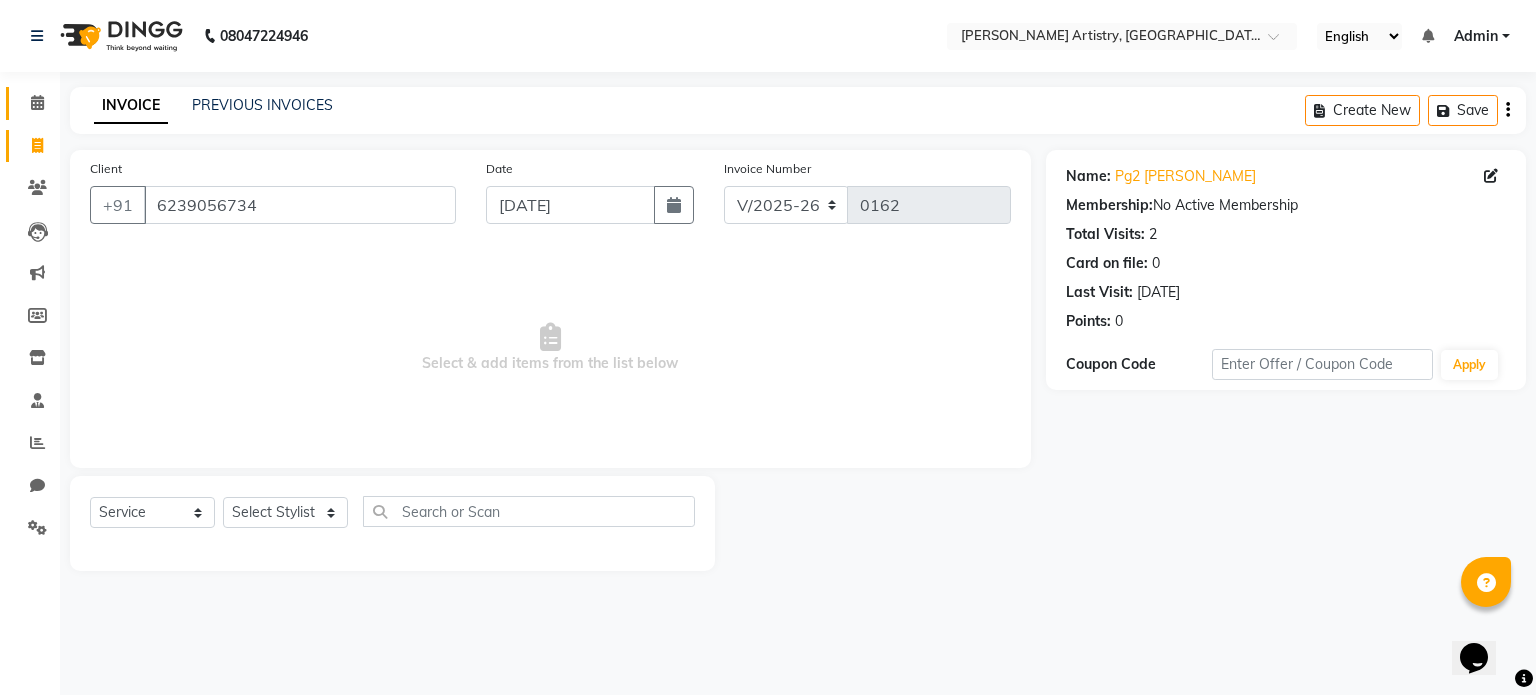 click on "Calendar" 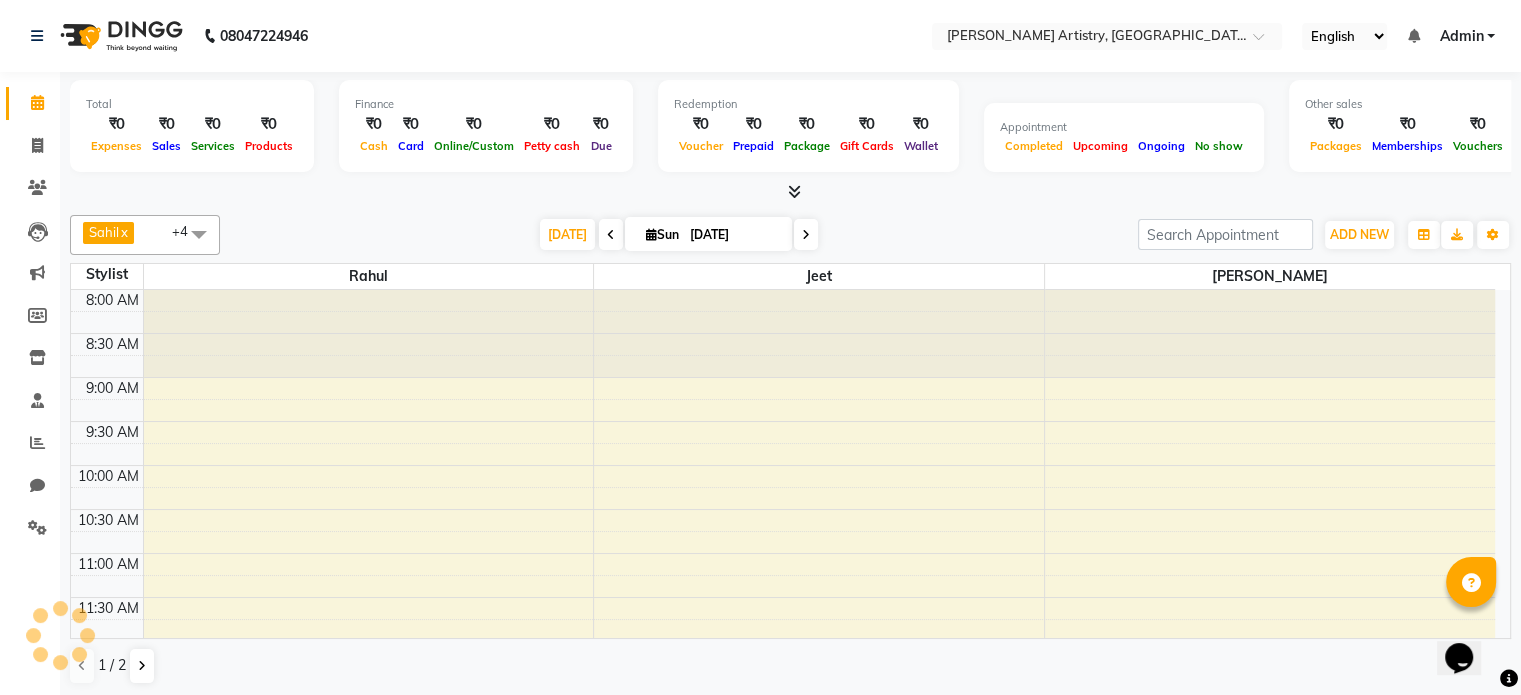 scroll, scrollTop: 0, scrollLeft: 0, axis: both 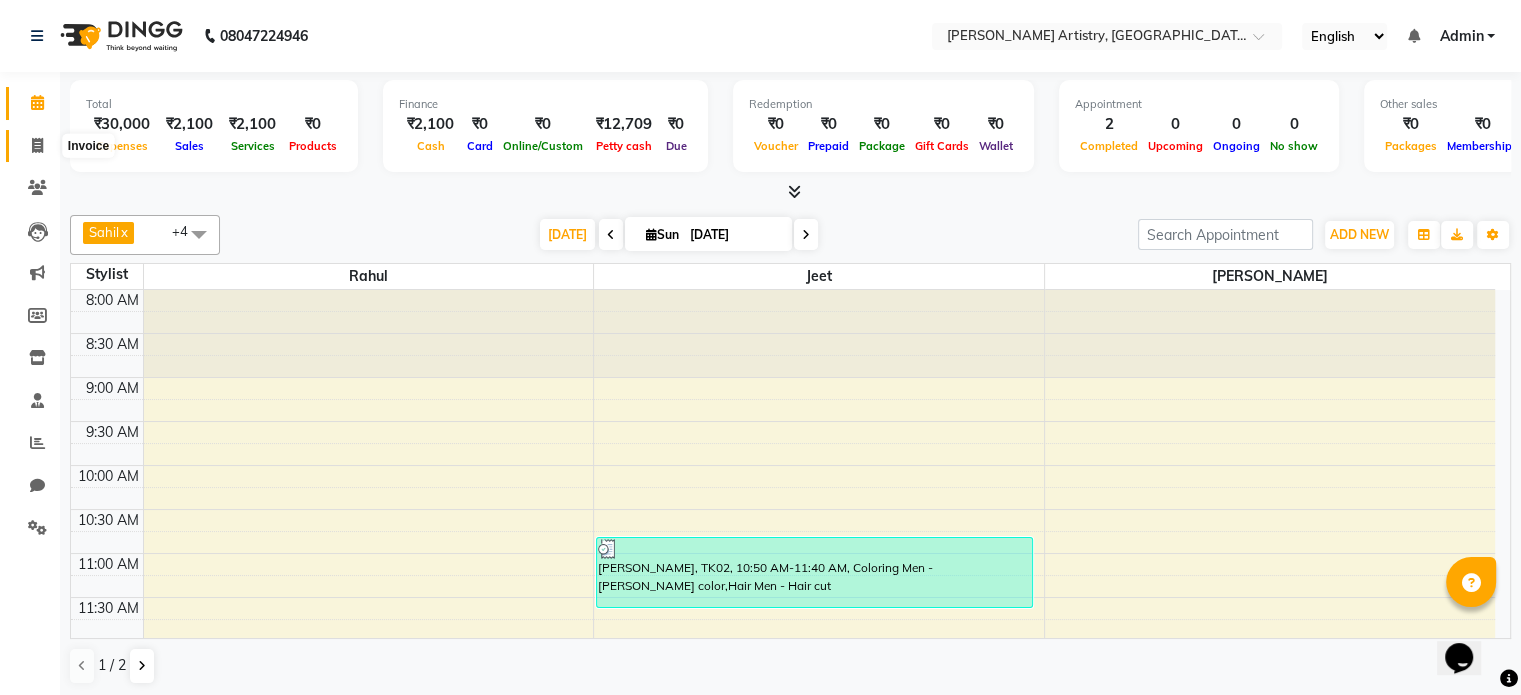 click 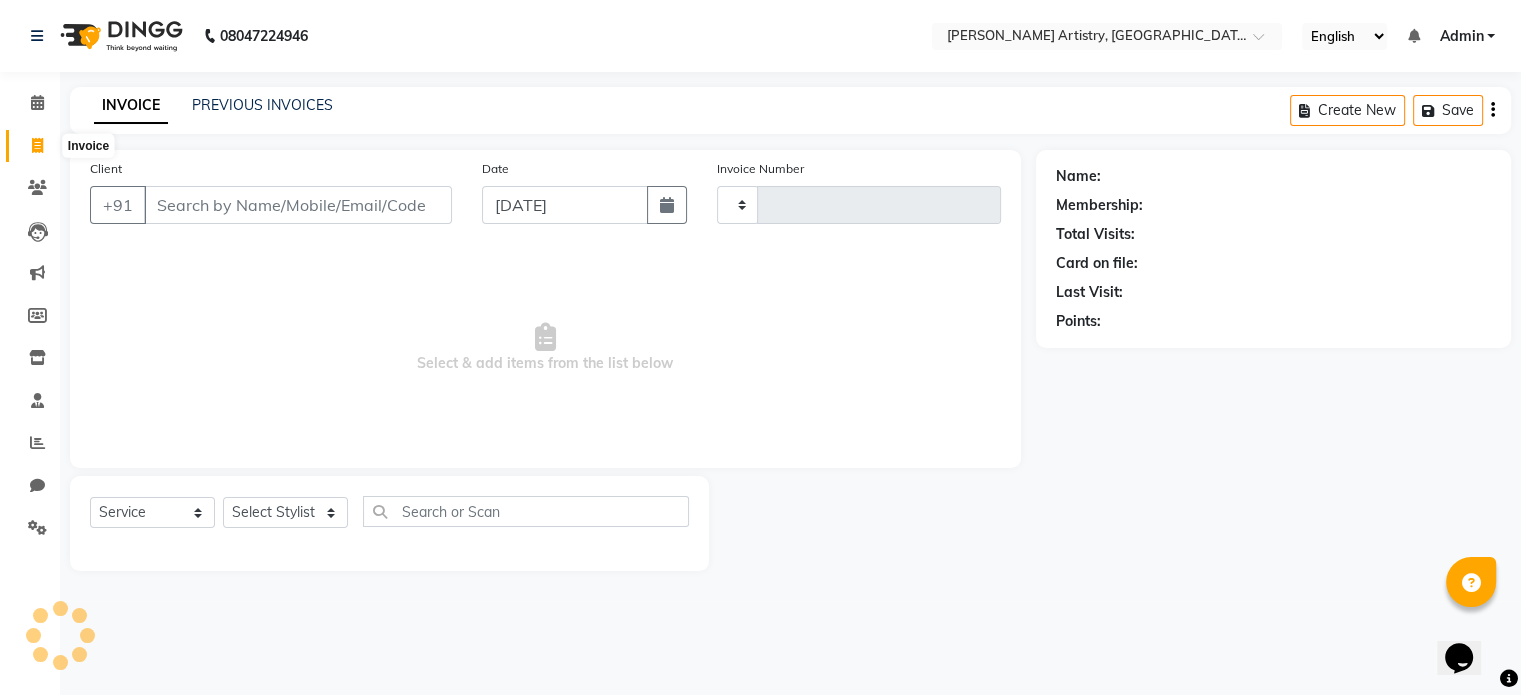 scroll, scrollTop: 0, scrollLeft: 0, axis: both 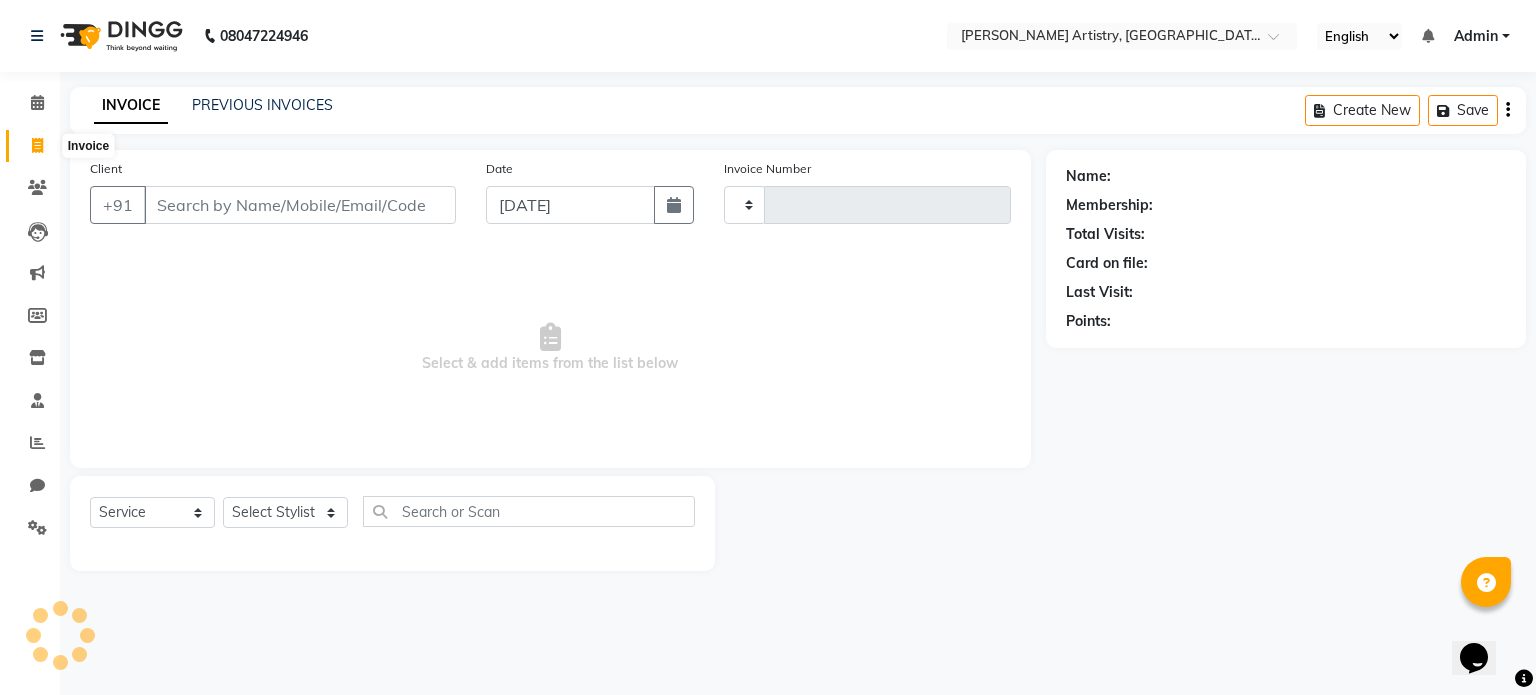 type on "0162" 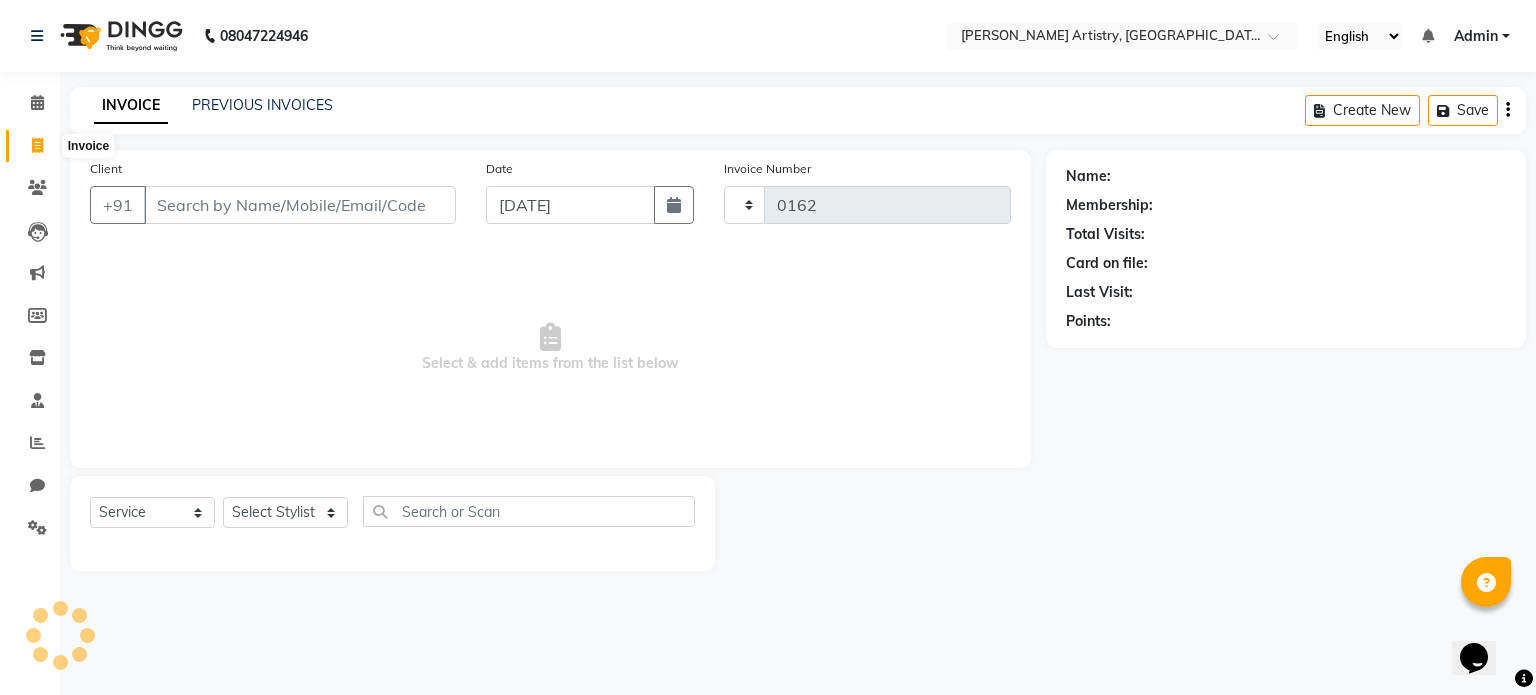 select on "8322" 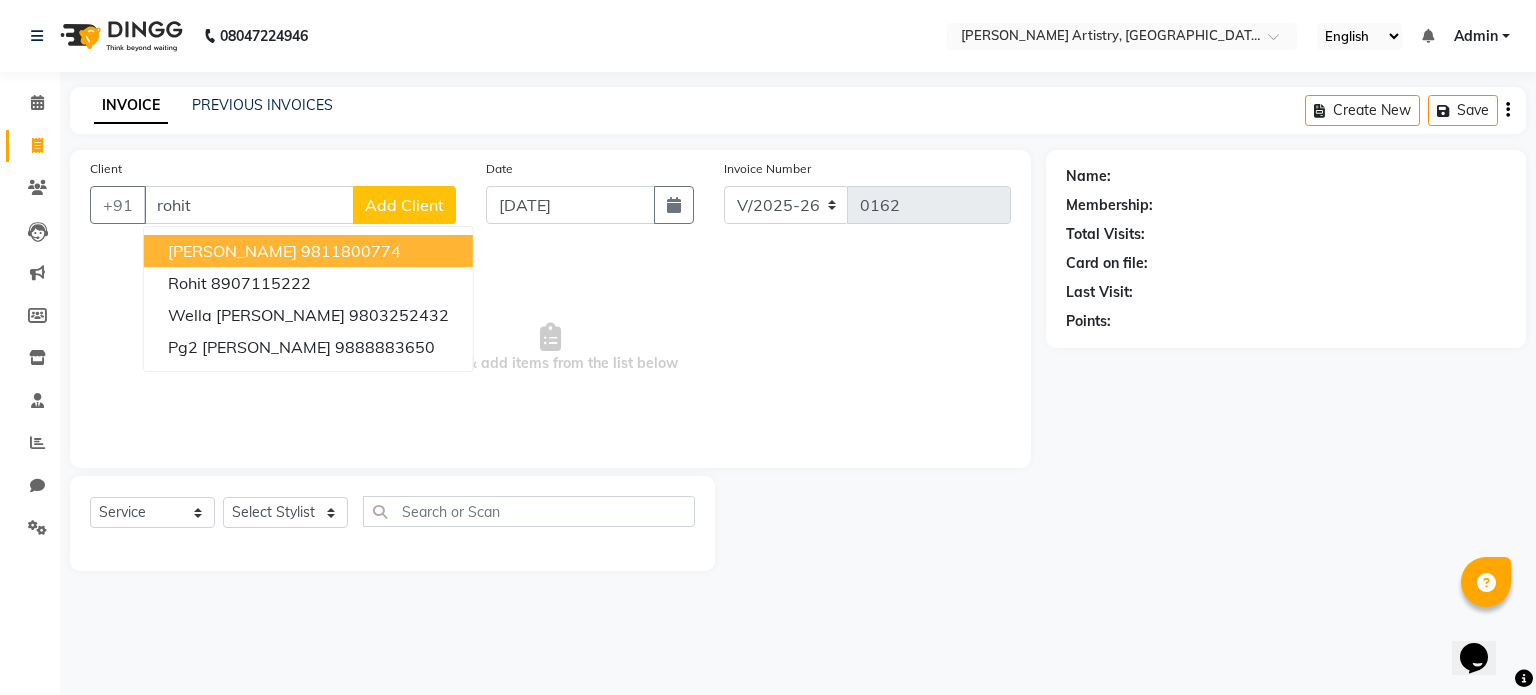 click on "[PERSON_NAME]" at bounding box center [232, 251] 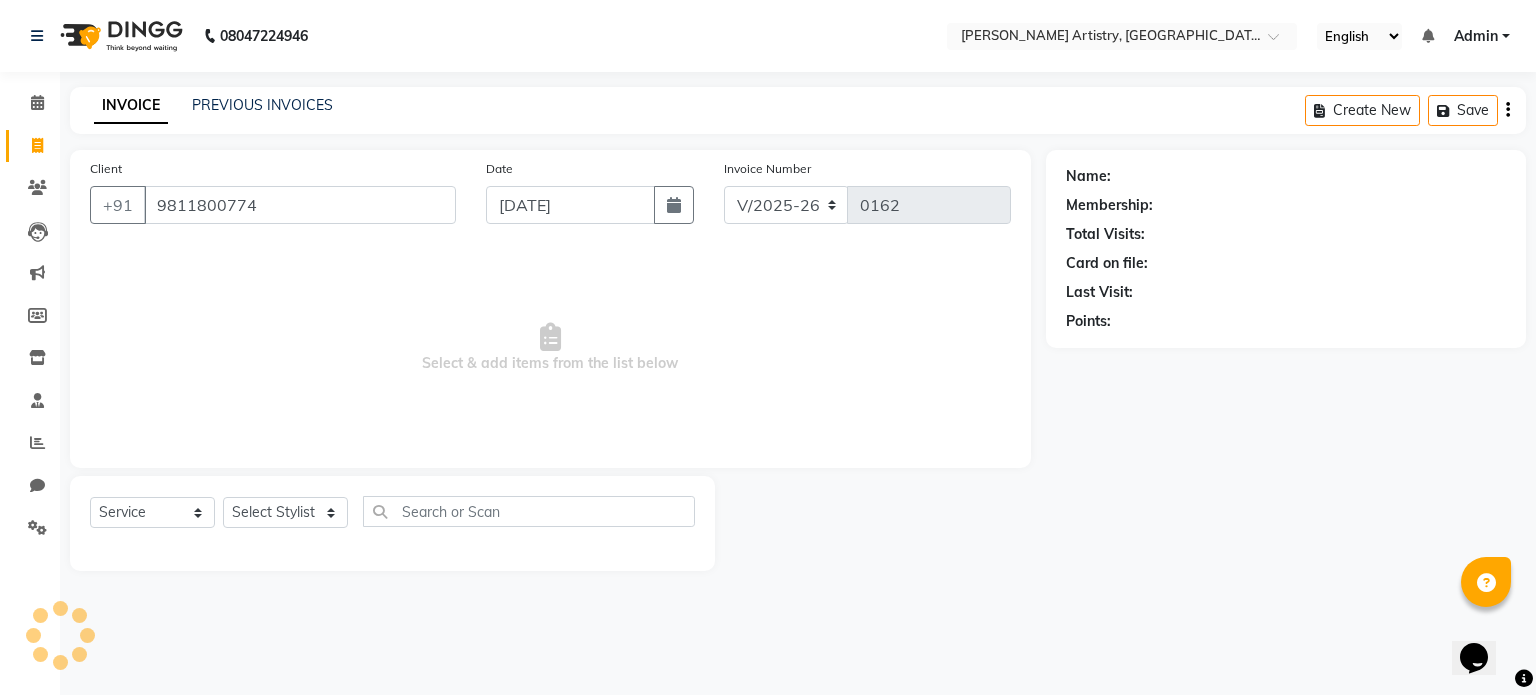 type on "9811800774" 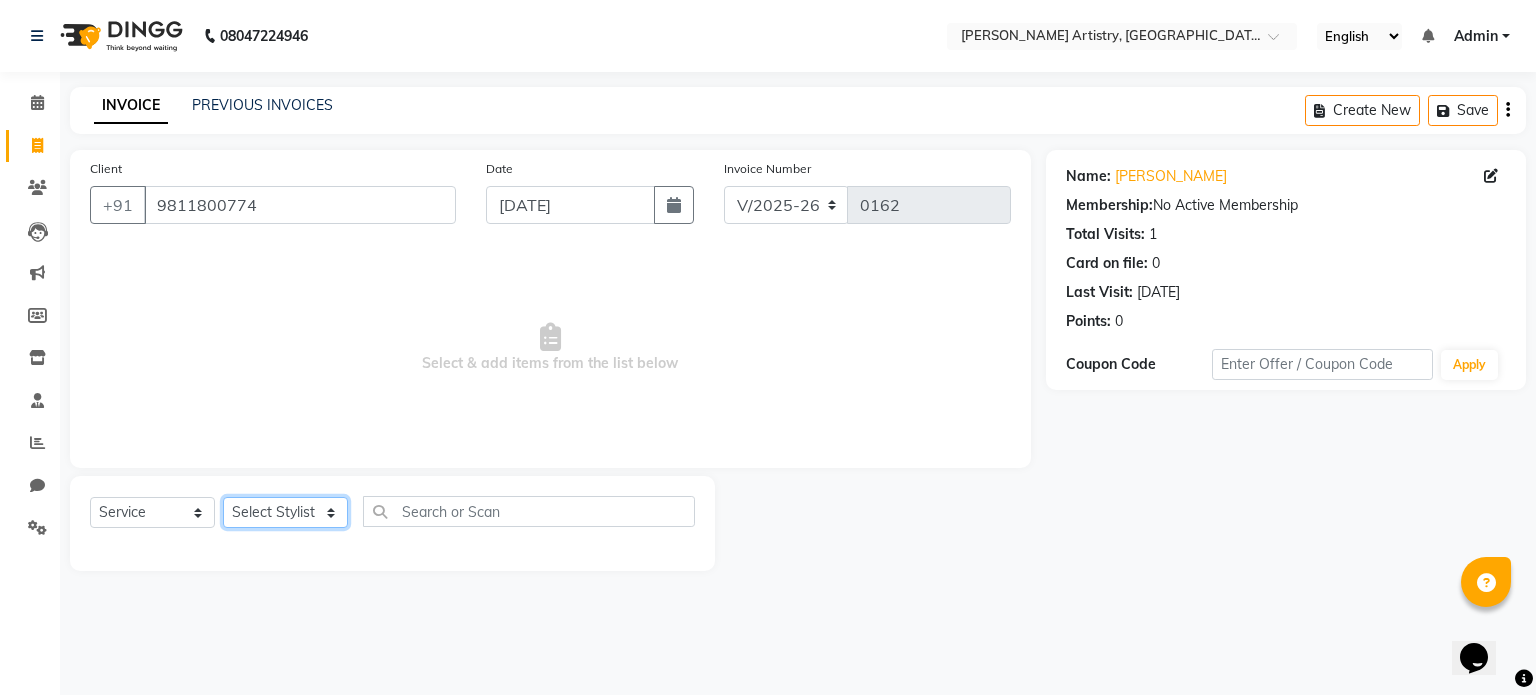 click on "Select Stylist [PERSON_NAME] [PERSON_NAME] [PERSON_NAME]" 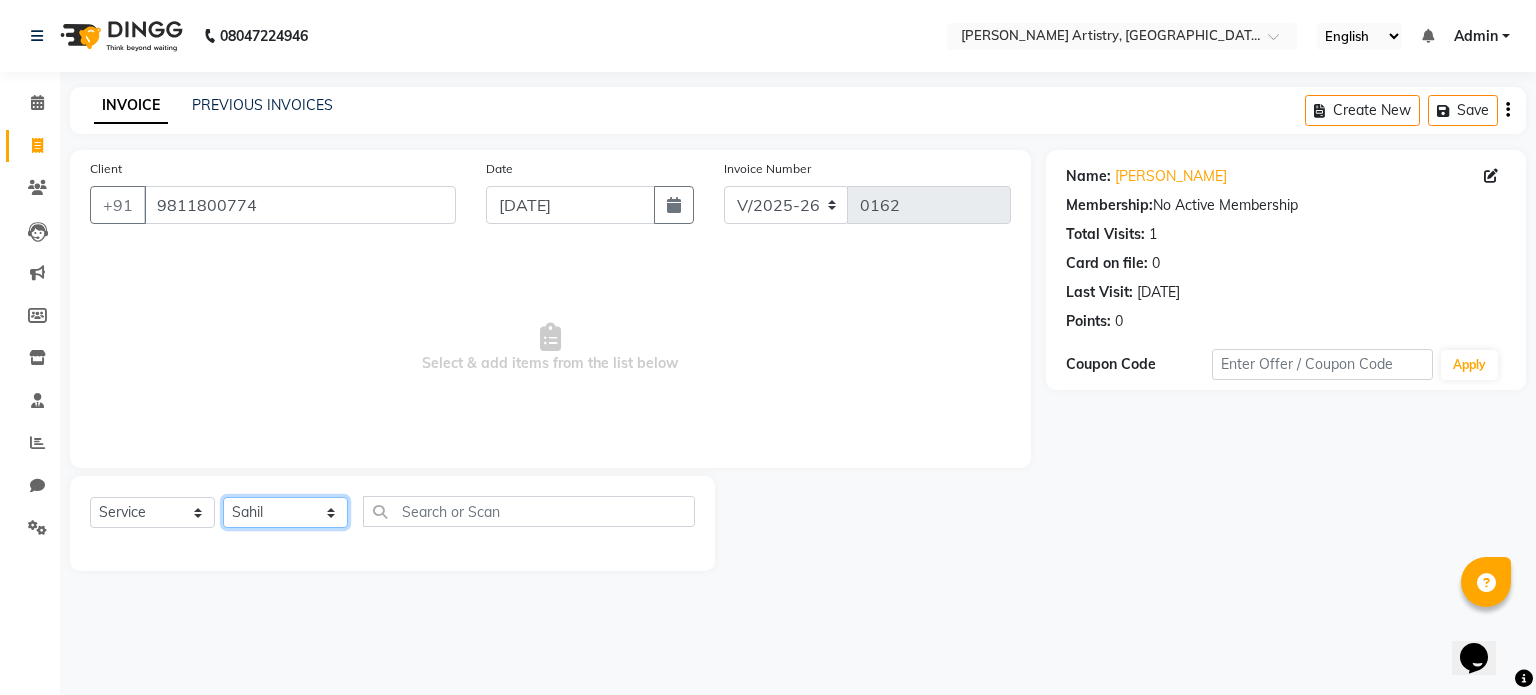 click on "Select Stylist [PERSON_NAME] [PERSON_NAME] [PERSON_NAME]" 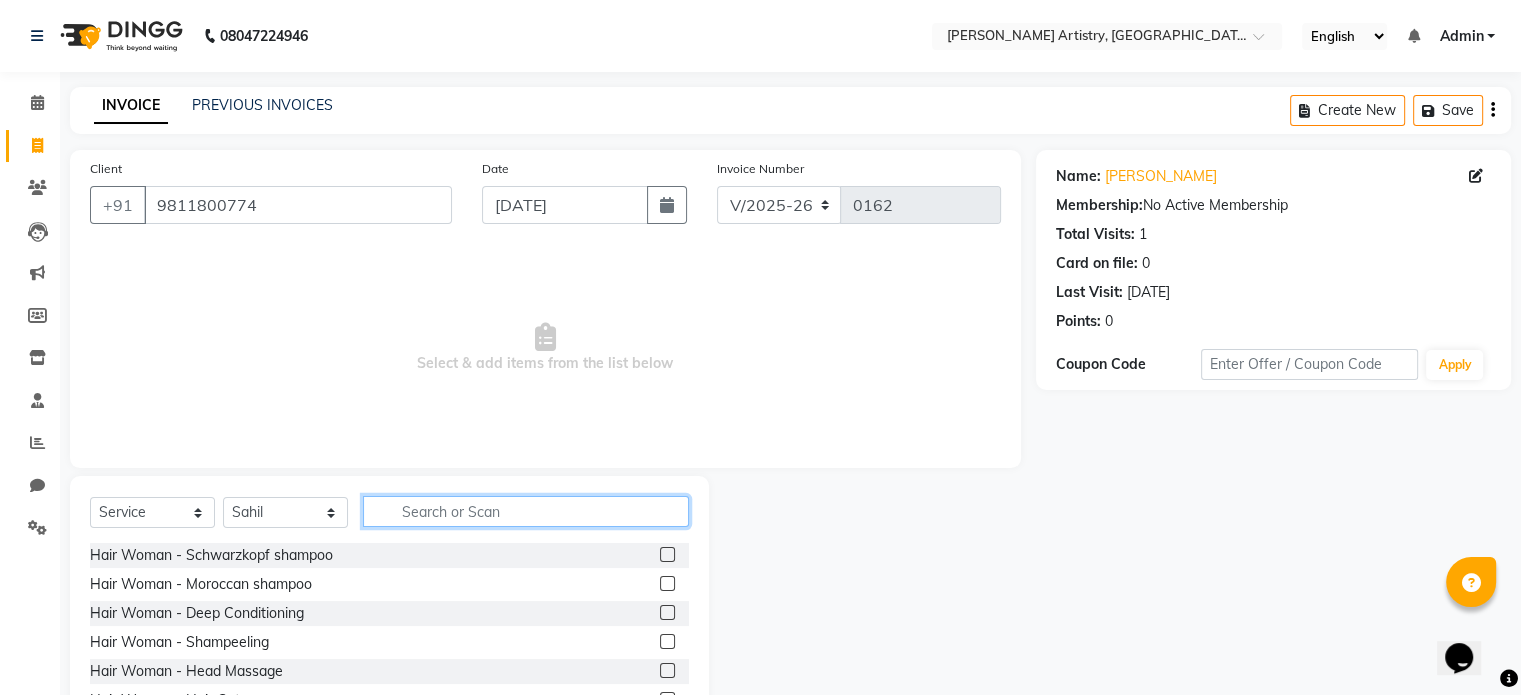 click 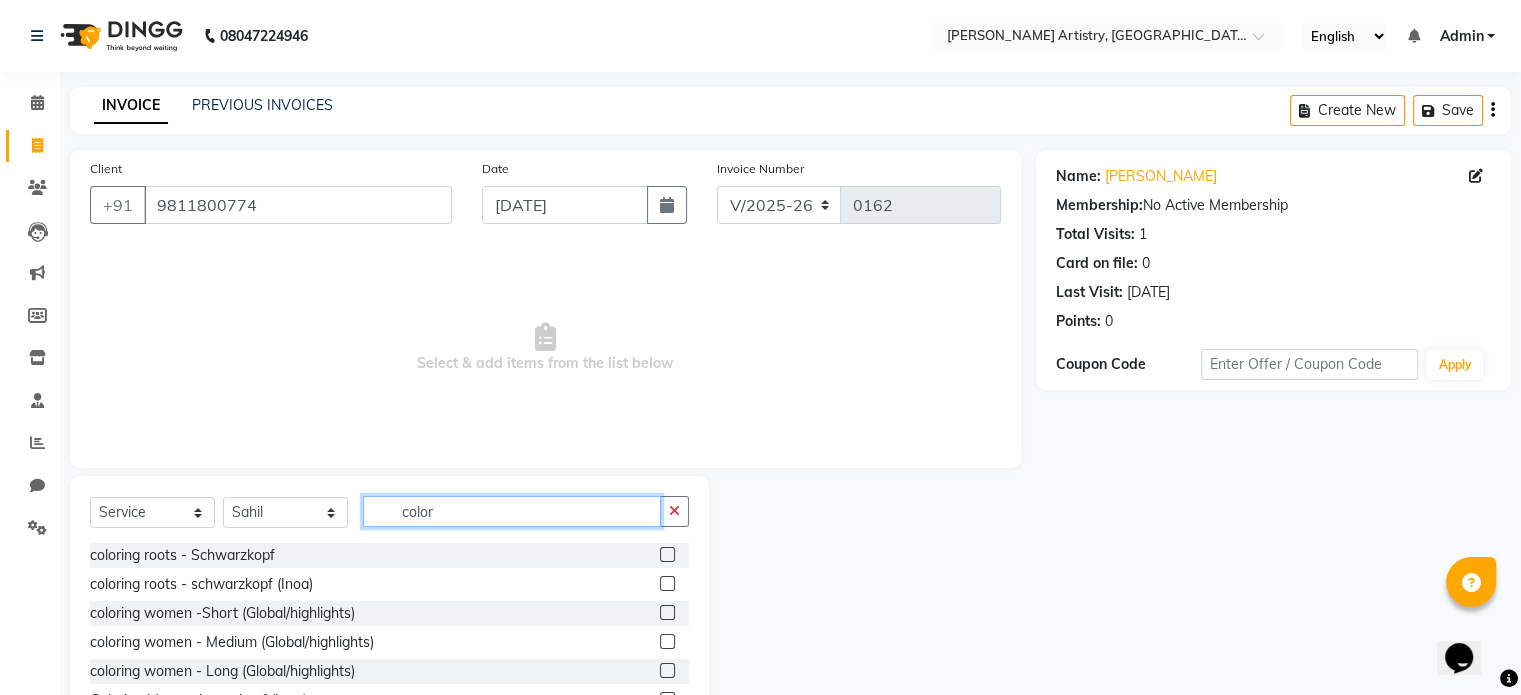 type on "color" 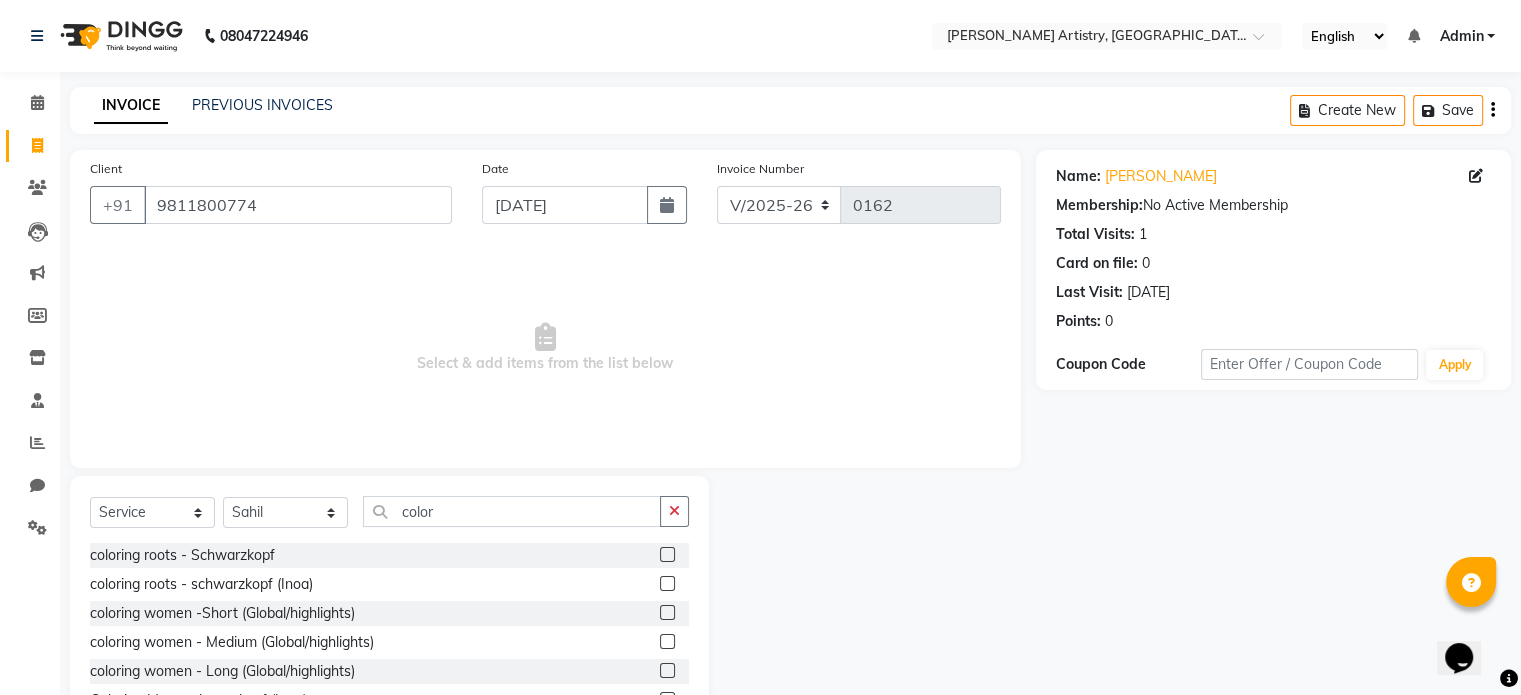 click 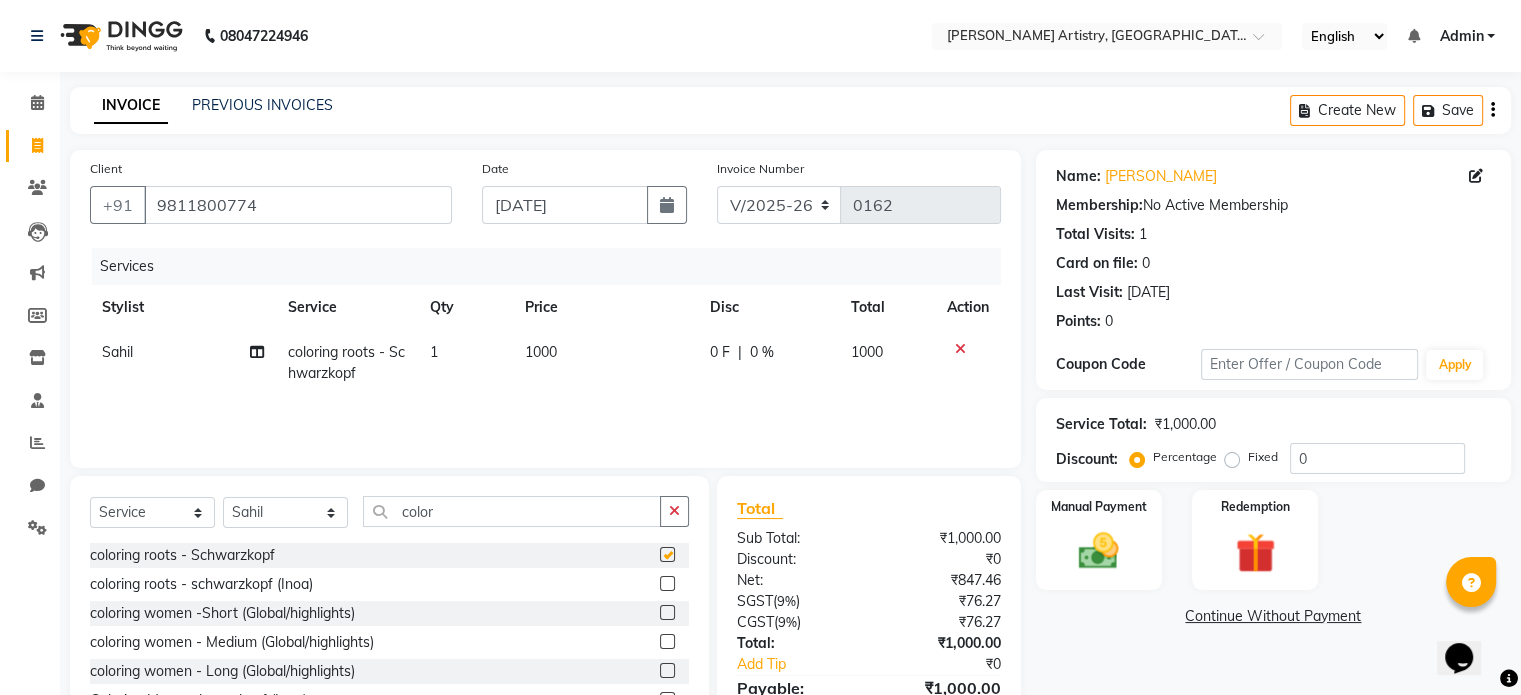 checkbox on "false" 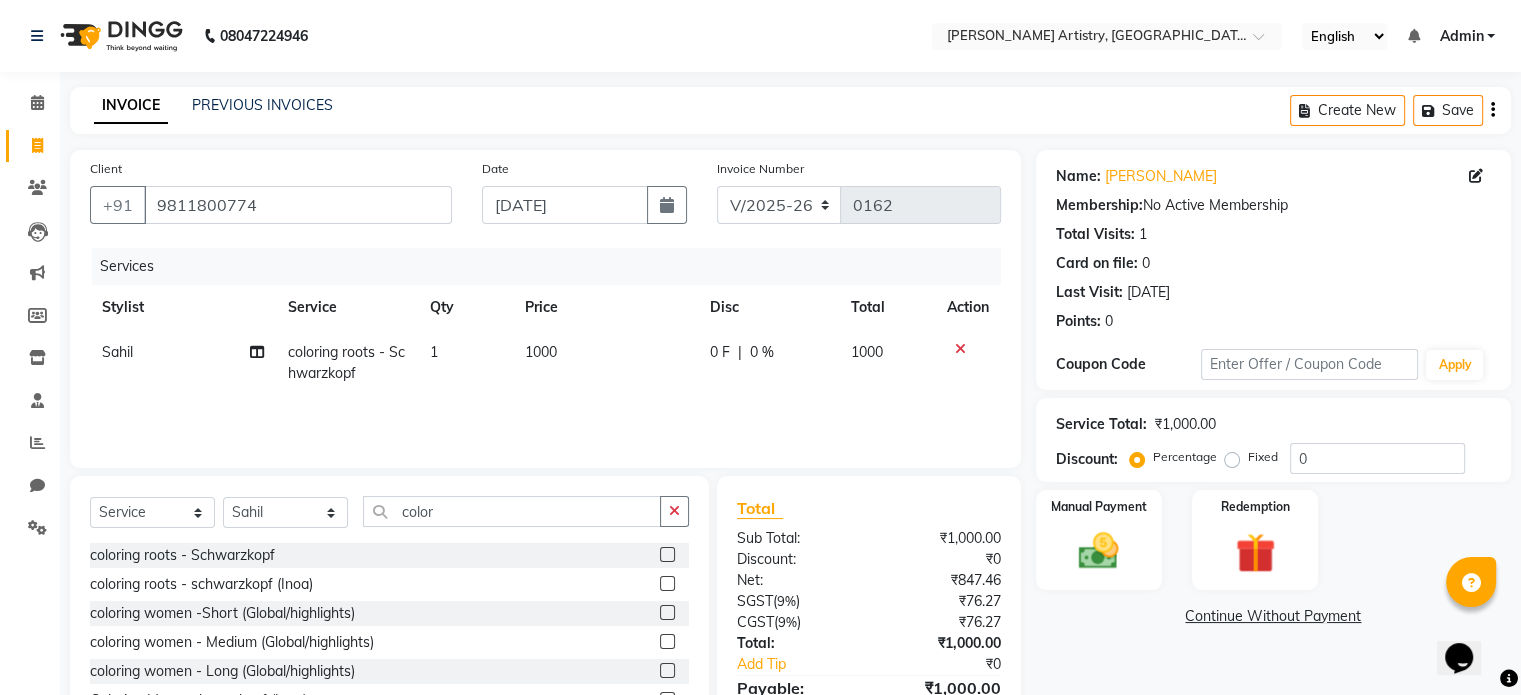 click on "0 F" 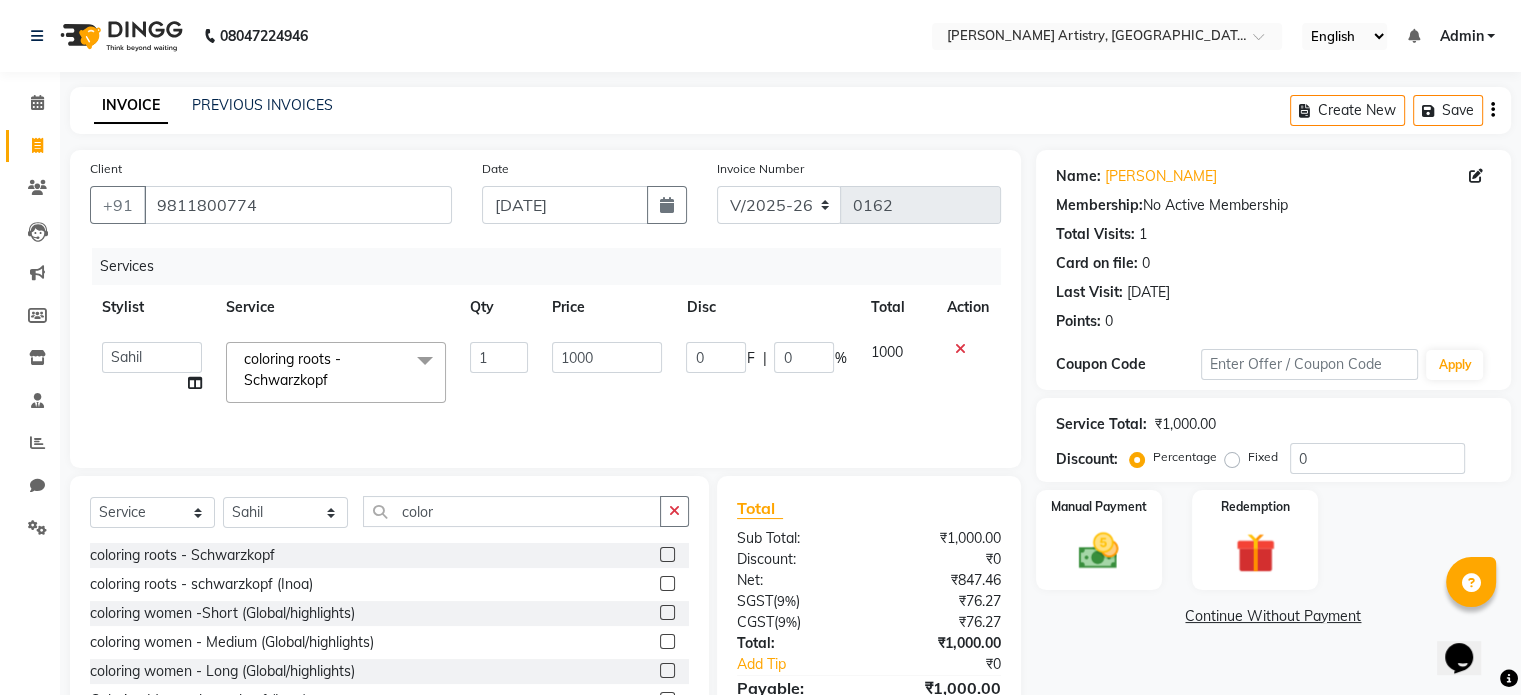click on "F" 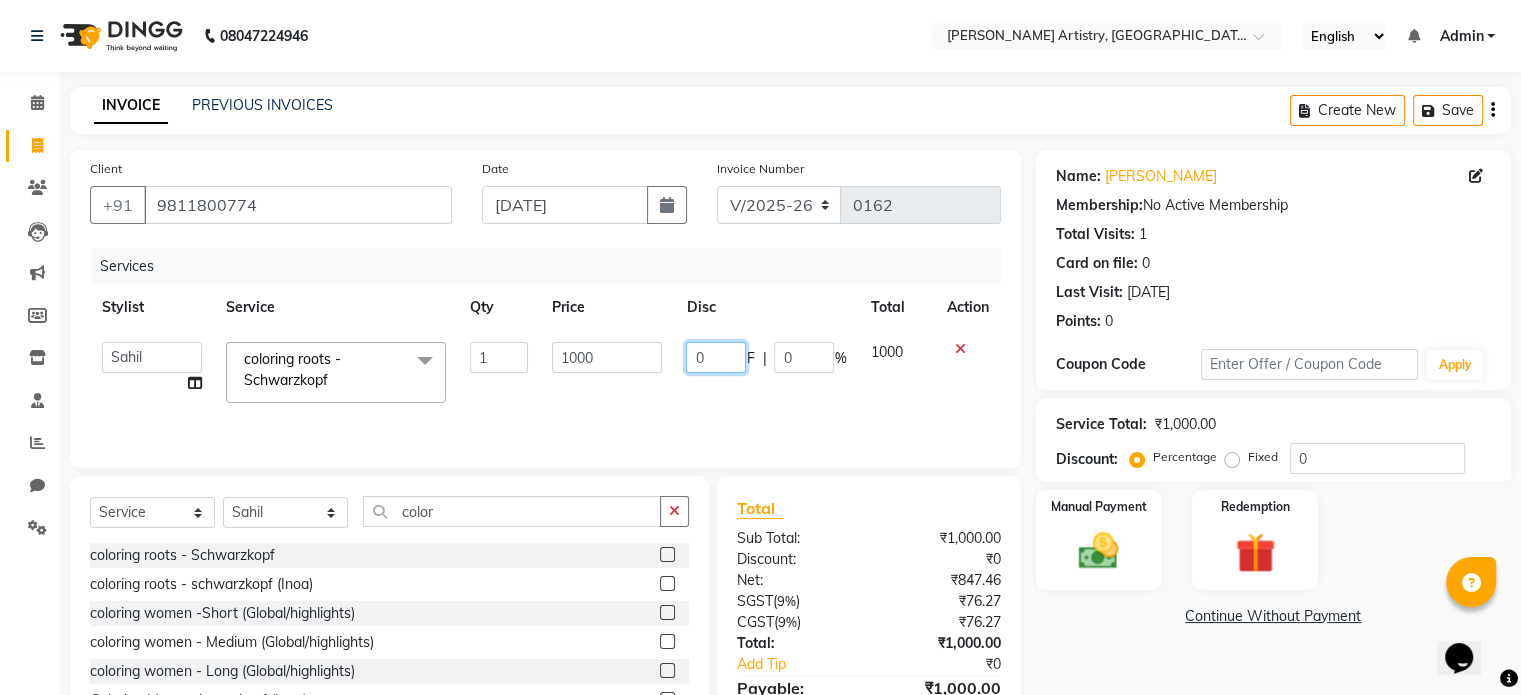 click on "0" 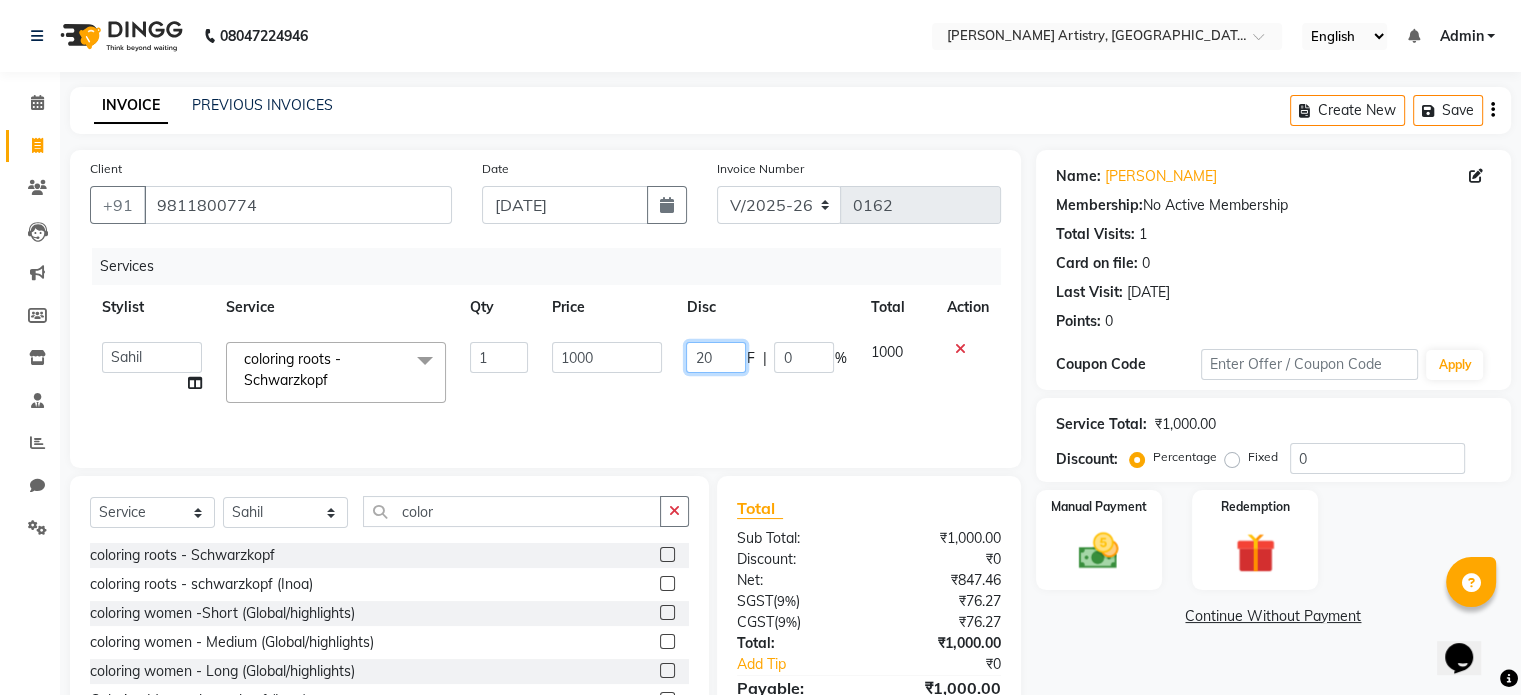 type on "200" 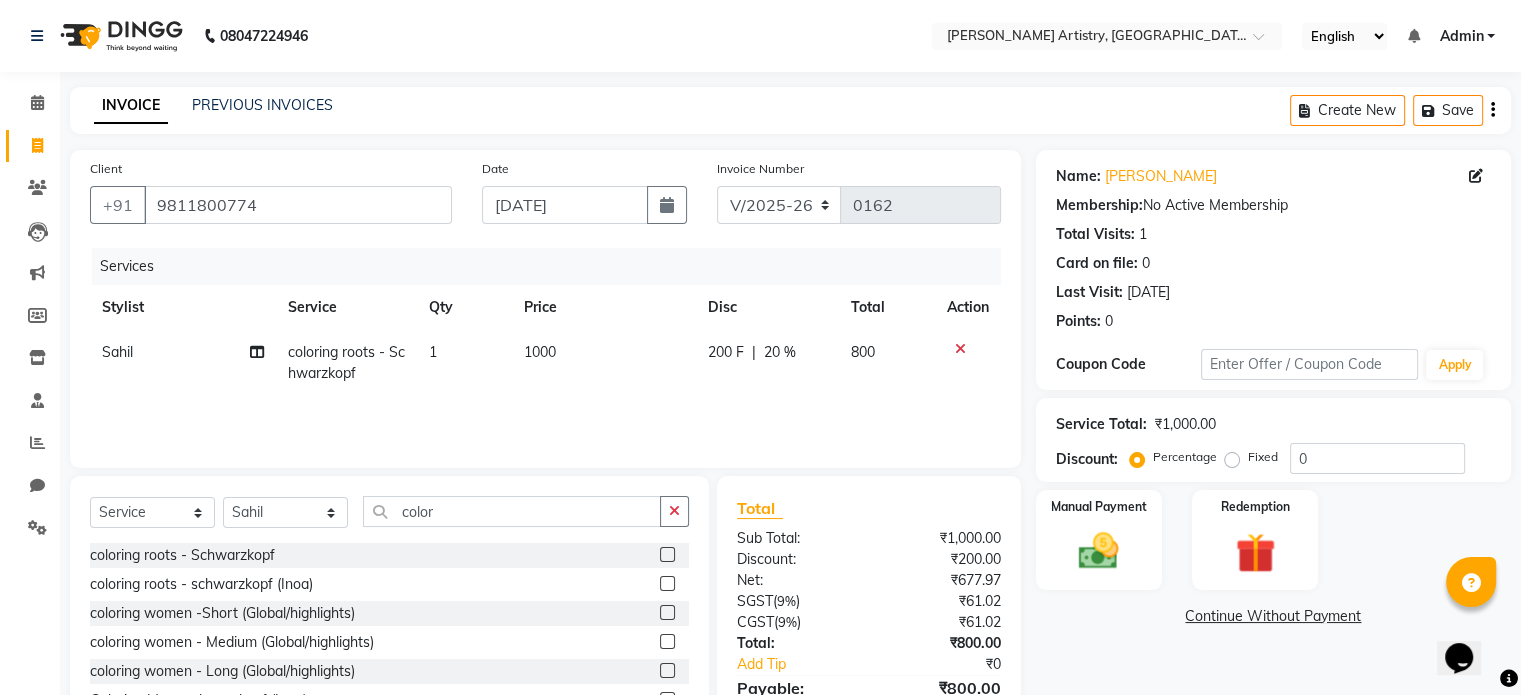 click on "Services Stylist Service Qty Price Disc Total Action [PERSON_NAME] coloring roots - Schwarzkopf 1 1000 200 F | 20 % 800" 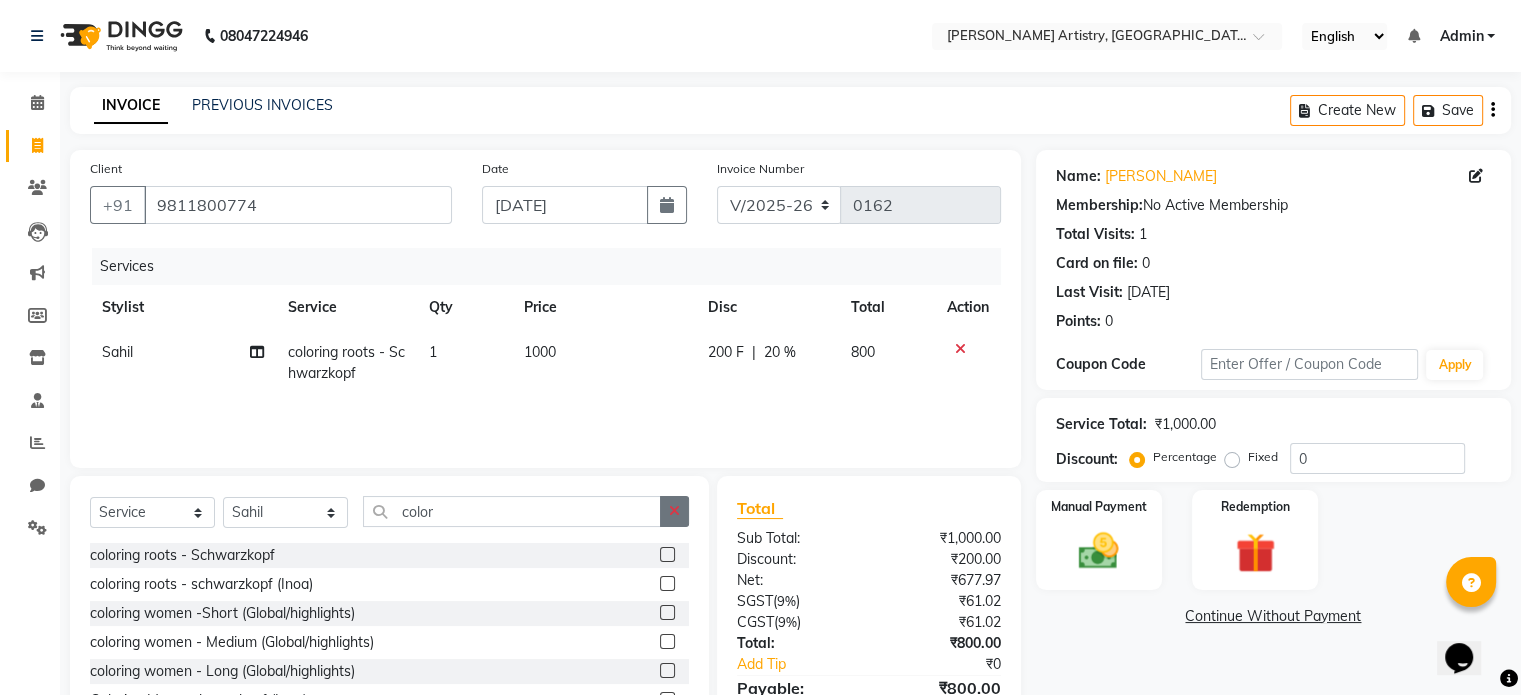 click 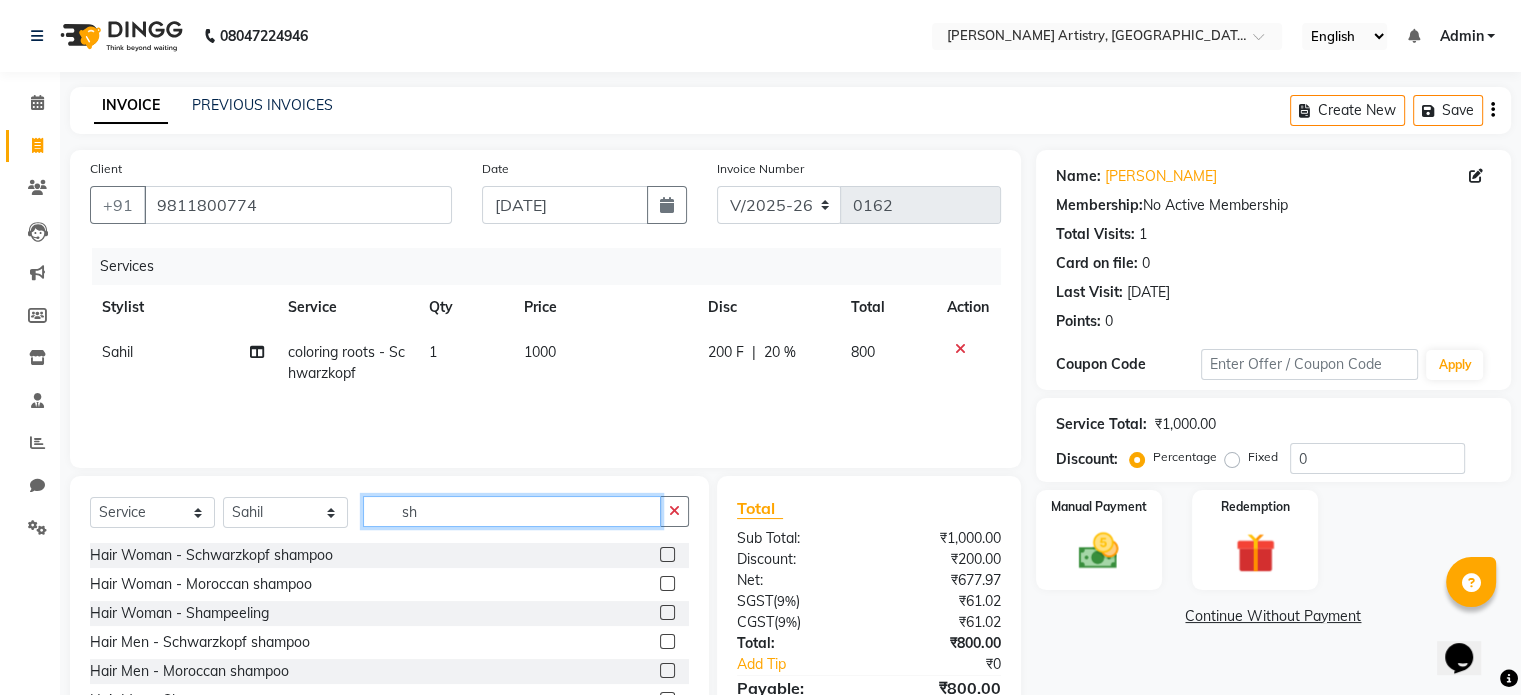 type on "s" 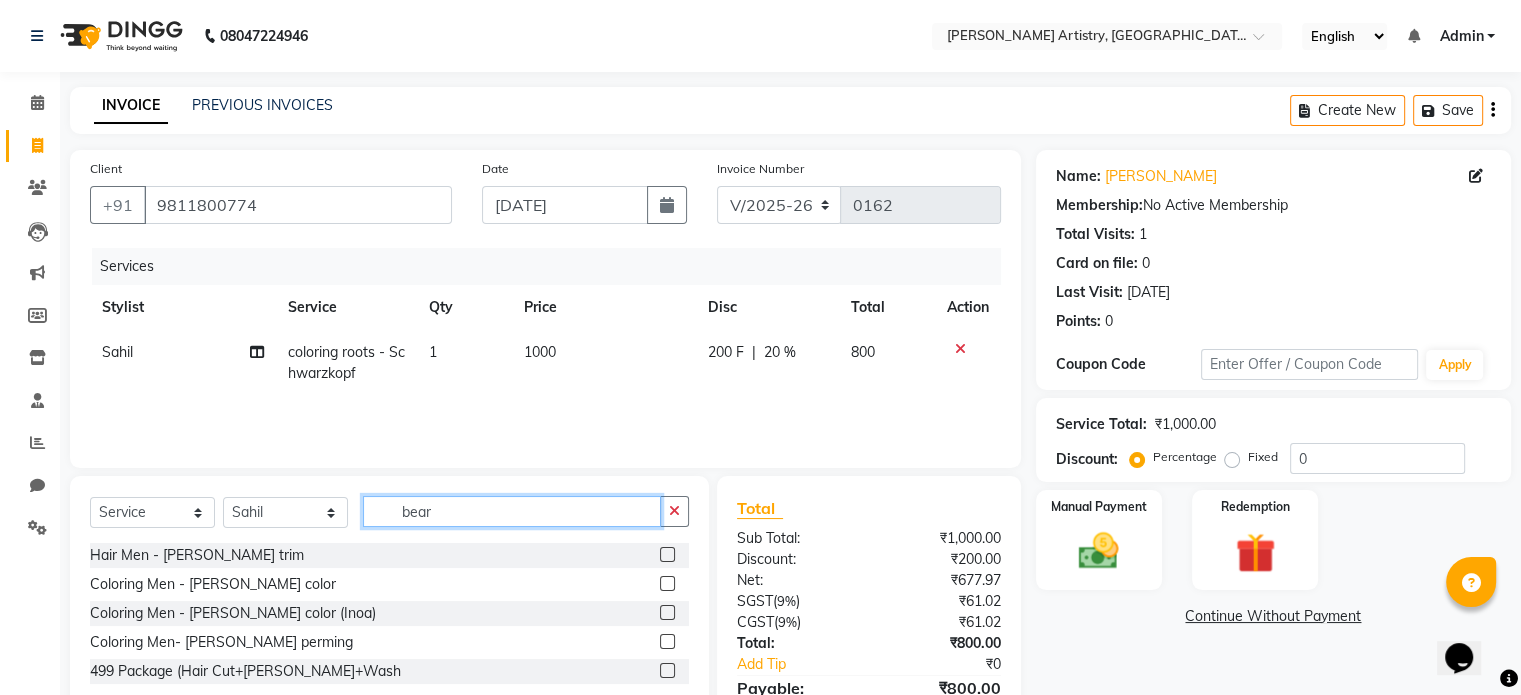type on "bear" 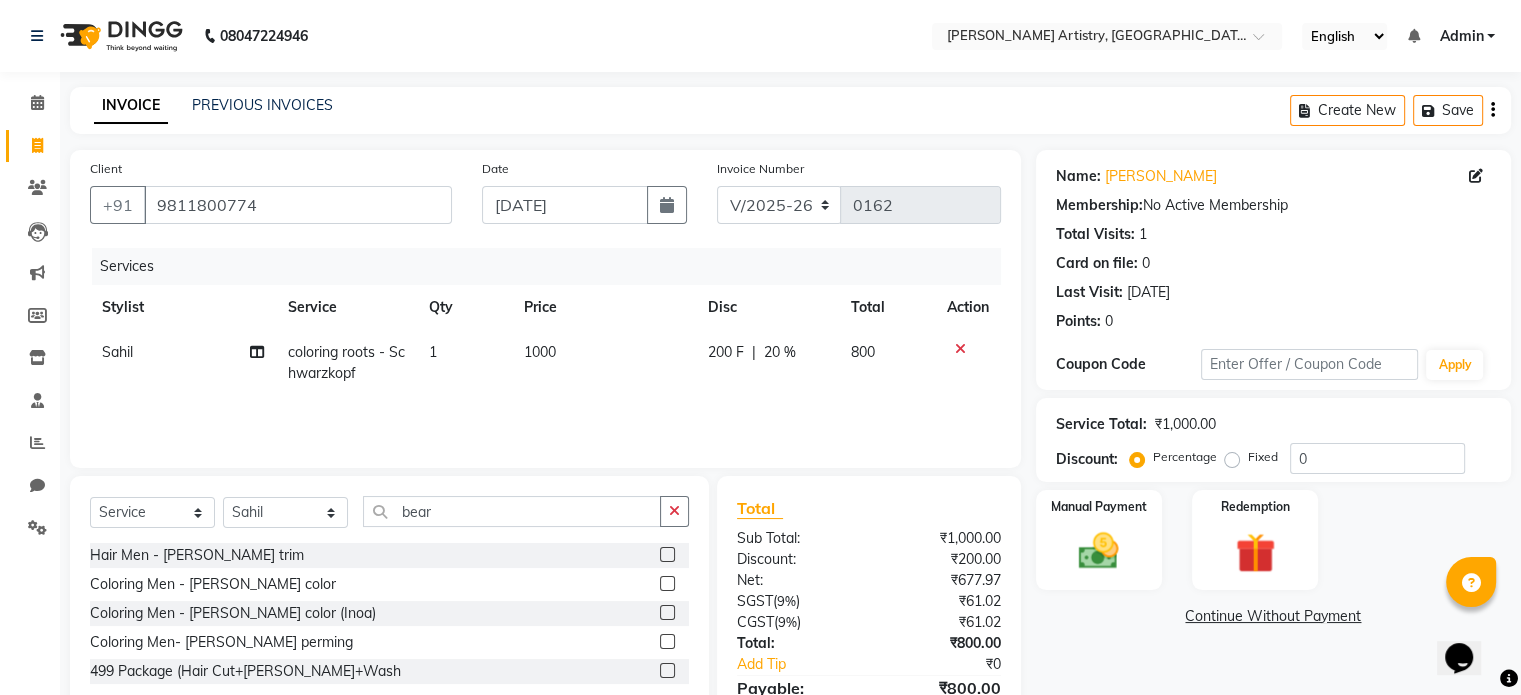 click 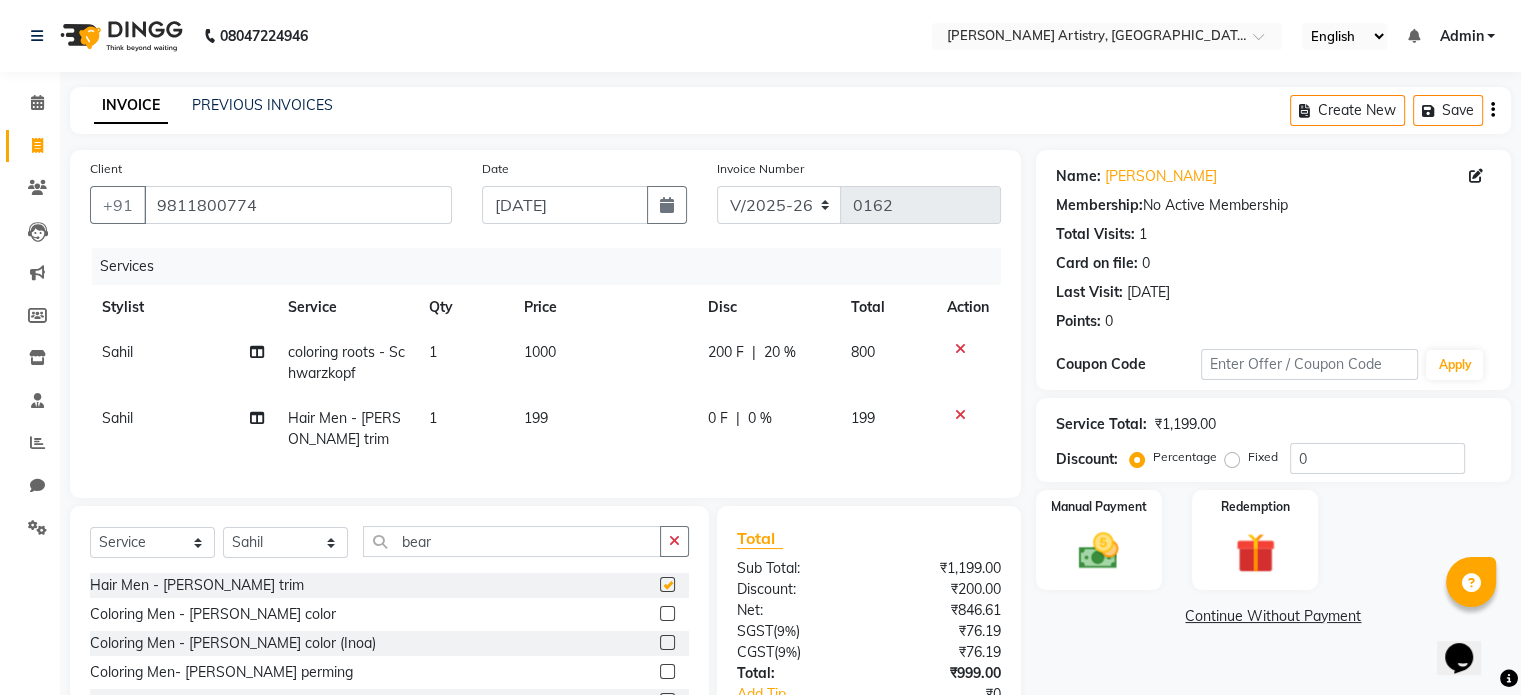 checkbox on "false" 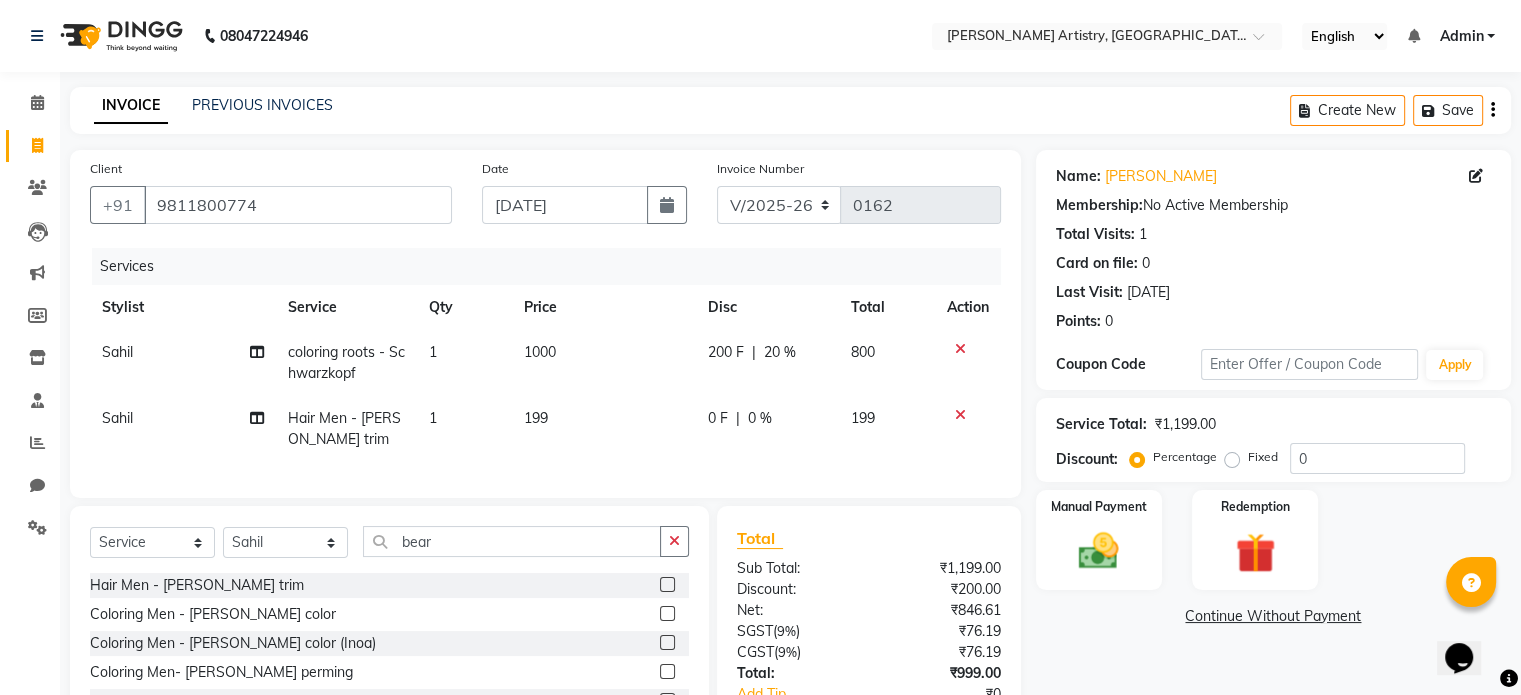 click on "199" 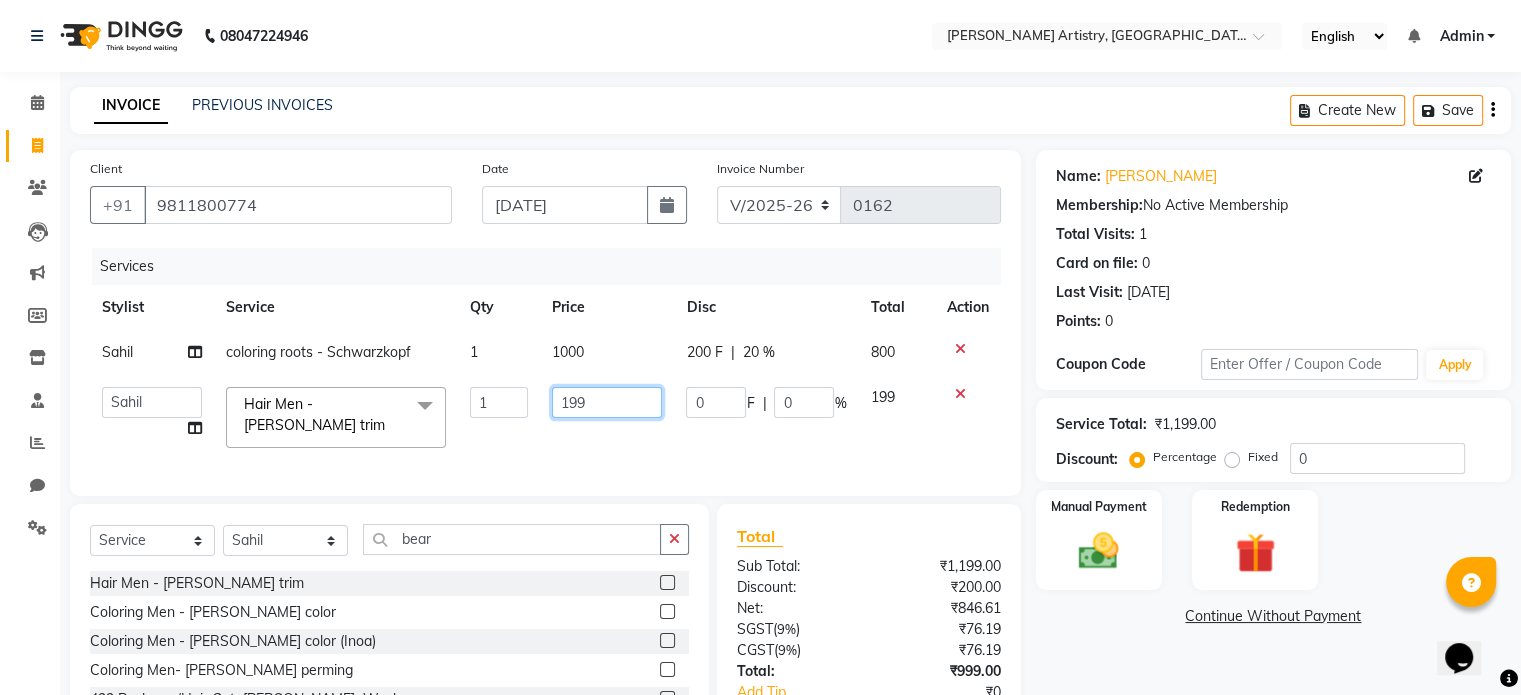 click on "199" 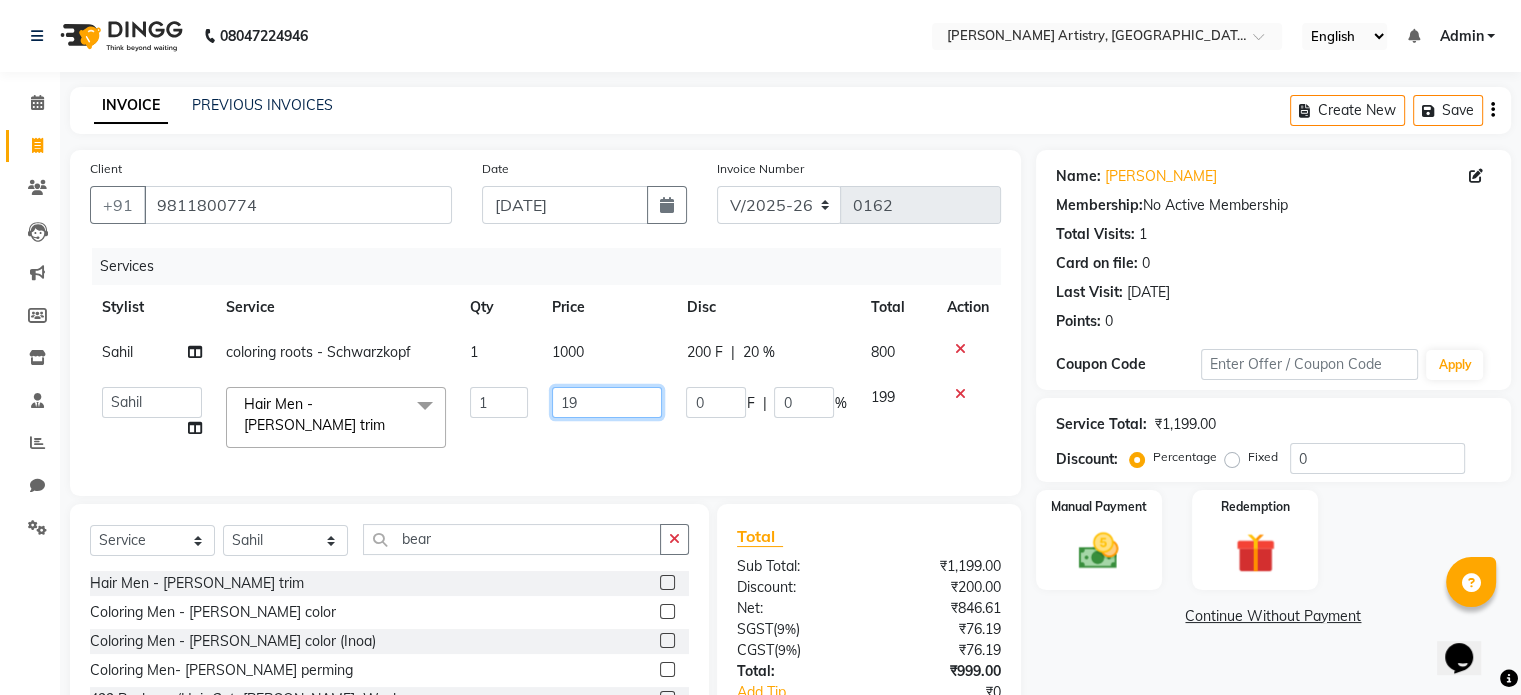 type on "1" 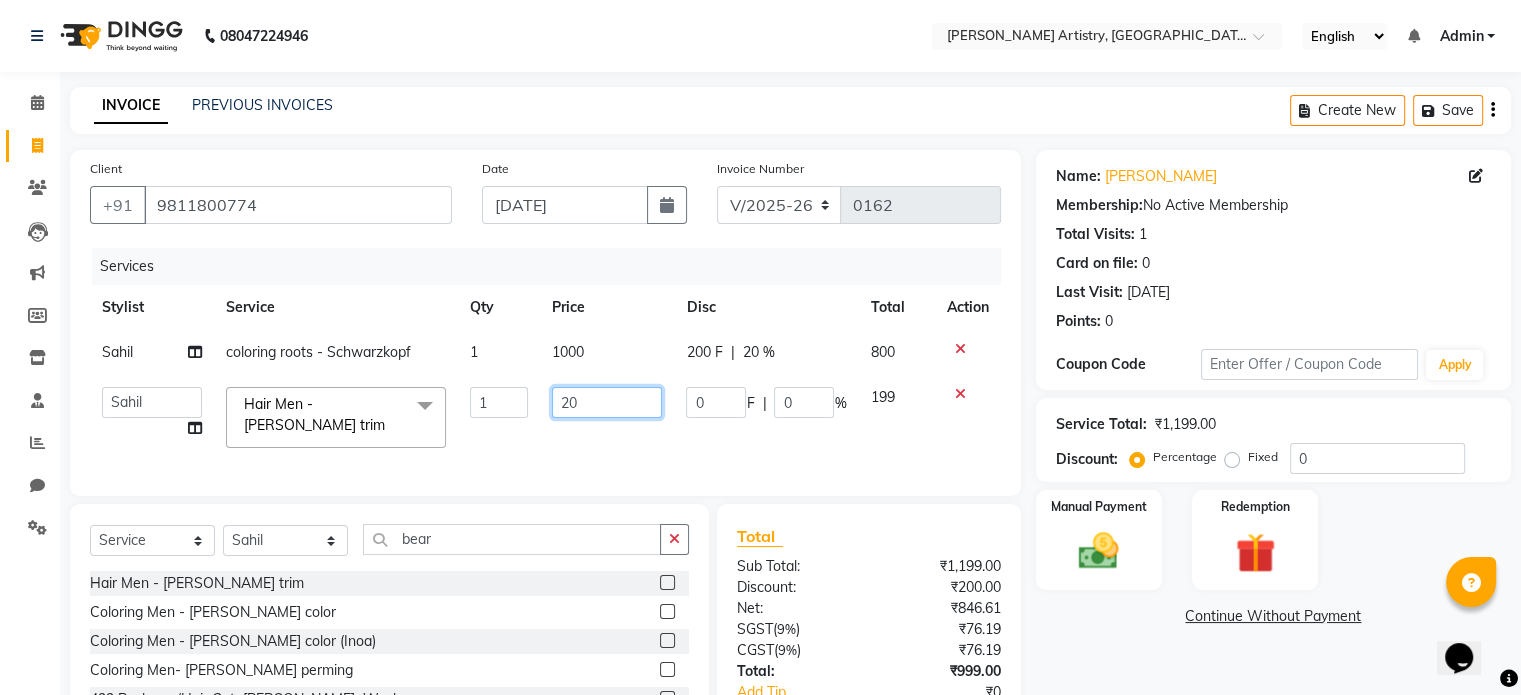 type on "200" 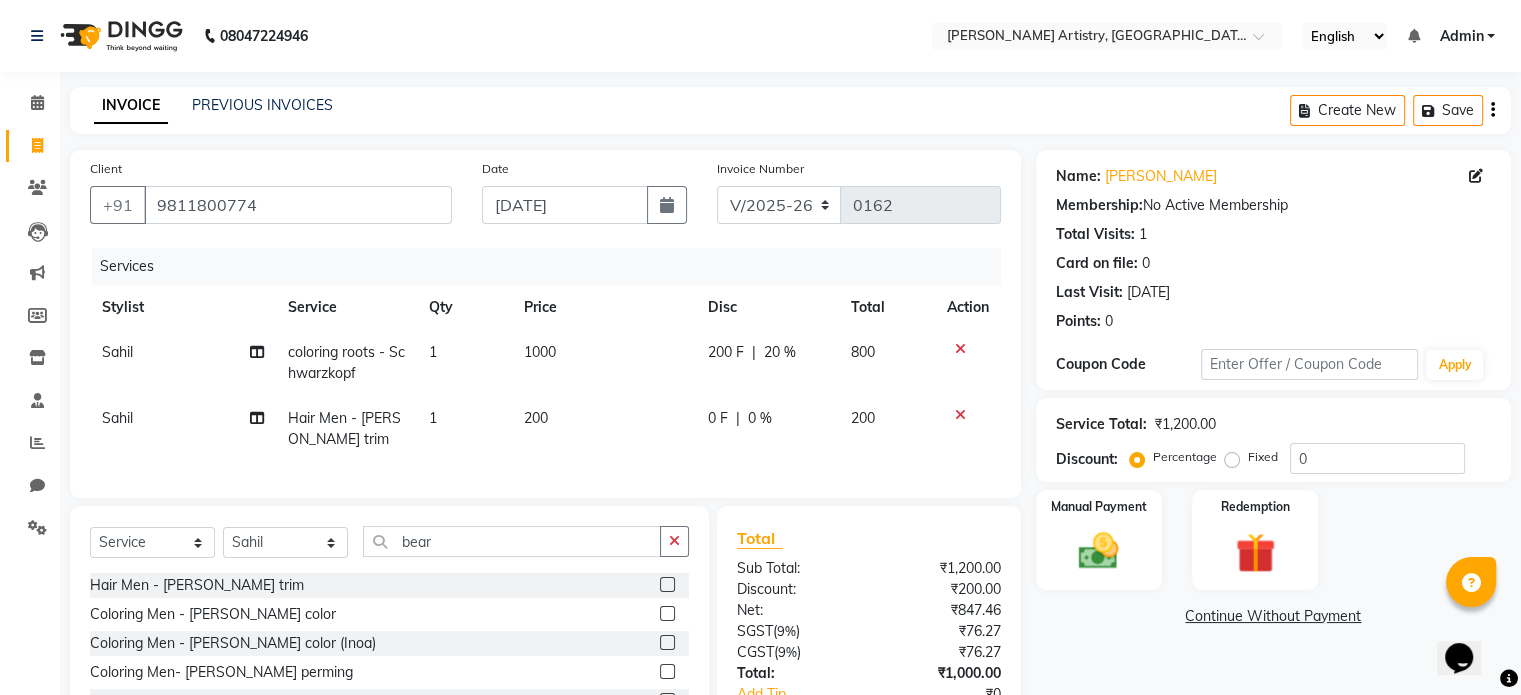 click on "[PERSON_NAME] Hair Men - [PERSON_NAME] trim 1 200 0 F | 0 % 200" 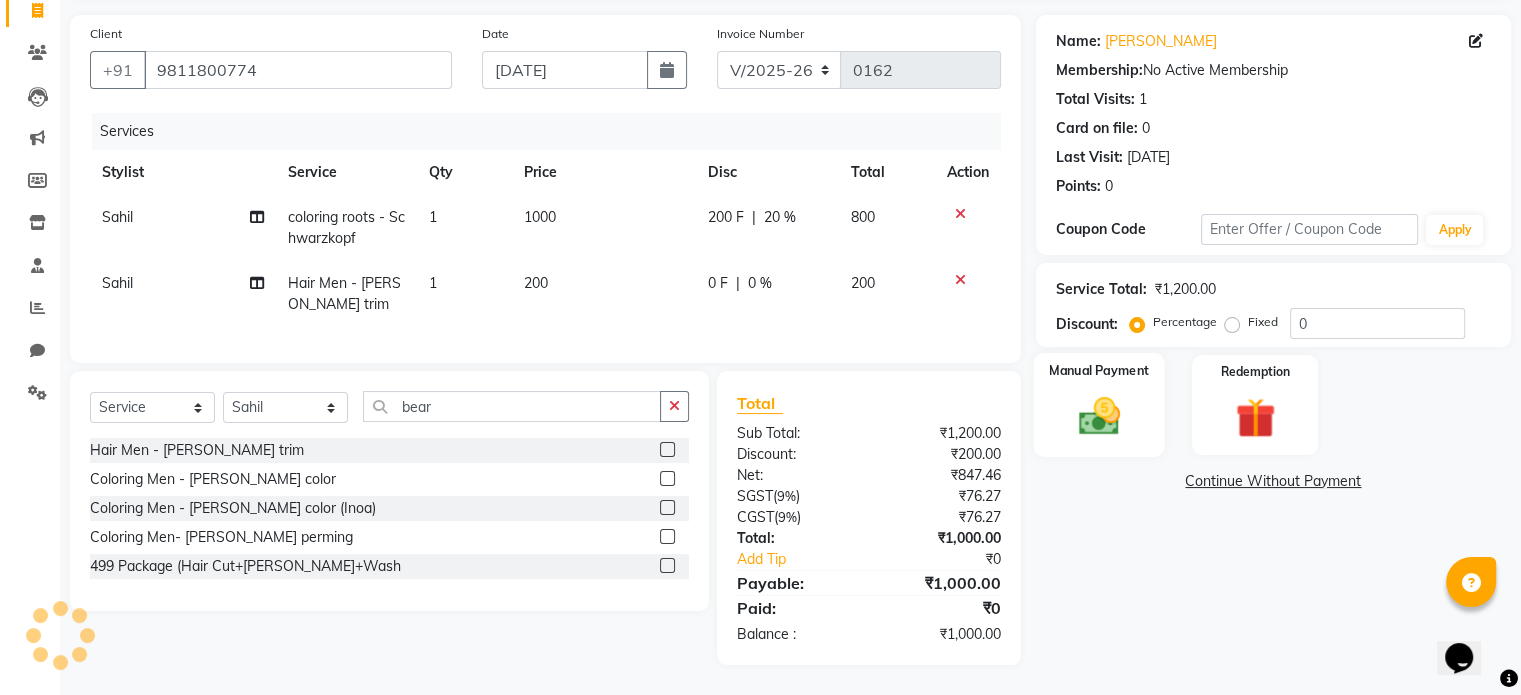 click 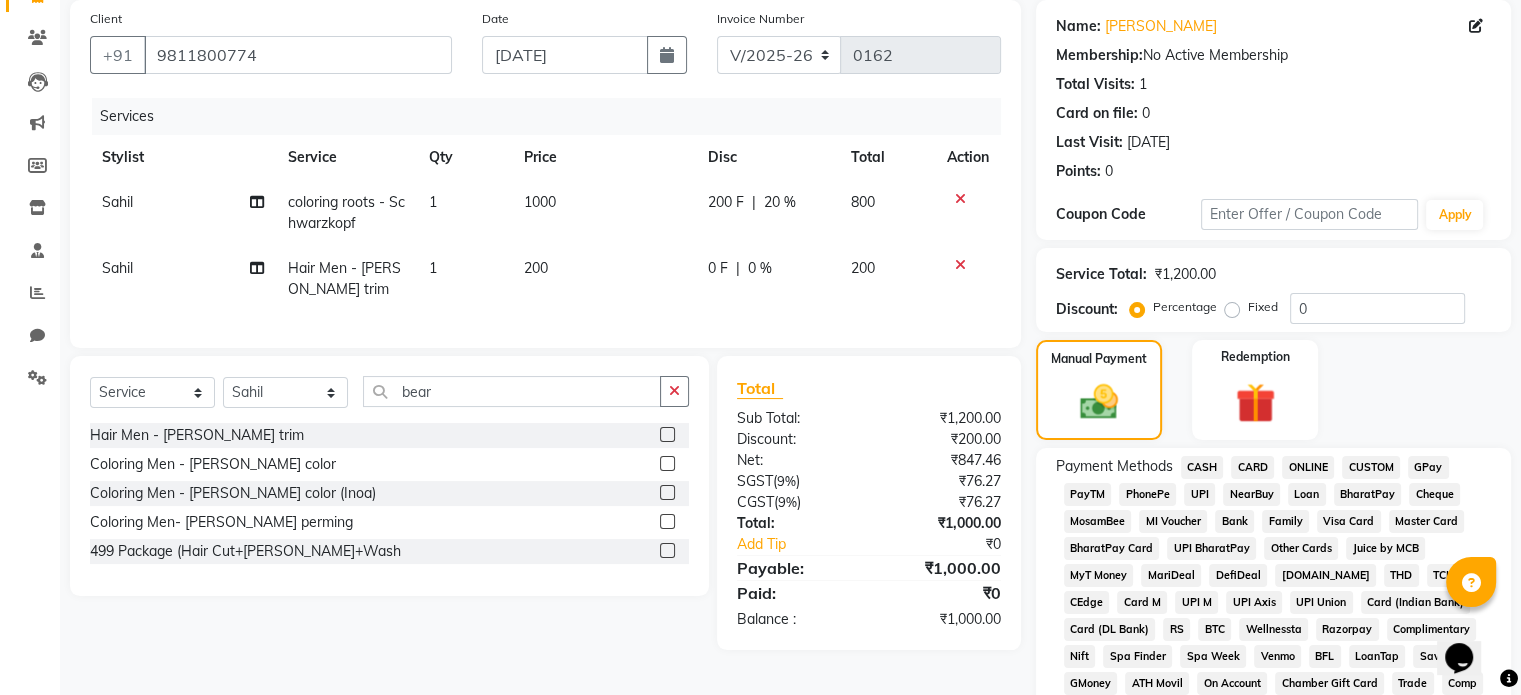 click on "UPI" 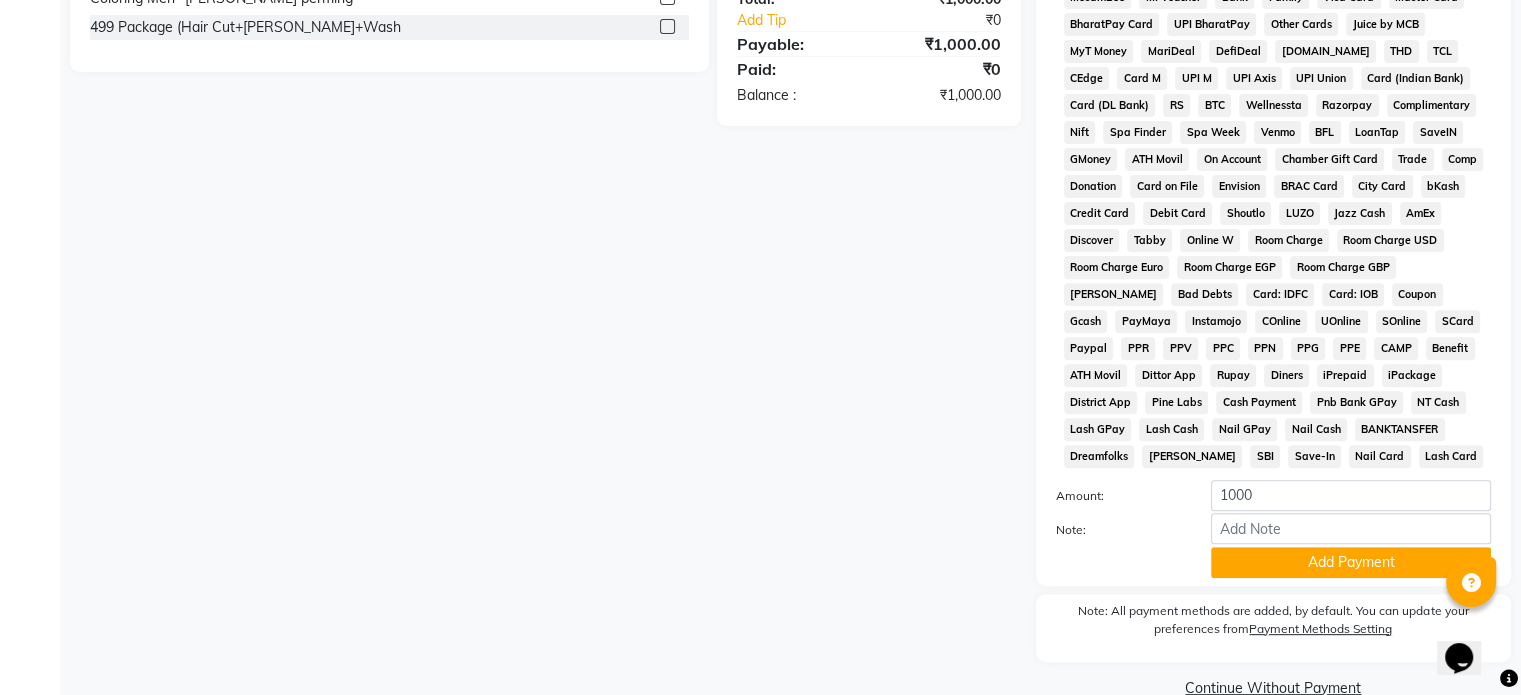 scroll, scrollTop: 728, scrollLeft: 0, axis: vertical 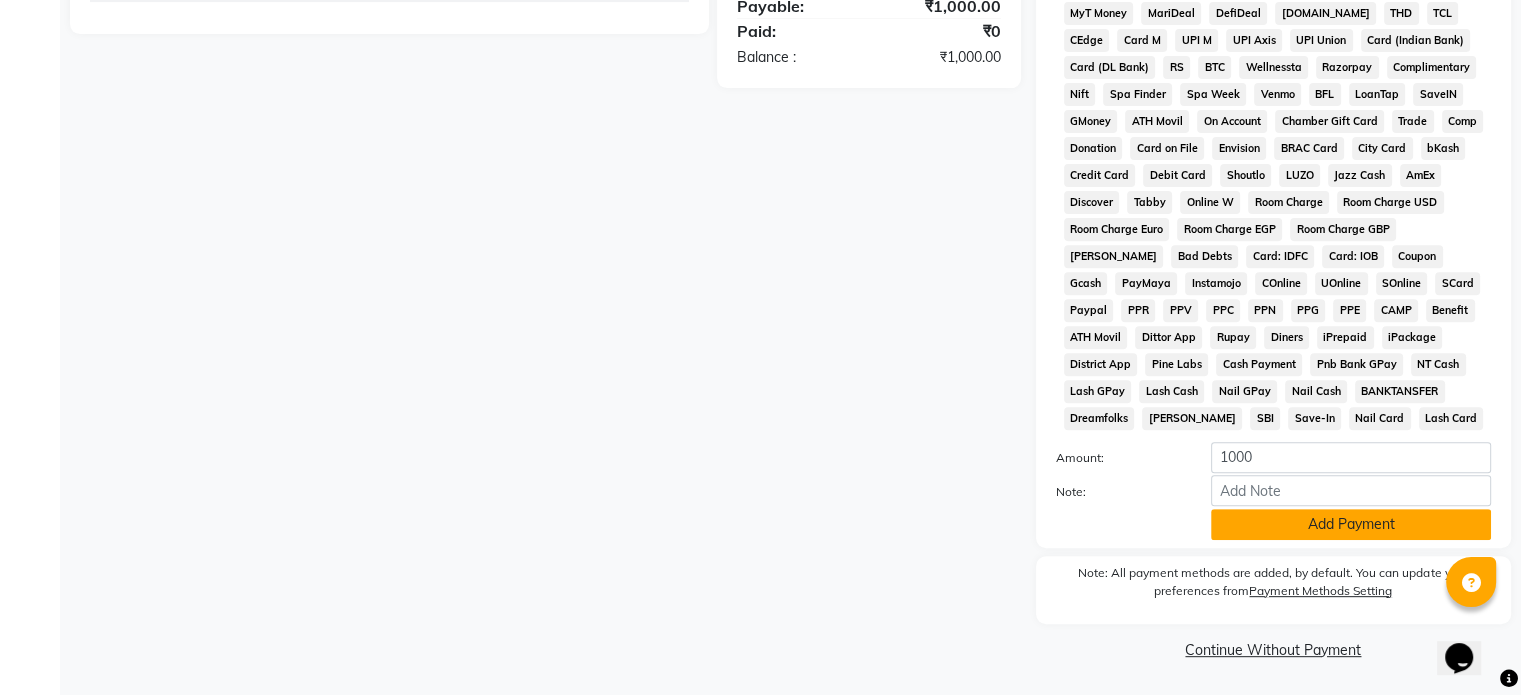 click on "Add Payment" 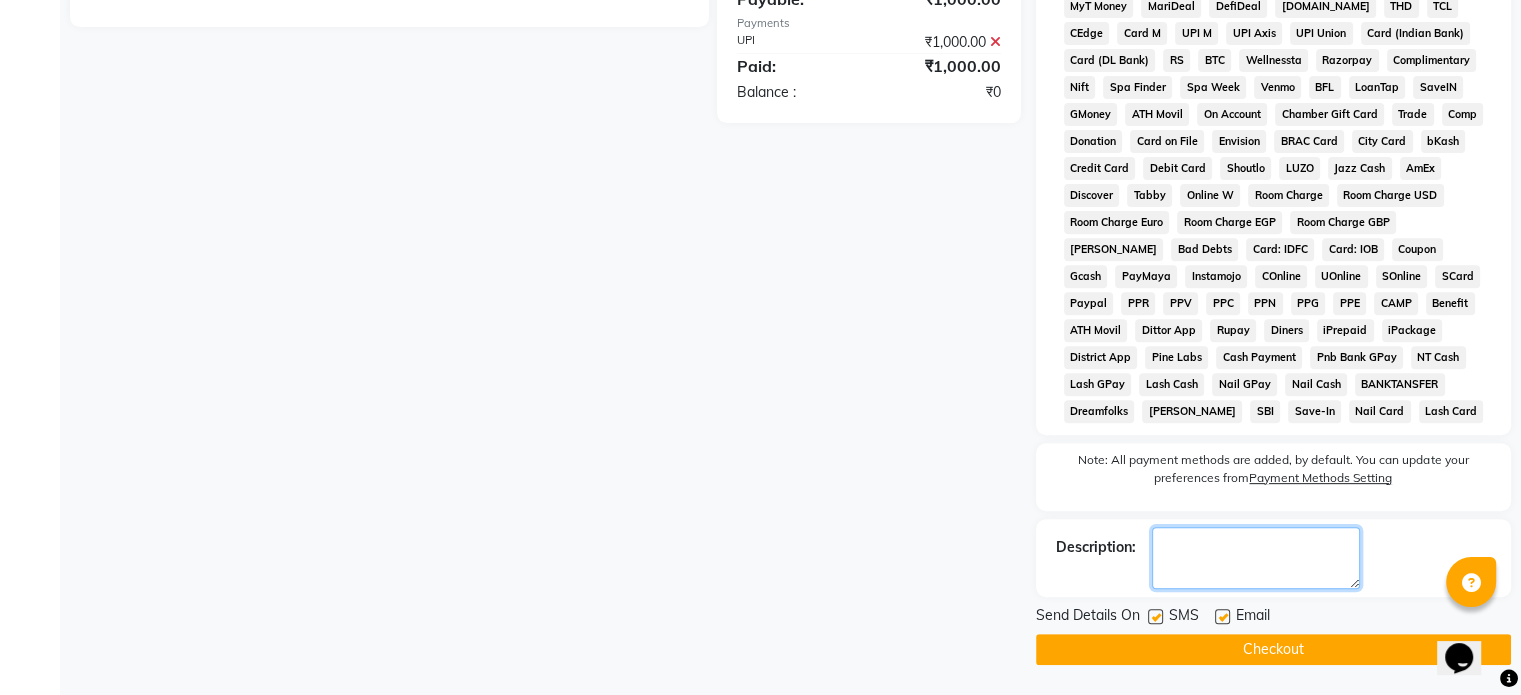 click 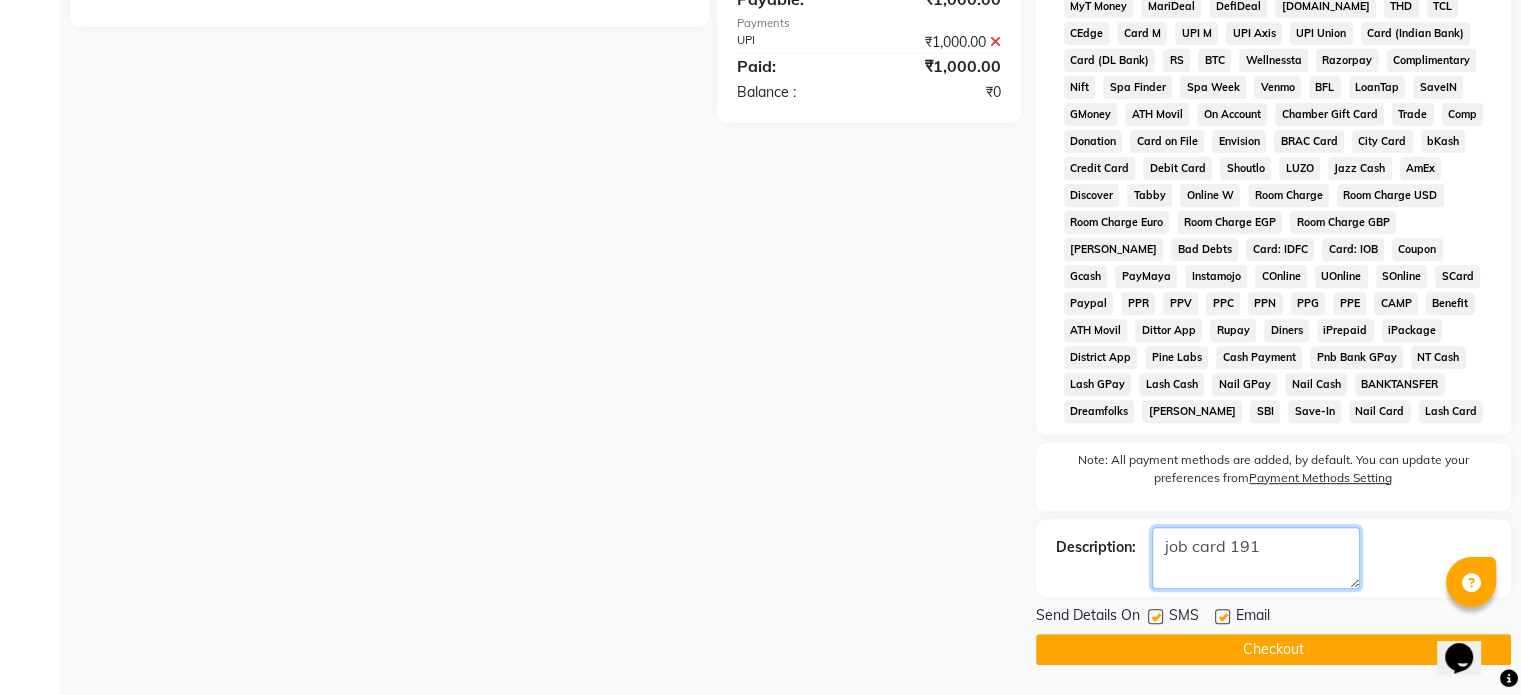 type on "job card 191" 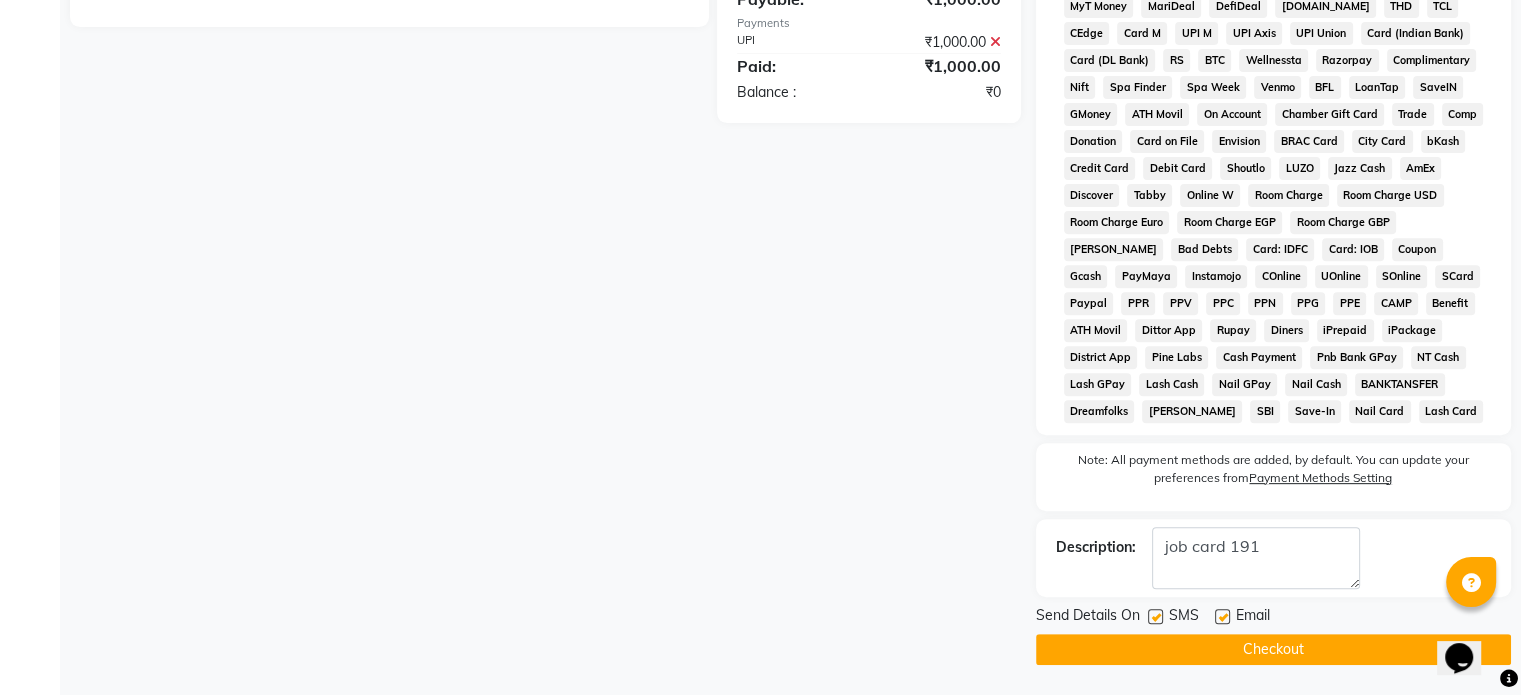 click on "Checkout" 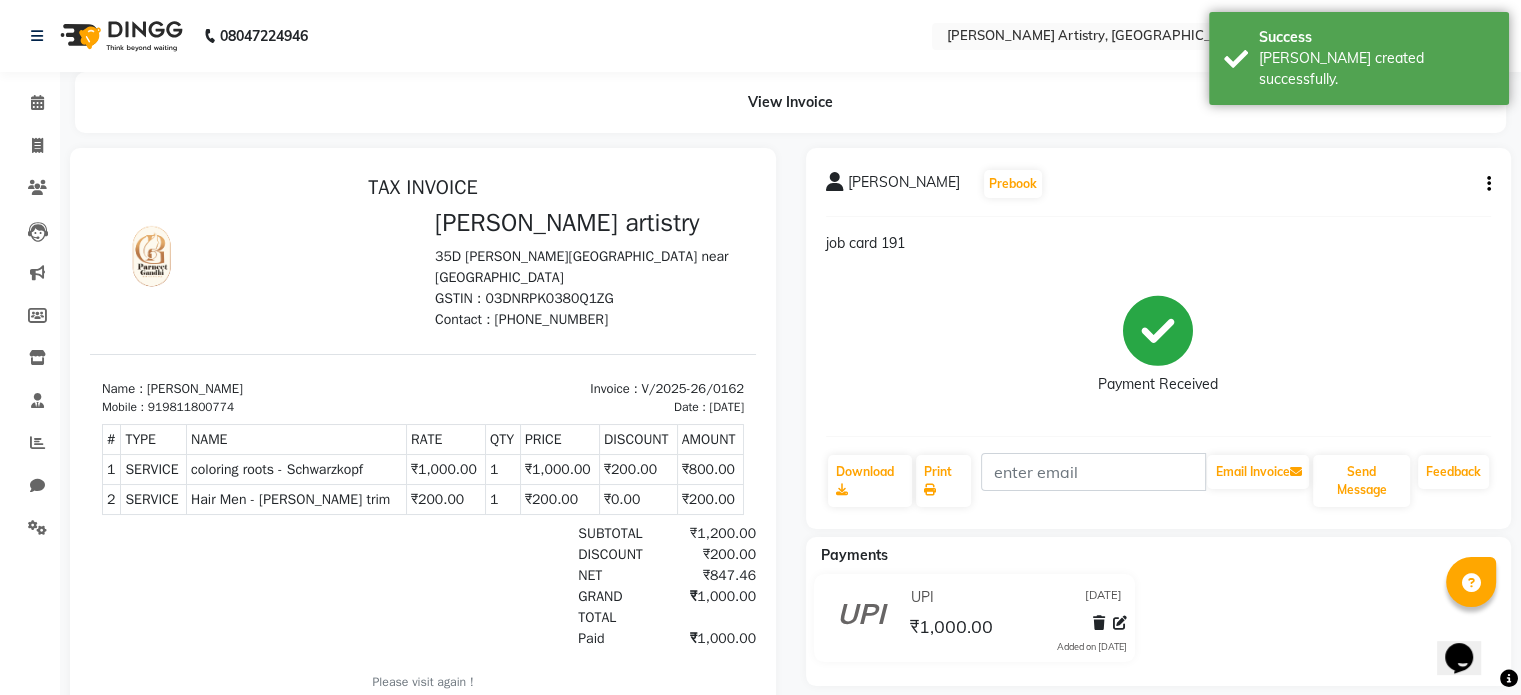 scroll, scrollTop: 0, scrollLeft: 0, axis: both 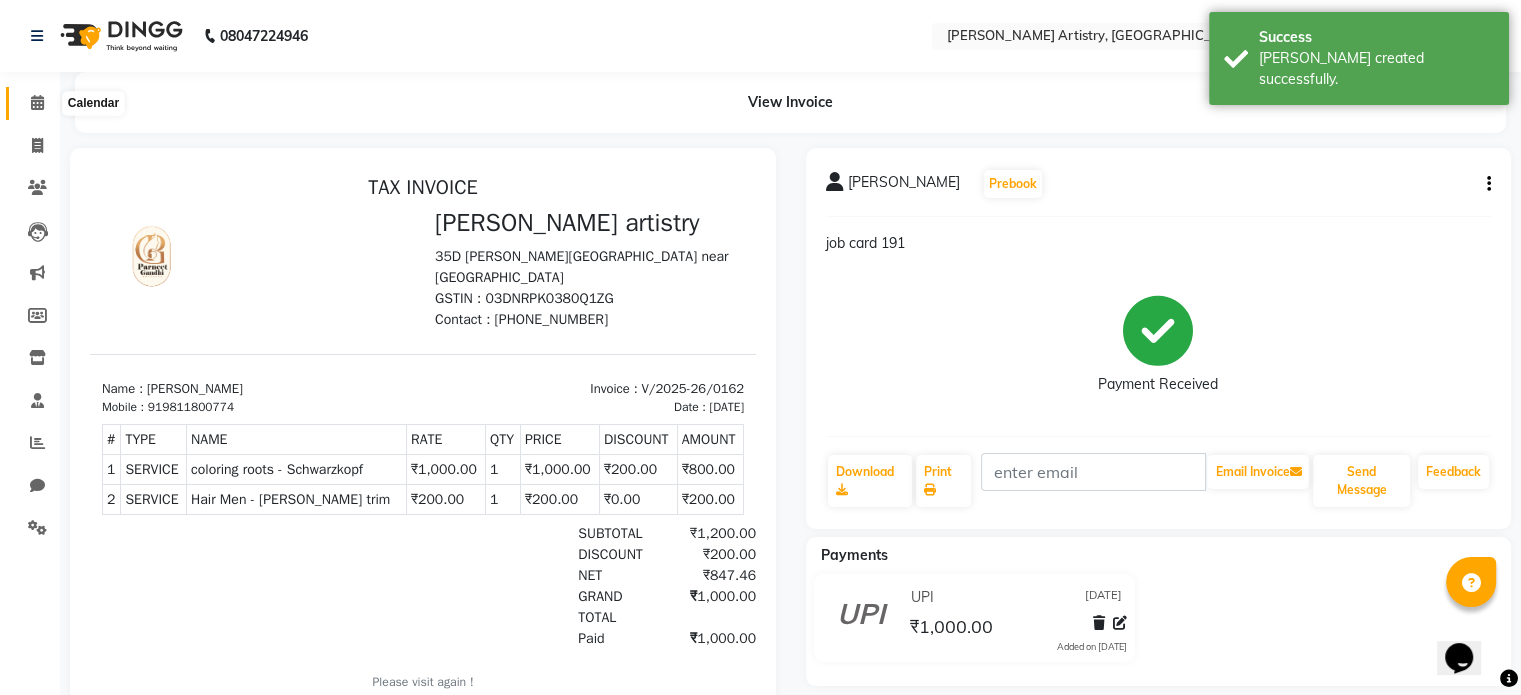 click 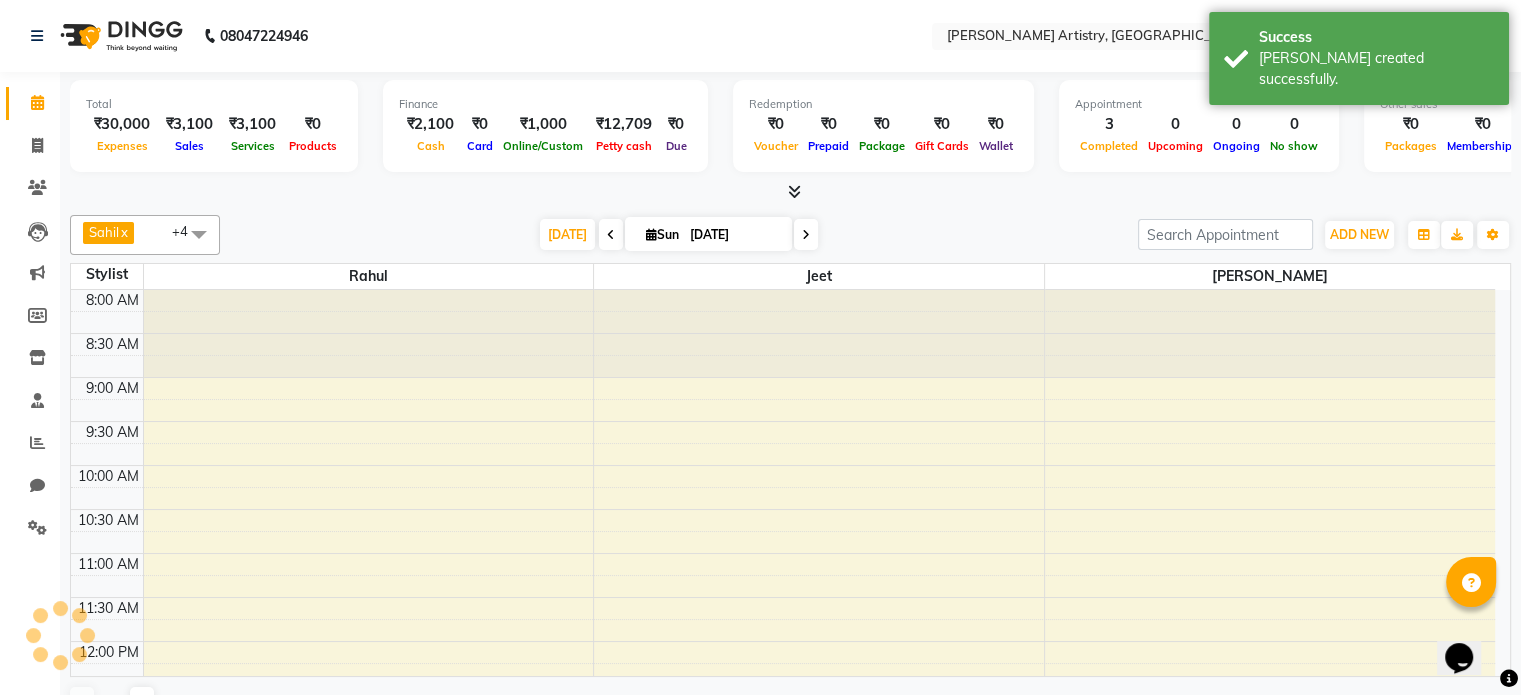 scroll, scrollTop: 0, scrollLeft: 0, axis: both 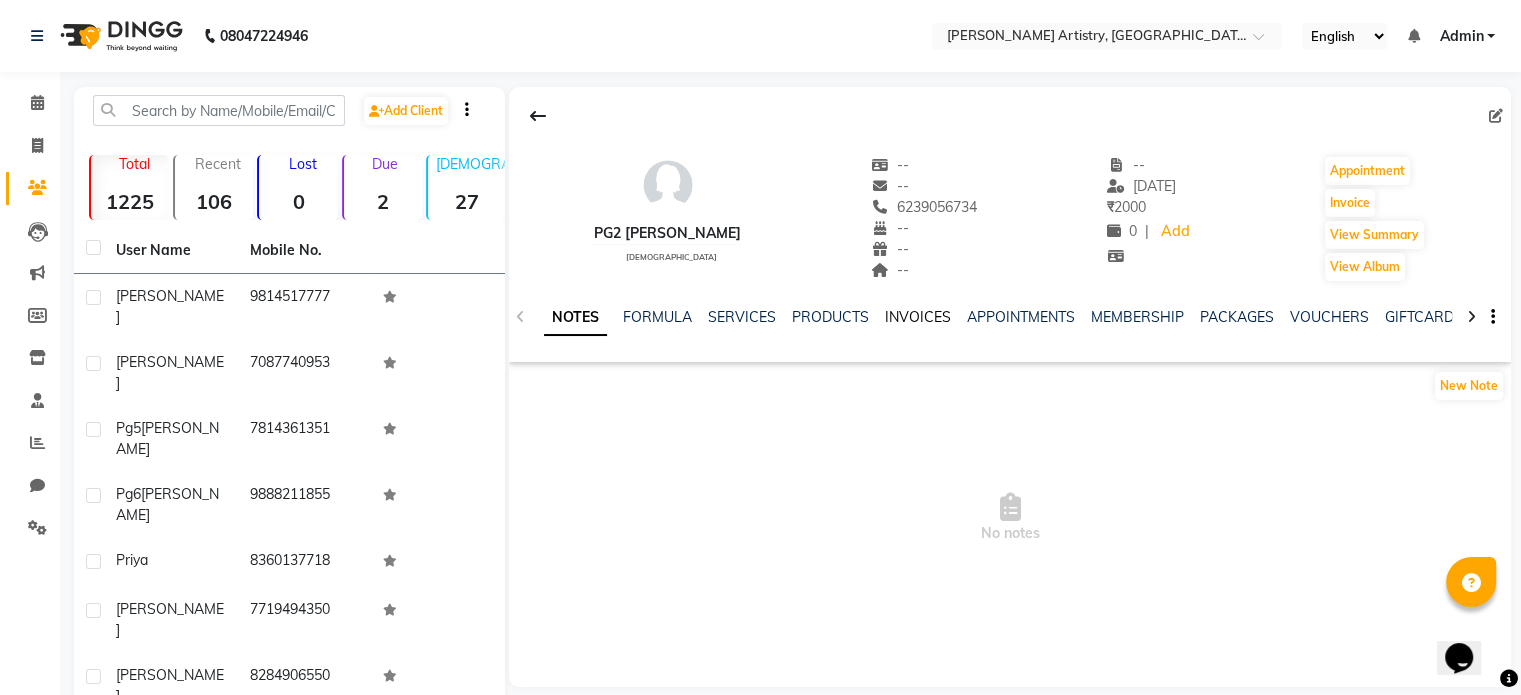 click on "INVOICES" 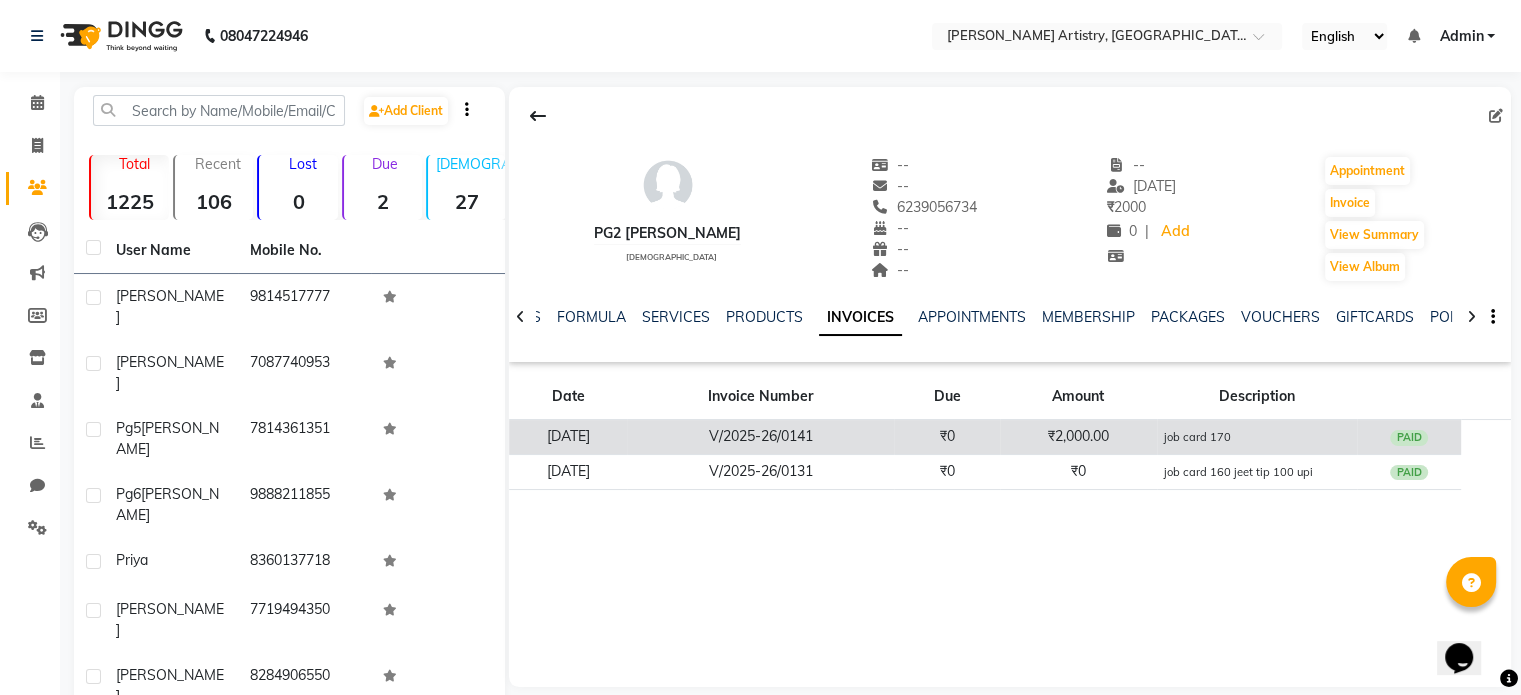 click on "V/2025-26/0141" 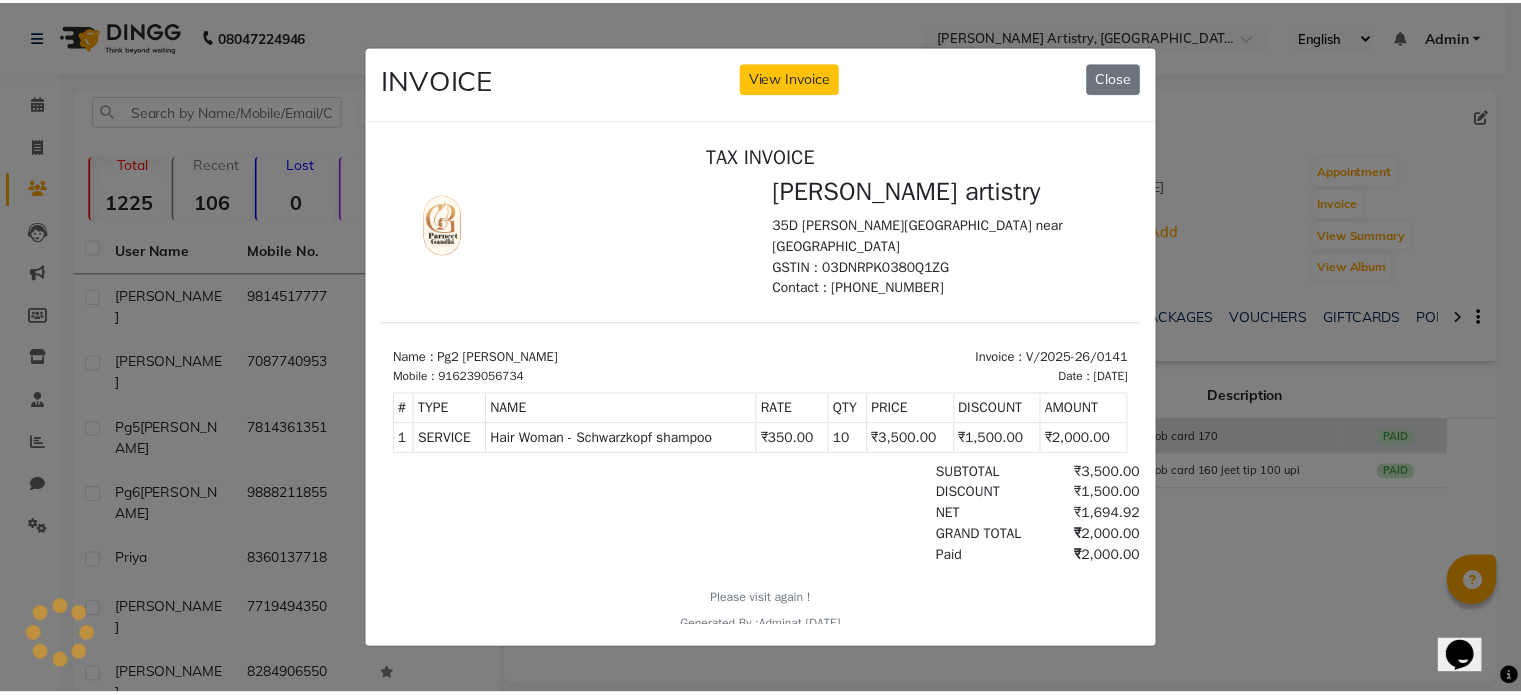 scroll, scrollTop: 0, scrollLeft: 0, axis: both 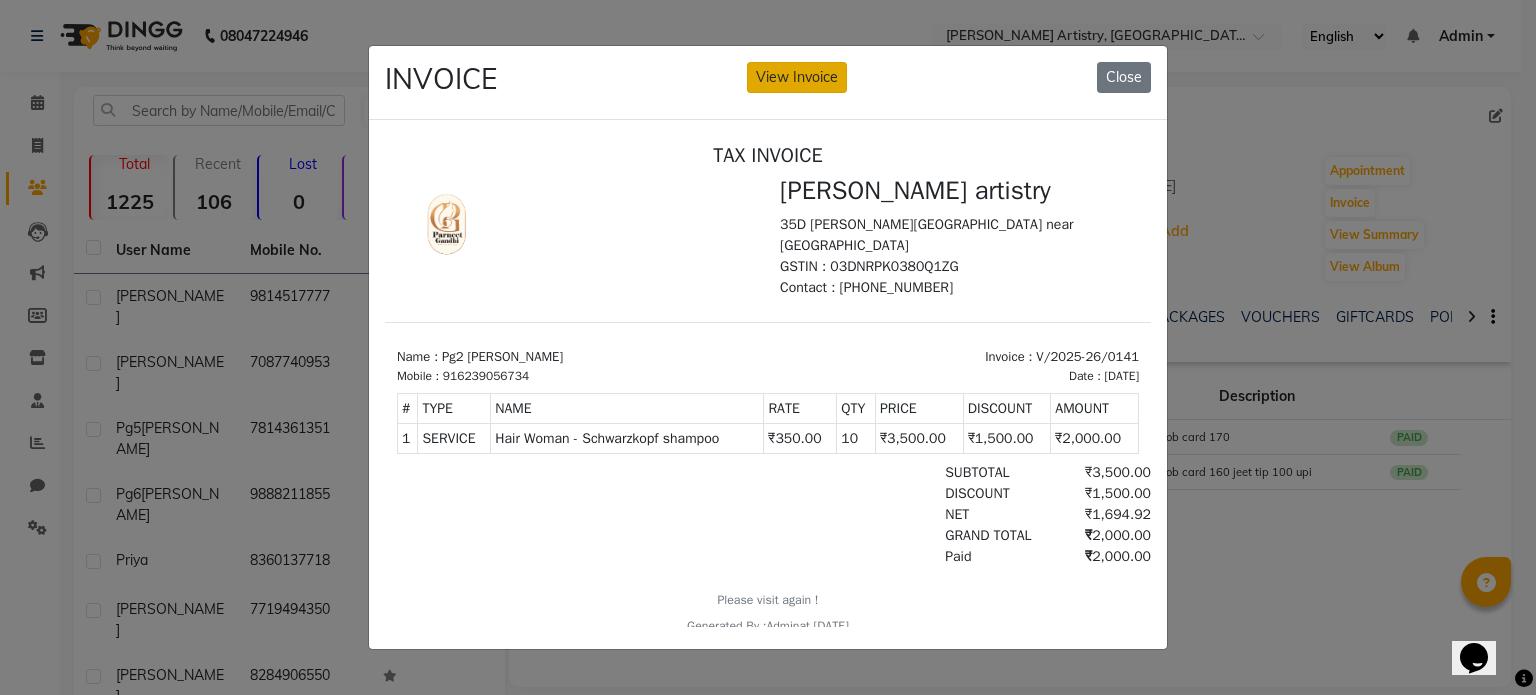 click on "View Invoice" 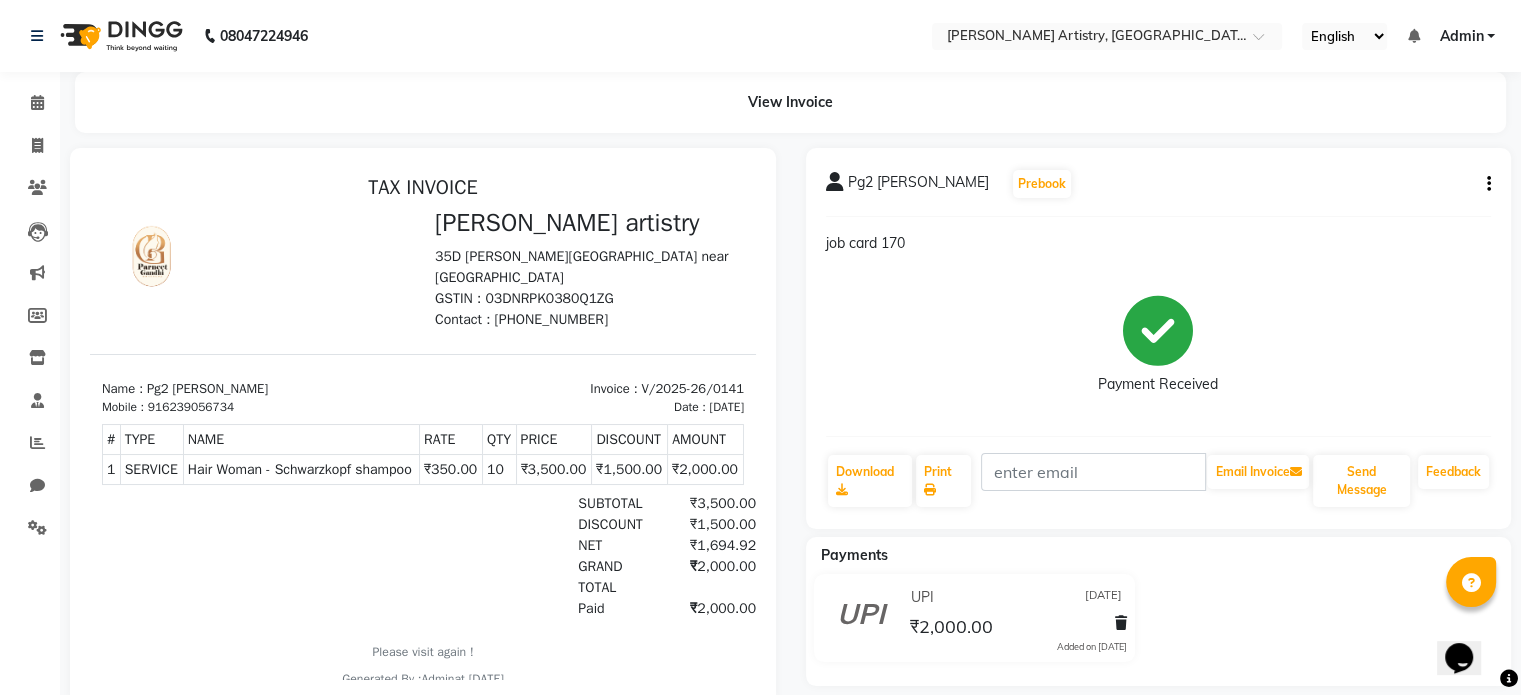 scroll, scrollTop: 0, scrollLeft: 0, axis: both 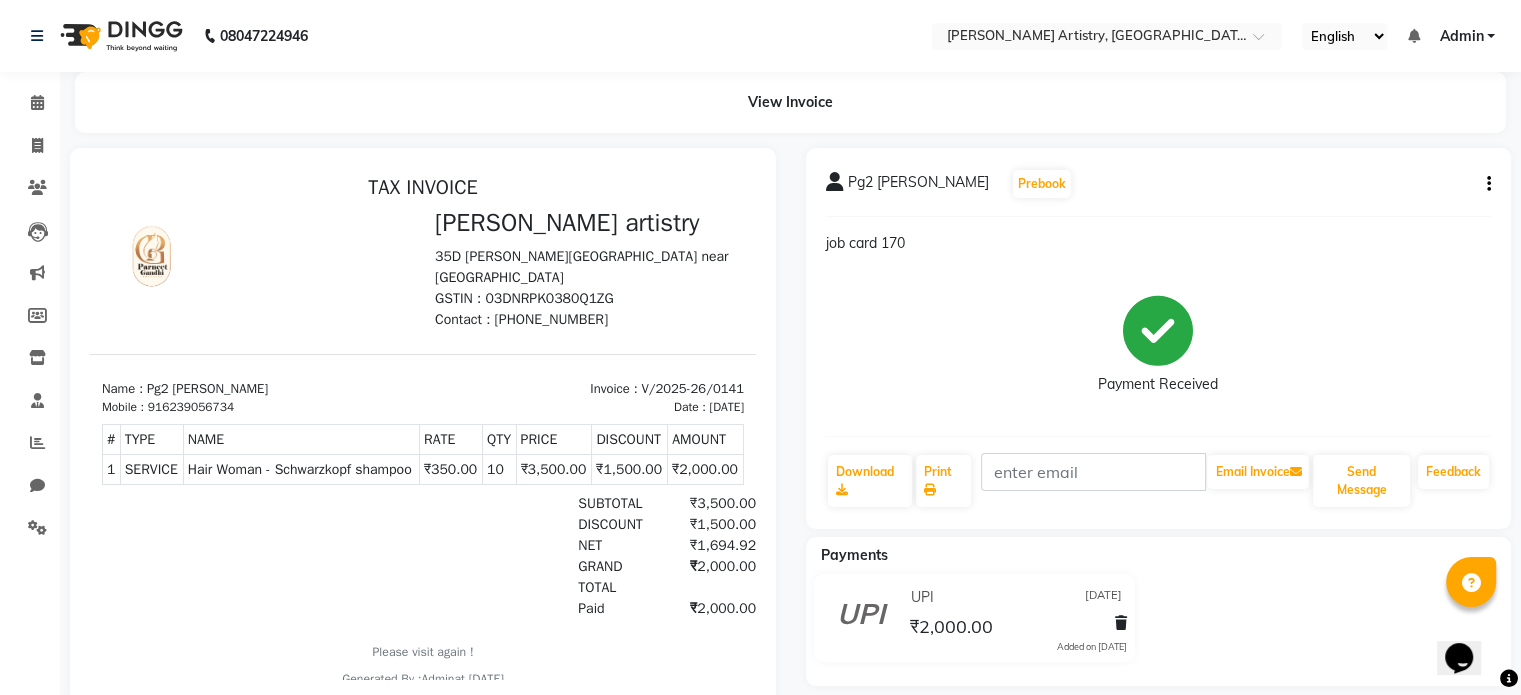click 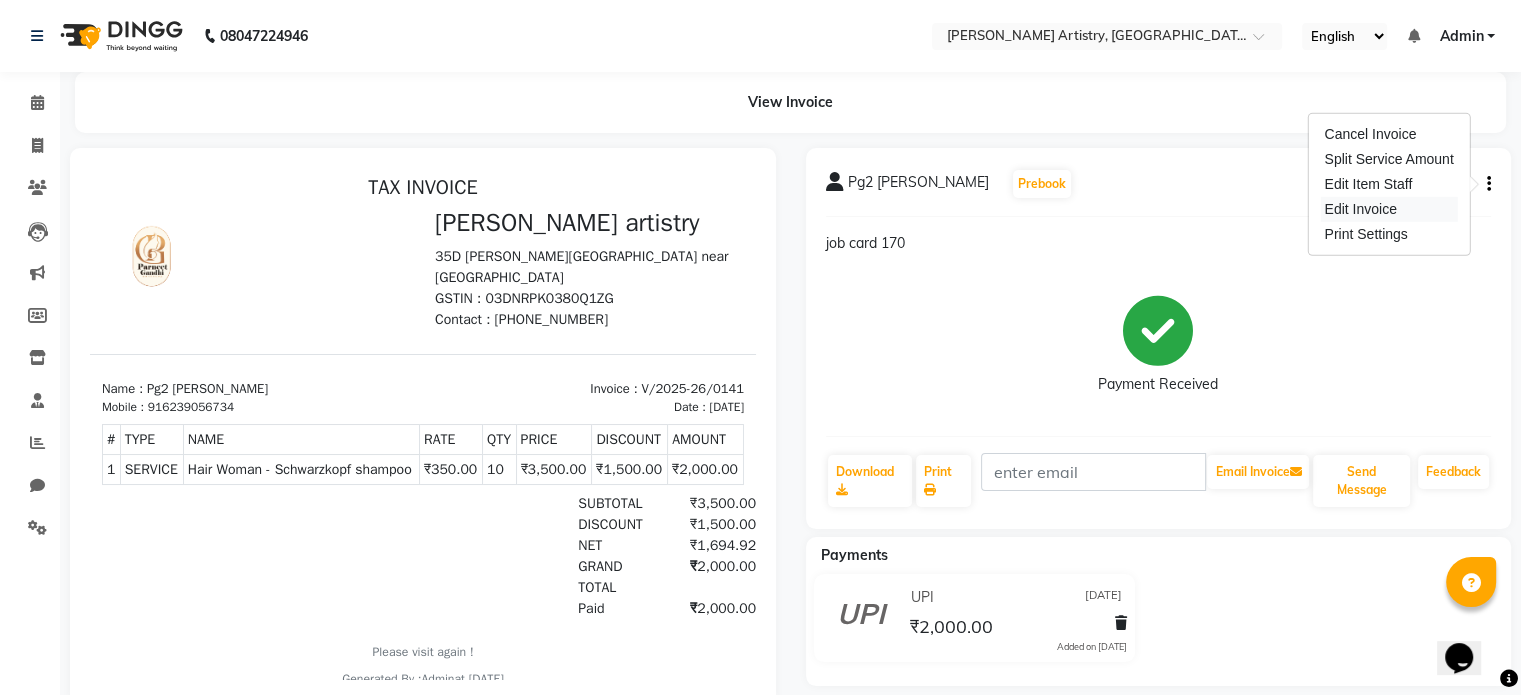 click on "Edit Invoice" at bounding box center (1388, 209) 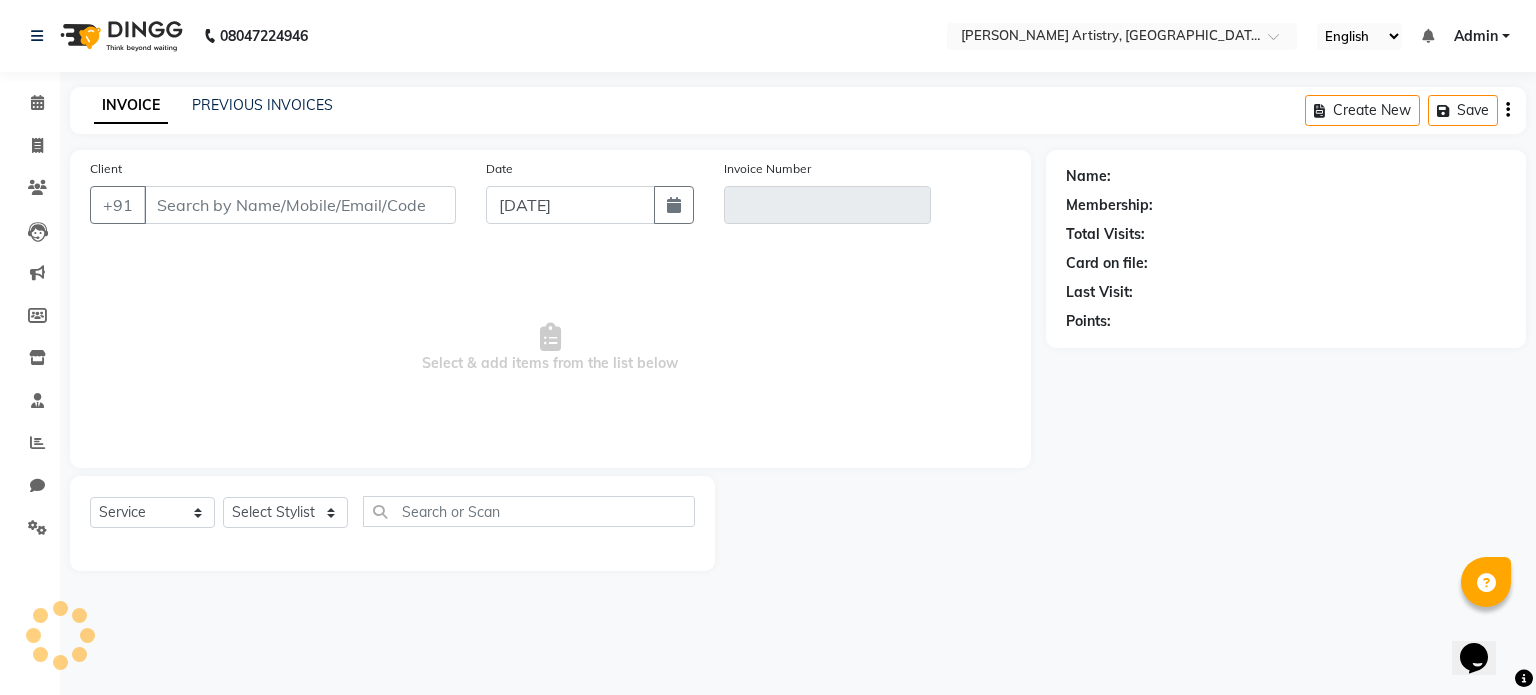 type on "6239056734" 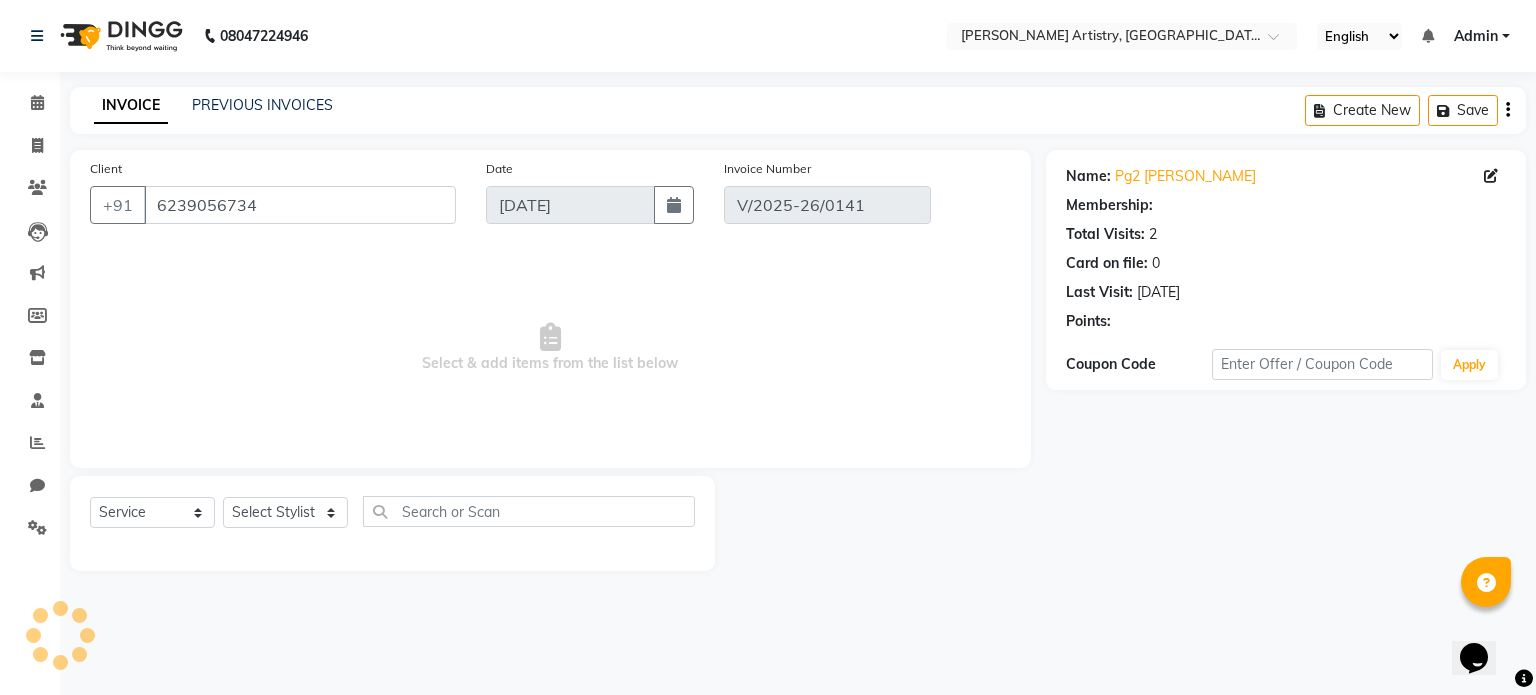 type on "[DATE]" 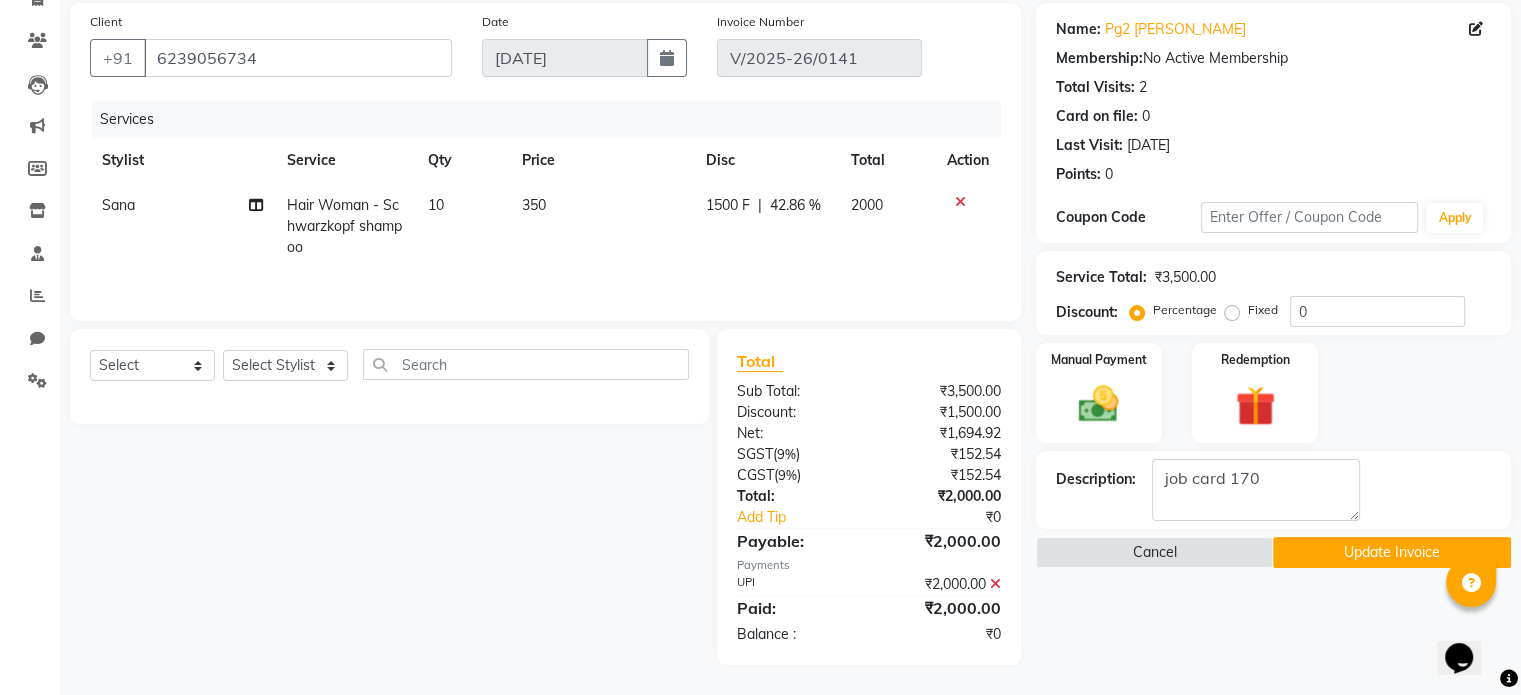 scroll, scrollTop: 0, scrollLeft: 0, axis: both 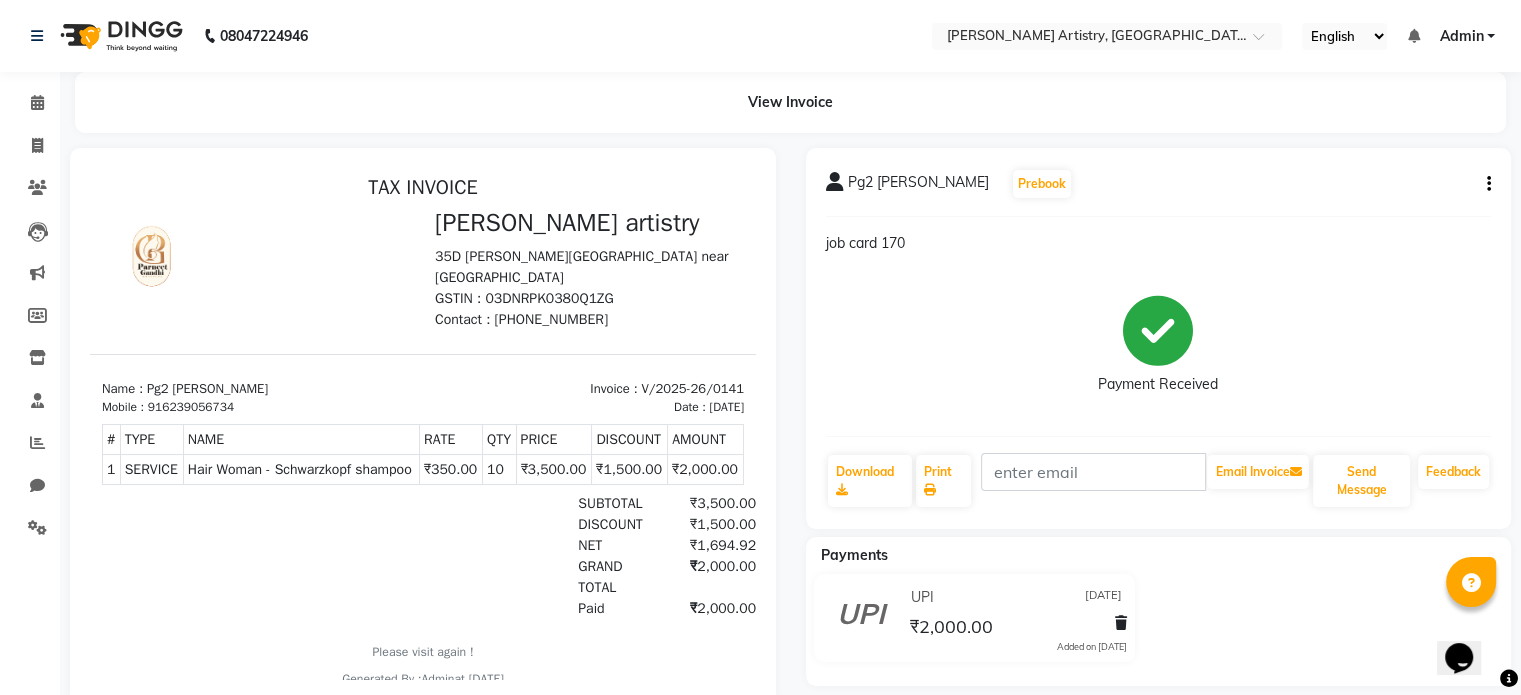 click 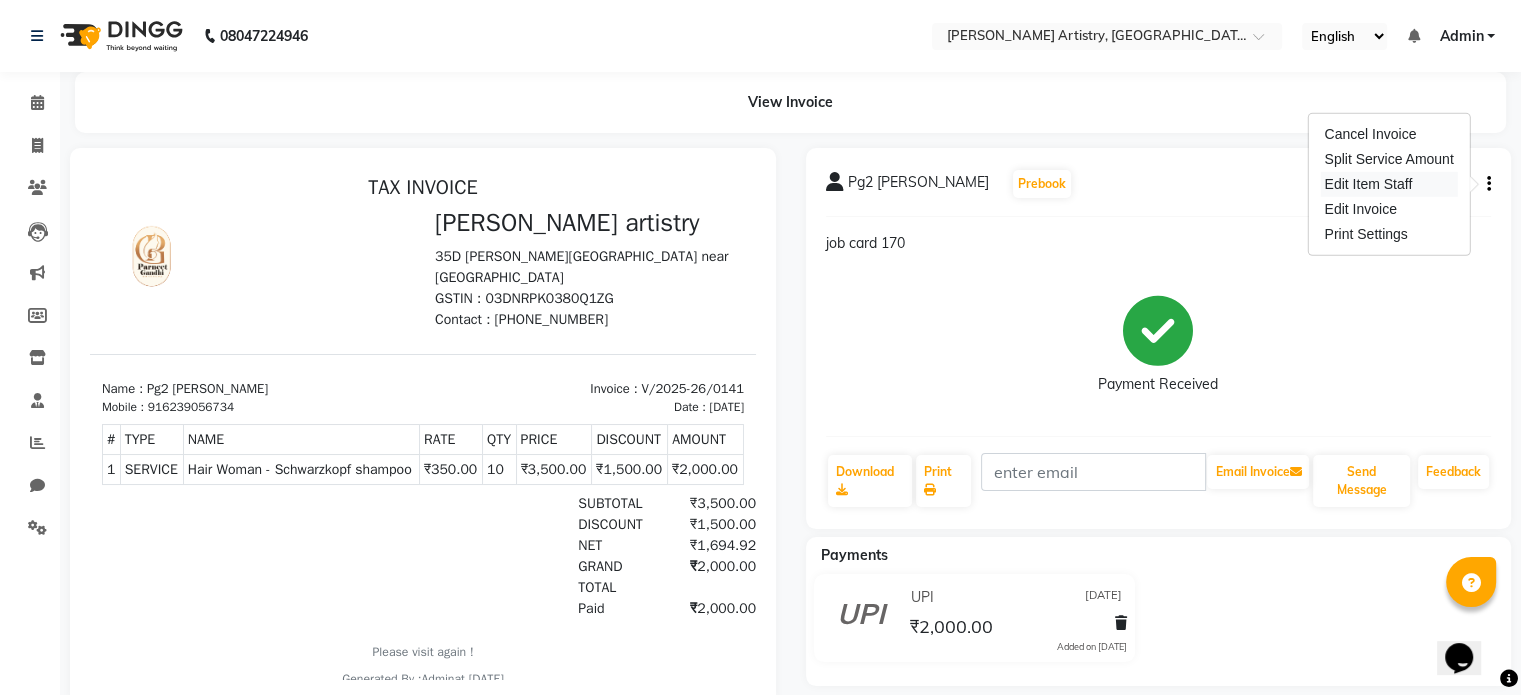 click on "Edit Item Staff" at bounding box center (1388, 184) 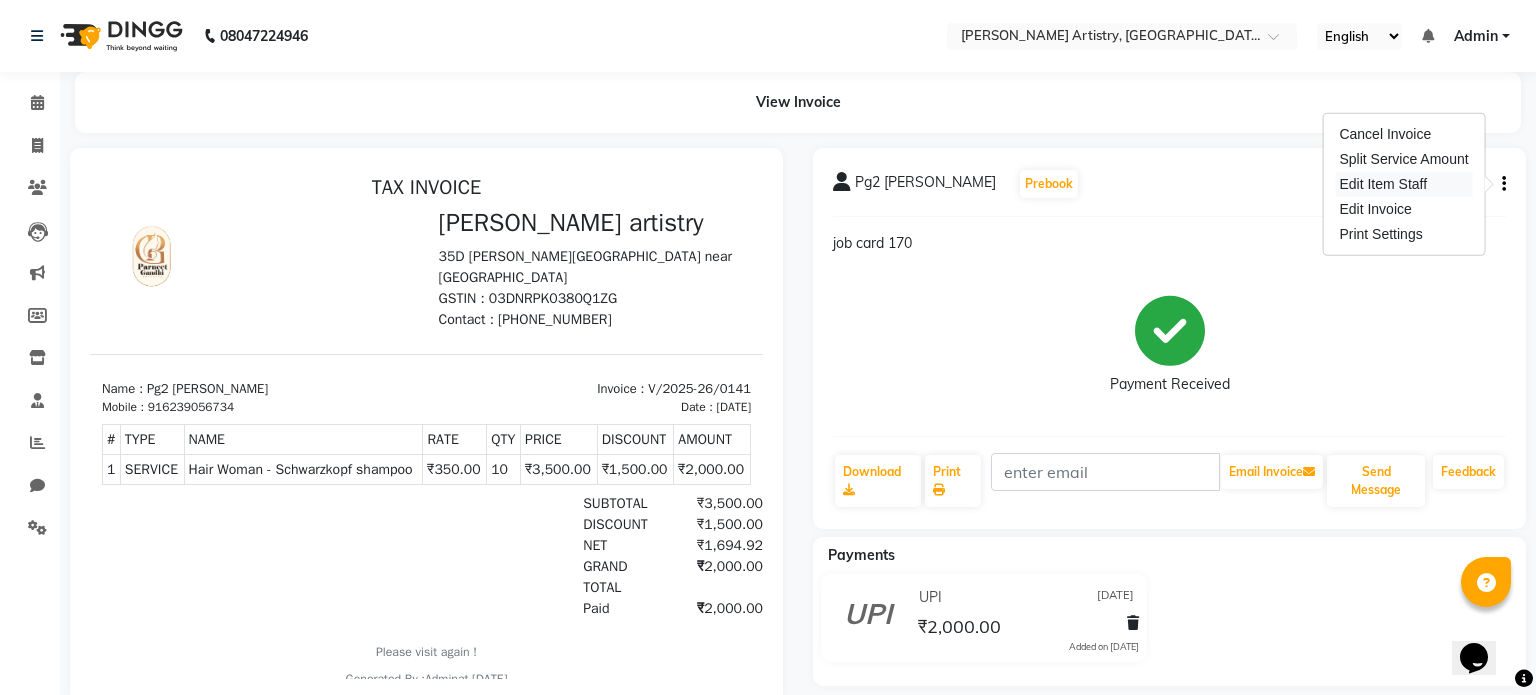 select on "80740" 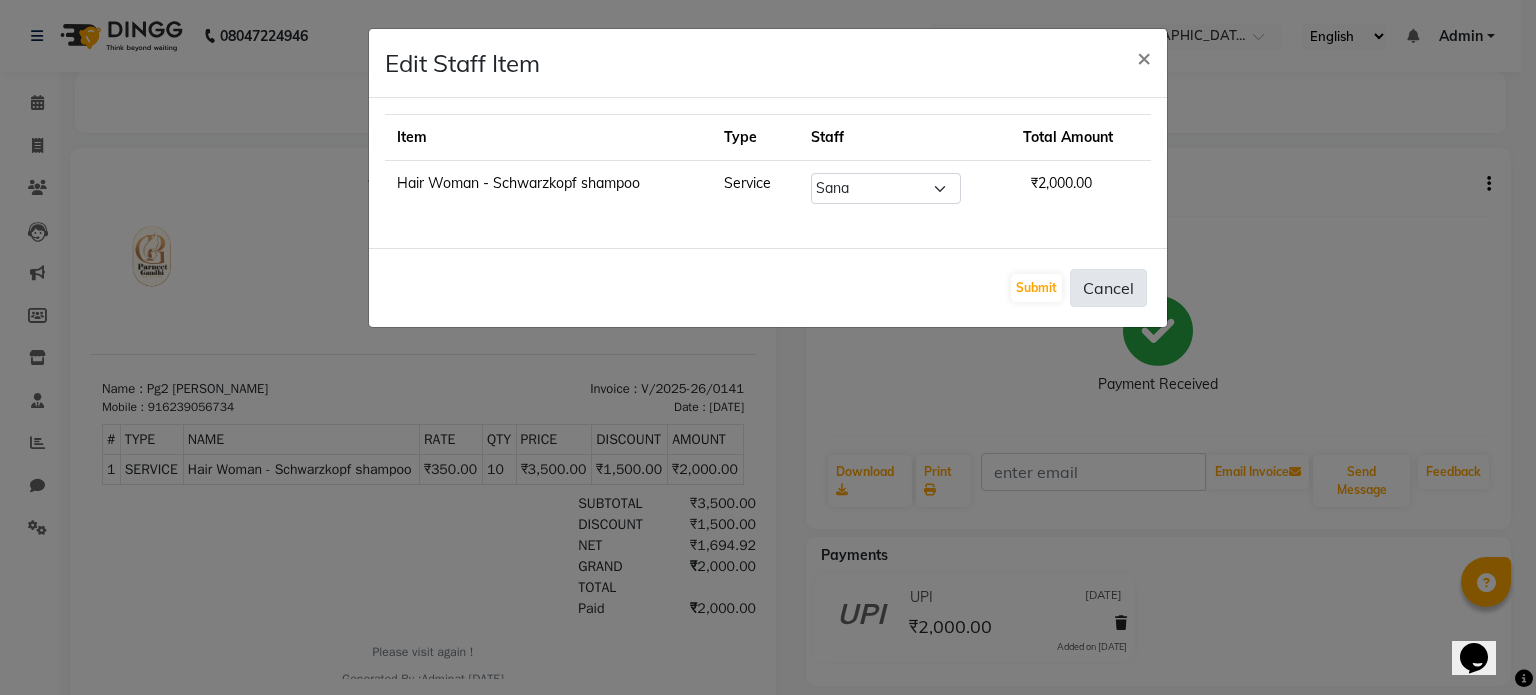 click on "Cancel" 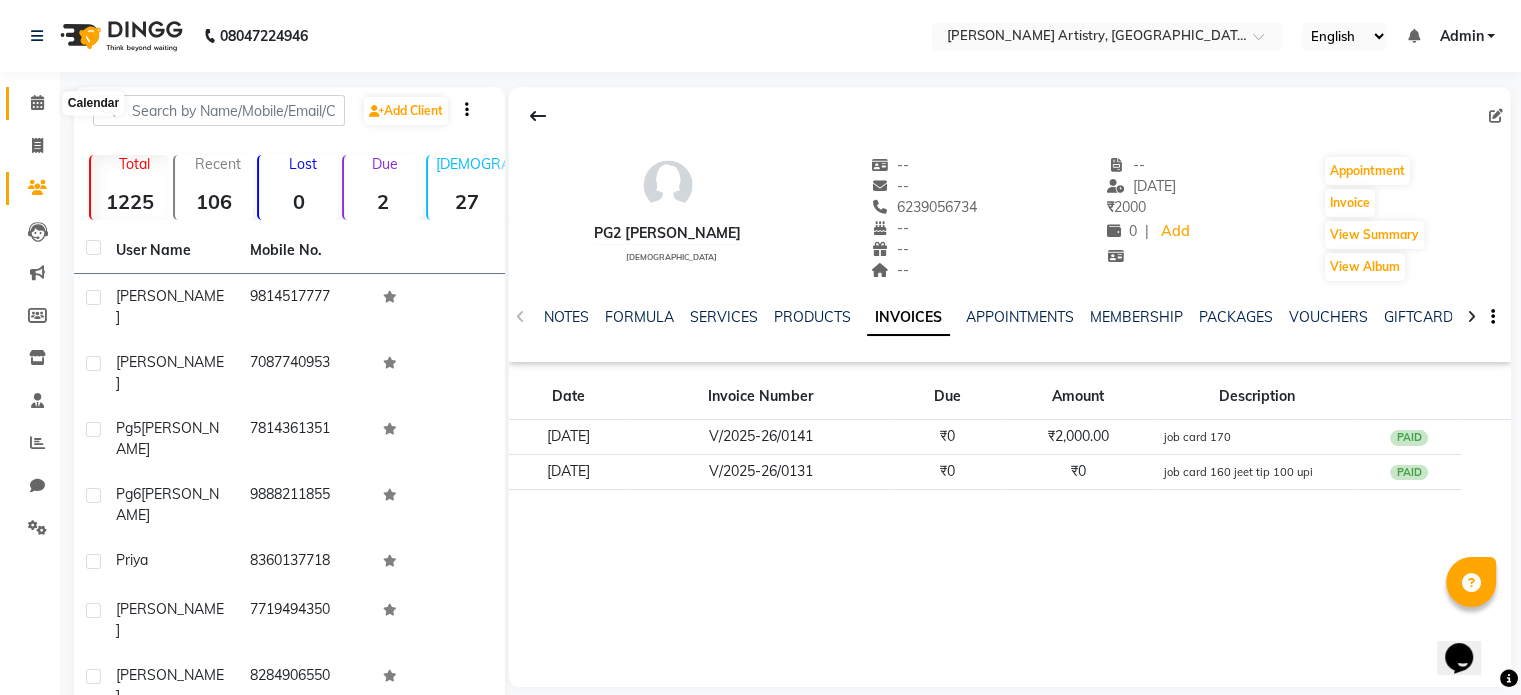 click 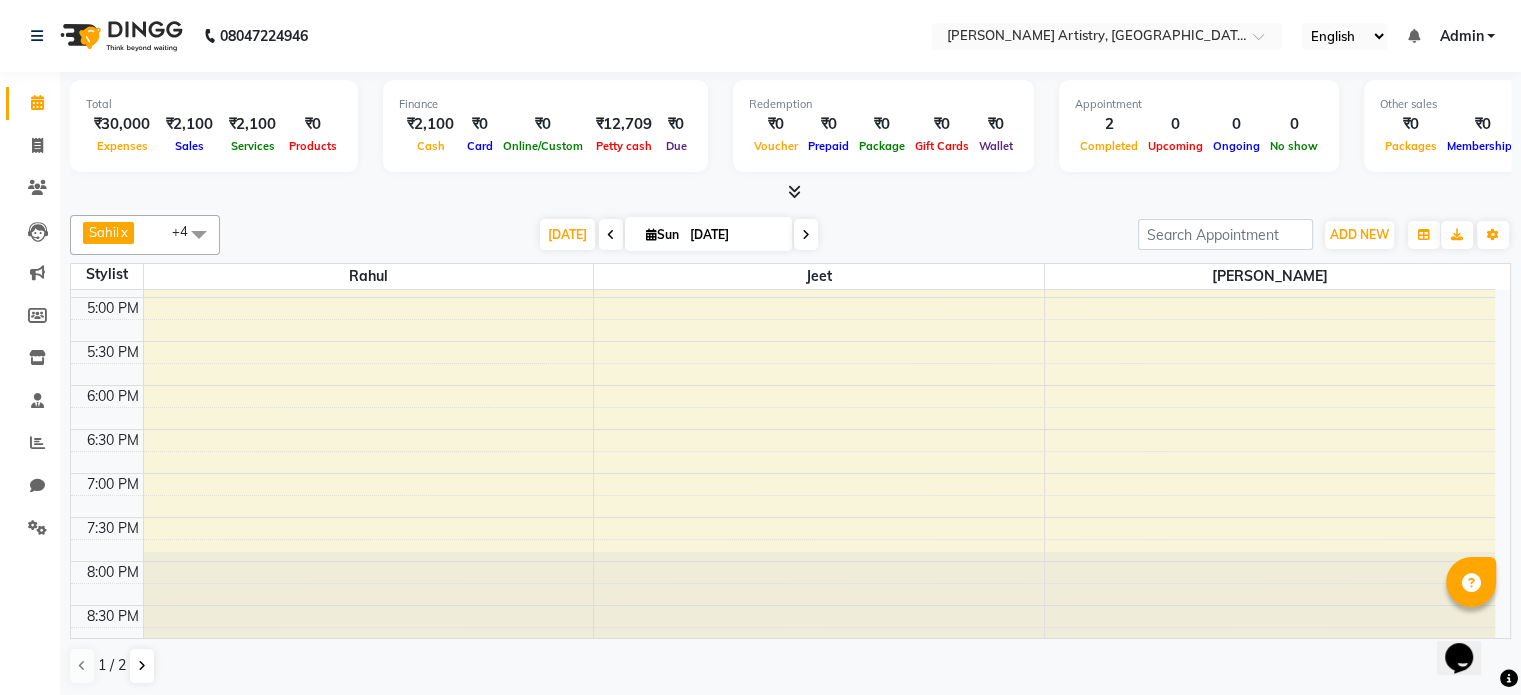 scroll, scrollTop: 0, scrollLeft: 0, axis: both 